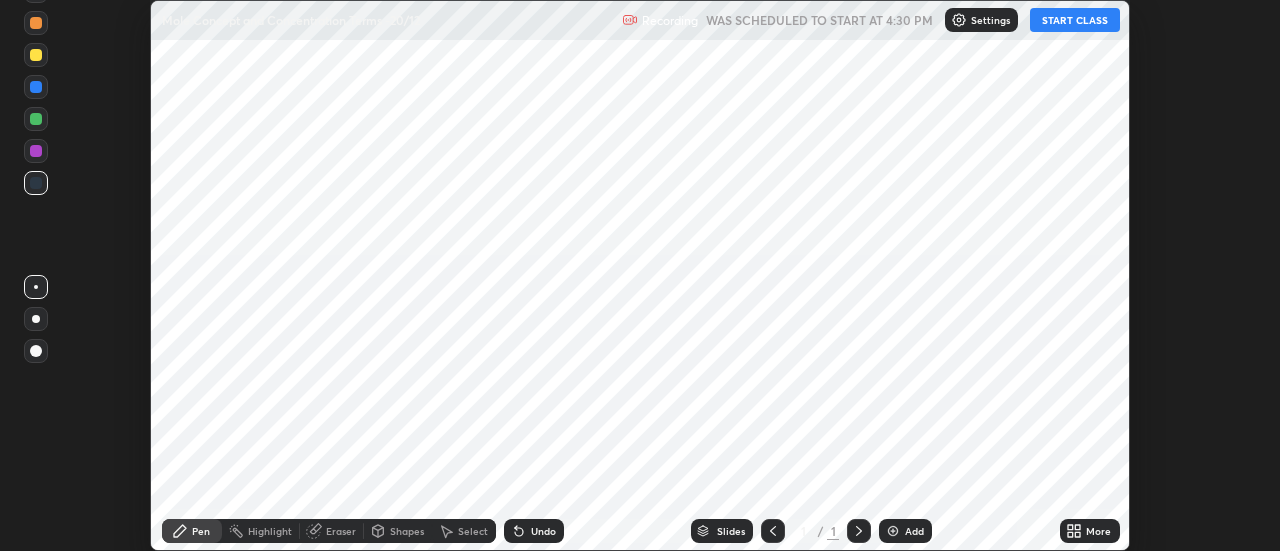 scroll, scrollTop: 0, scrollLeft: 0, axis: both 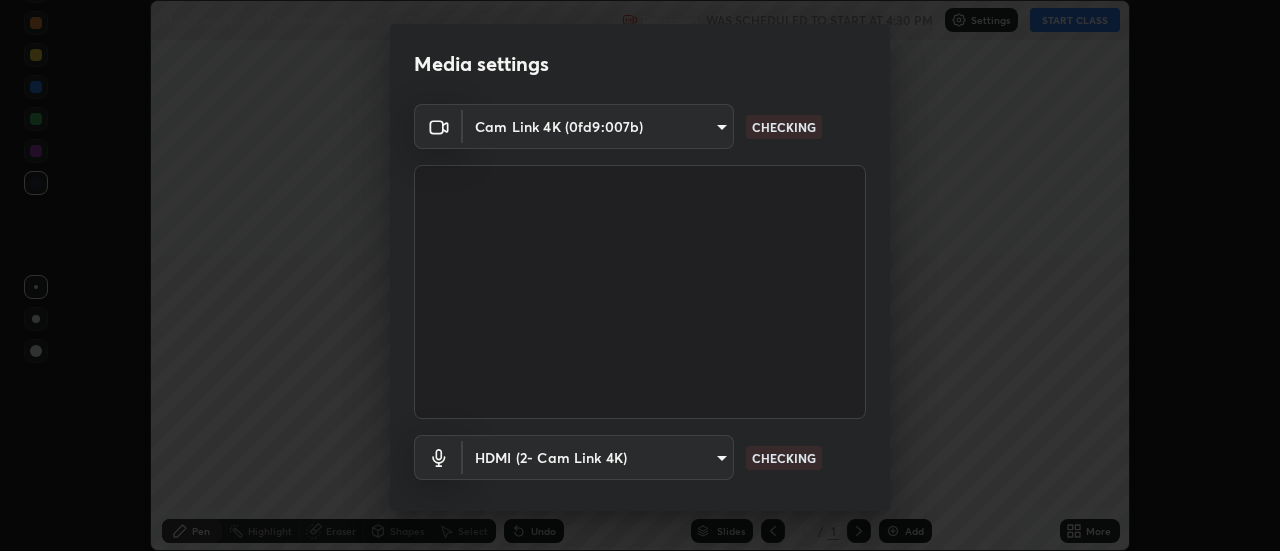 type on "abd1dd8f698bdb7170c938d45ed7c5a449073cf79ef4f8923fa8d1de0ad96843" 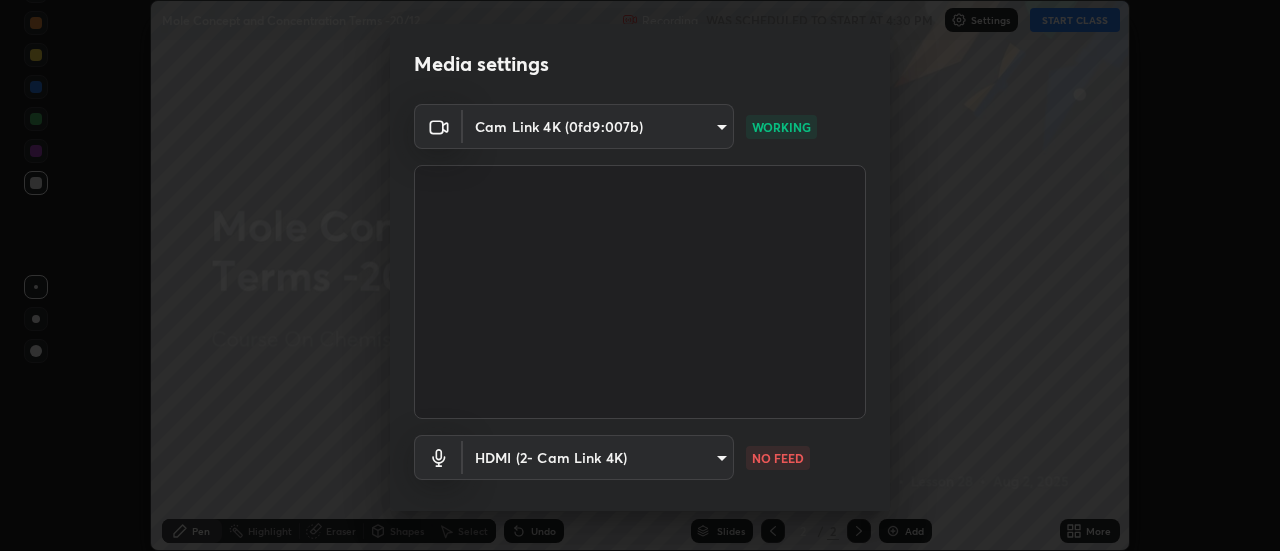scroll, scrollTop: 105, scrollLeft: 0, axis: vertical 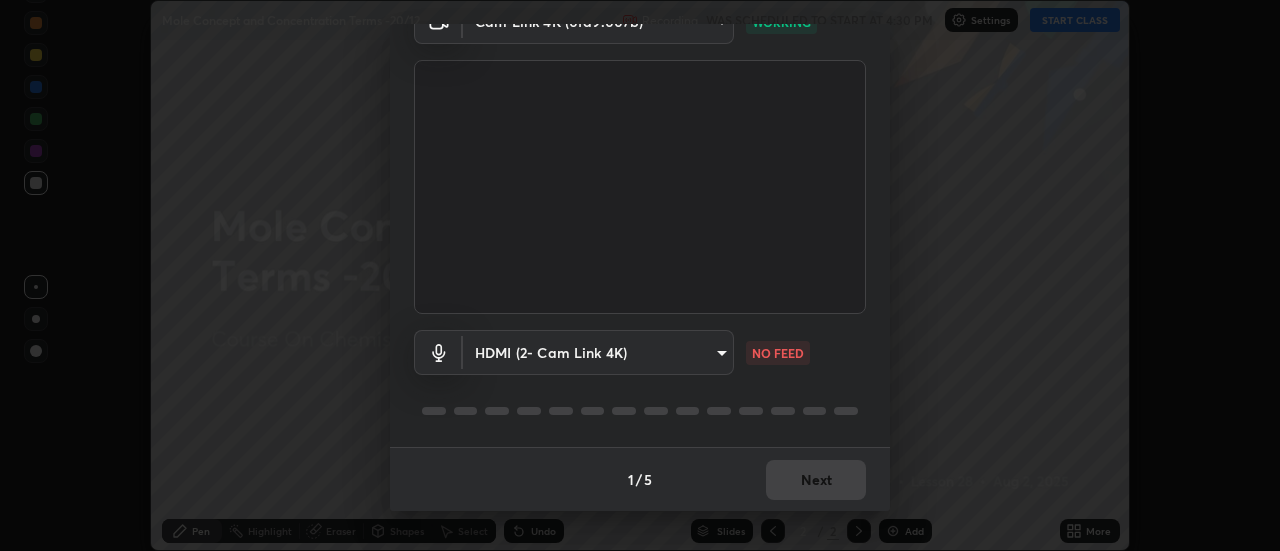 click on "Erase all Mole Concept and Concentration Terms -20/12 Recording WAS SCHEDULED TO START AT  4:30 PM Settings START CLASS Setting up your live class Mole Concept and Concentration Terms -20/12 • L28 of Course On Chemistry for NEET Growth 4 - 2027 [FIRST] [LAST] Pen Highlight Eraser Shapes Select Undo Slides 2 / 2 Add More No doubts shared Encourage your learners to ask a doubt for better clarity Report an issue Reason for reporting Buffering Chat not working Audio - Video sync issue Educator video quality low ​ Attach an image Report Media settings Cam Link 4K (0fd9:007b) abd1dd8f698bdb7170c938d45ed7c5a449073cf79ef4f8923fa8d1de0ad96843 WORKING HDMI (2- Cam Link 4K) 0d636f84bd7aaa68b243000e61bd780af77137d3685978d069afc833b73b1af0 NO FEED 1 / 5 Next" at bounding box center [640, 275] 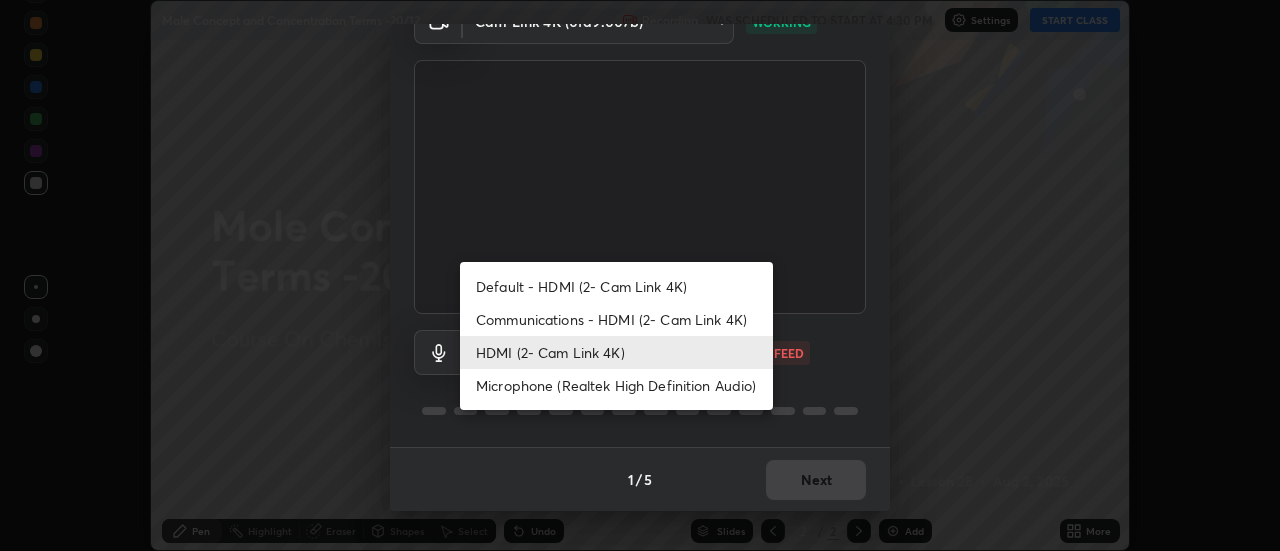 click on "Default - HDMI (2- Cam Link 4K)" at bounding box center (616, 286) 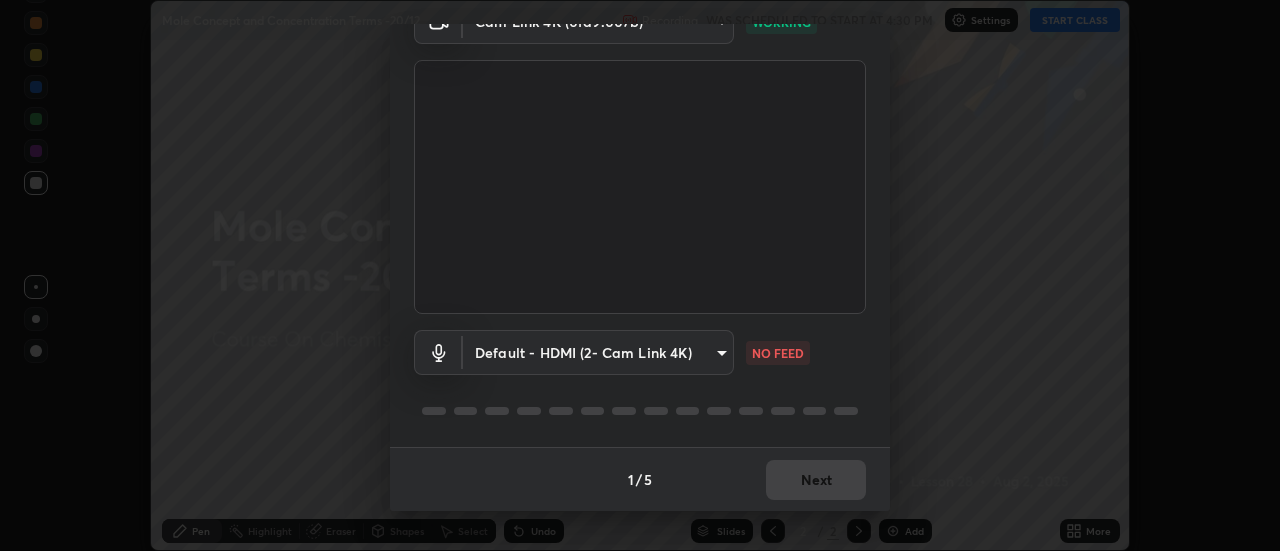 click on "Erase all Mole Concept and Concentration Terms -20/12 Recording WAS SCHEDULED TO START AT  4:30 PM Settings START CLASS Setting up your live class Mole Concept and Concentration Terms -20/12 • L28 of Course On Chemistry for NEET Growth 4 - 2027 [FIRST] [LAST] Pen Highlight Eraser Shapes Select Undo Slides 2 / 2 Add More No doubts shared Encourage your learners to ask a doubt for better clarity Report an issue Reason for reporting Buffering Chat not working Audio - Video sync issue Educator video quality low ​ Attach an image Report Media settings Cam Link 4K (0fd9:007b) abd1dd8f698bdb7170c938d45ed7c5a449073cf79ef4f8923fa8d1de0ad96843 WORKING Default - HDMI (2- Cam Link 4K) default NO FEED 1 / 5 Next" at bounding box center [640, 275] 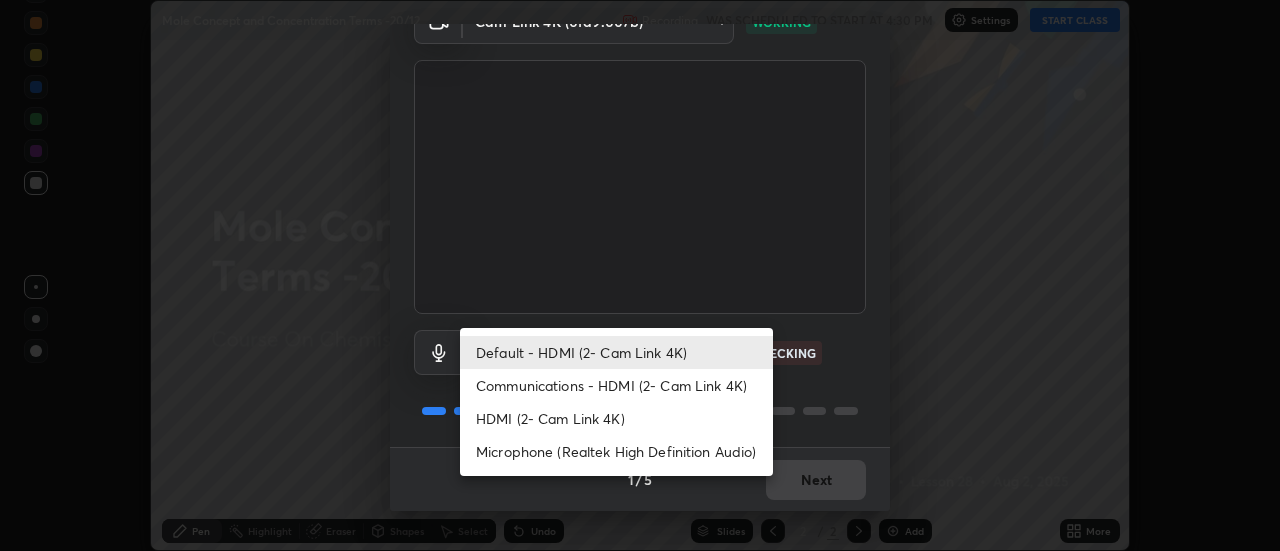 click on "HDMI (2- Cam Link 4K)" at bounding box center [616, 418] 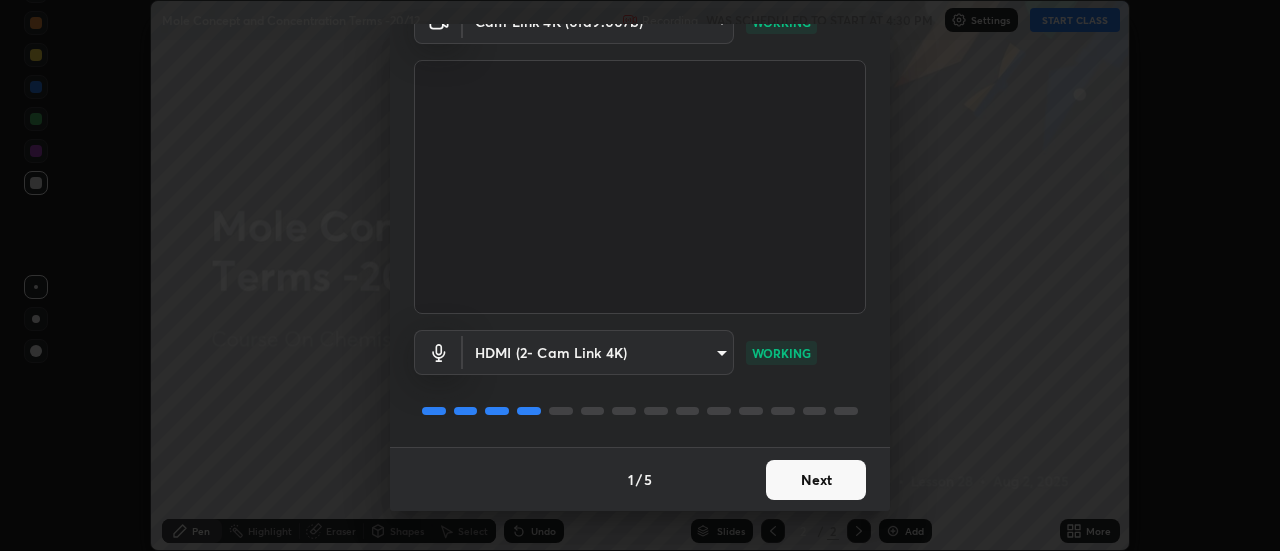 click on "Next" at bounding box center [816, 480] 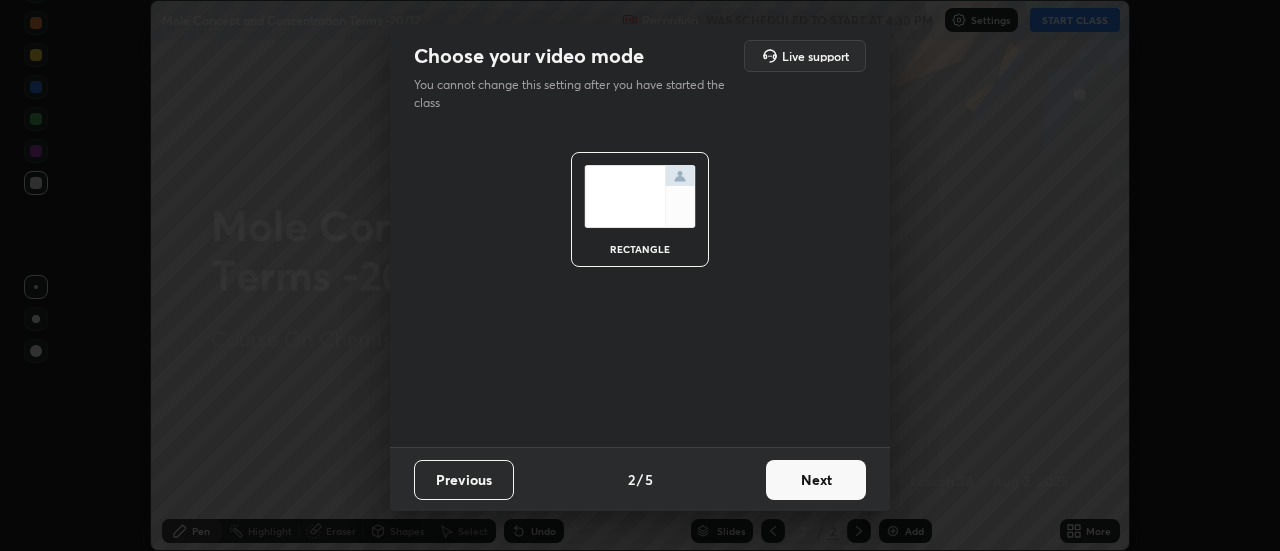 click on "Next" at bounding box center [816, 480] 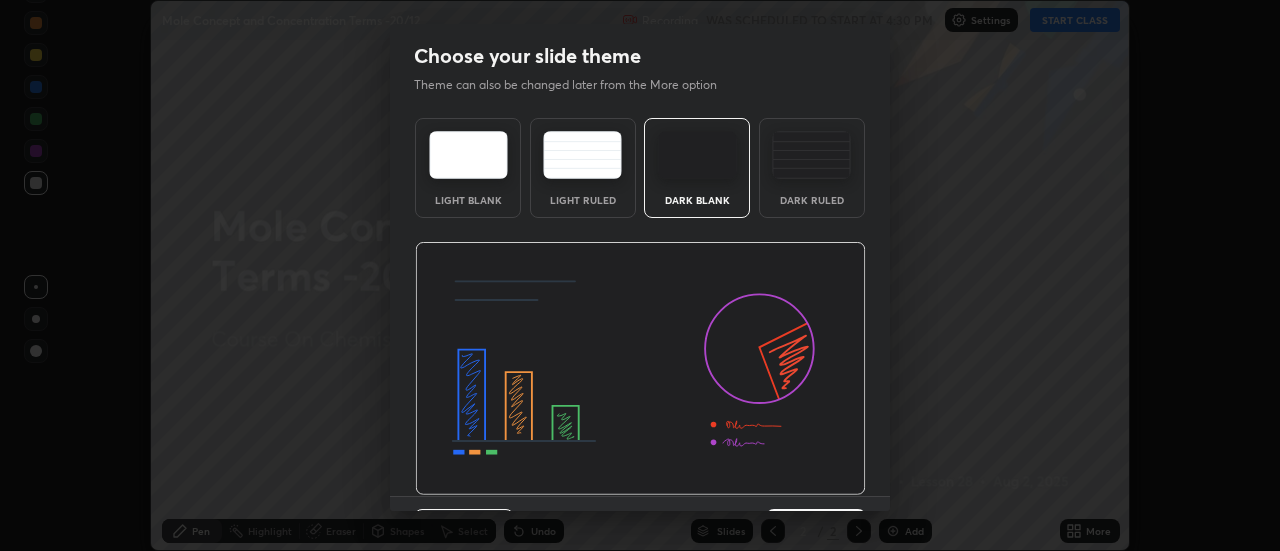 click at bounding box center [640, 369] 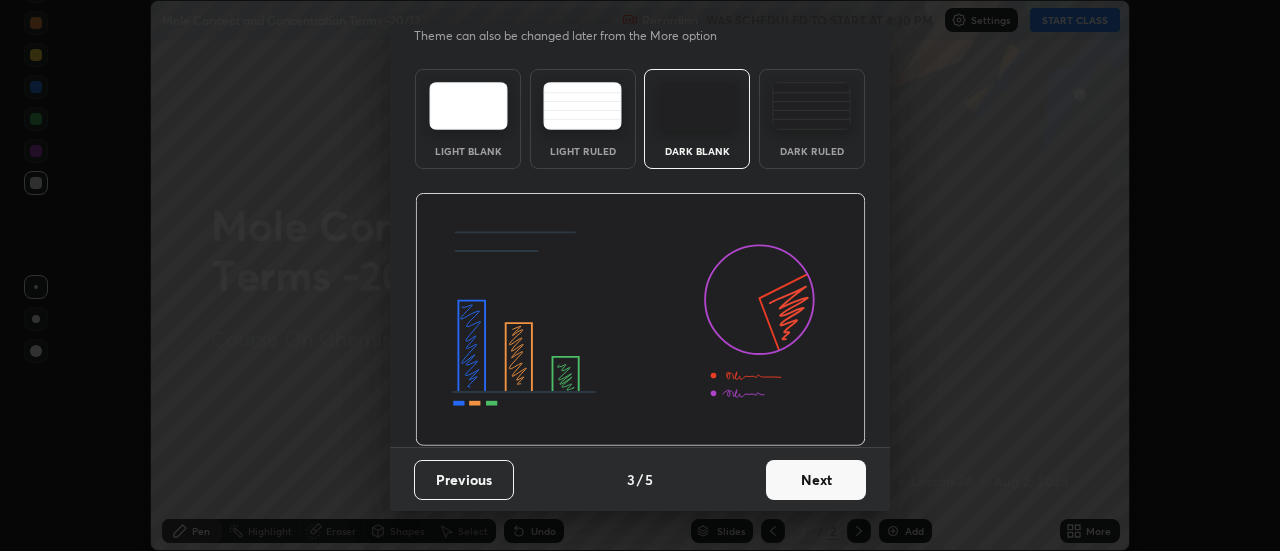 click on "Next" at bounding box center (816, 480) 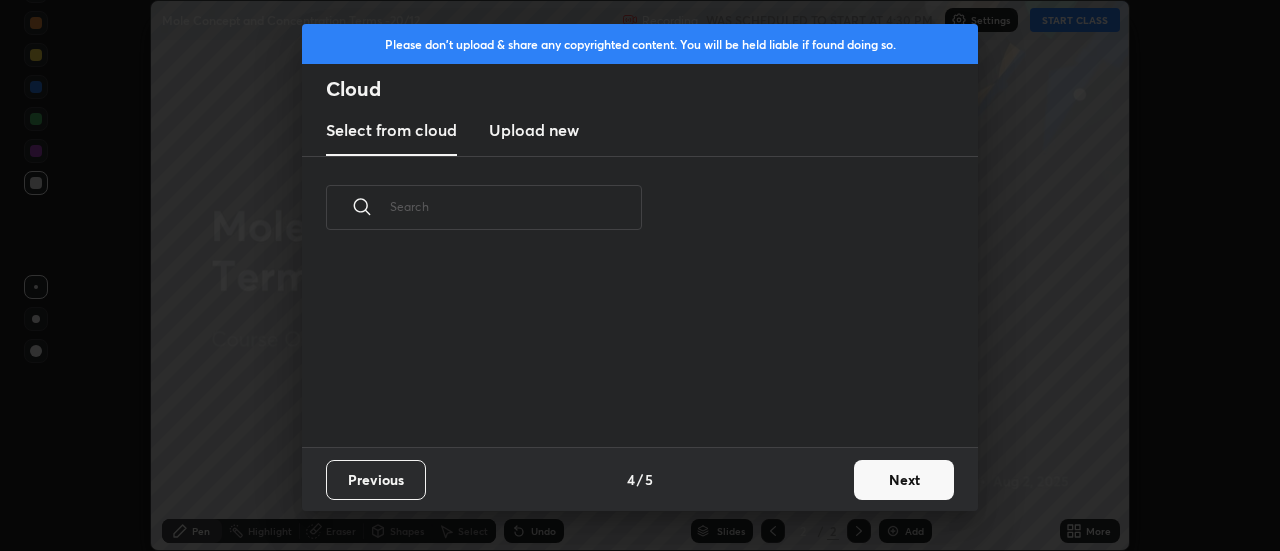 click on "Next" at bounding box center (904, 480) 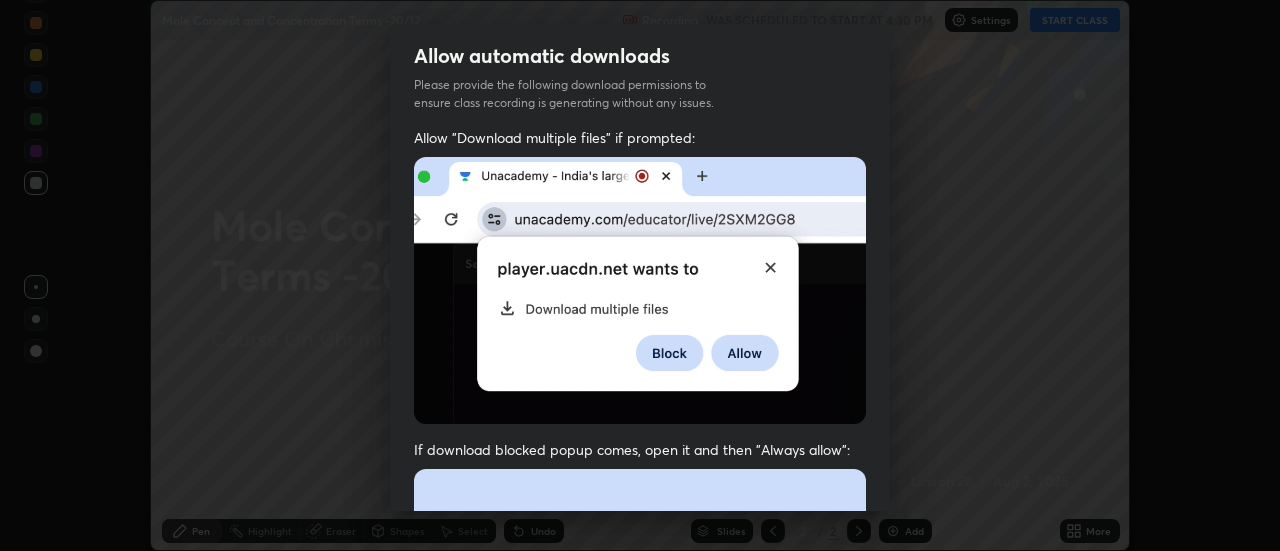 click at bounding box center (640, 290) 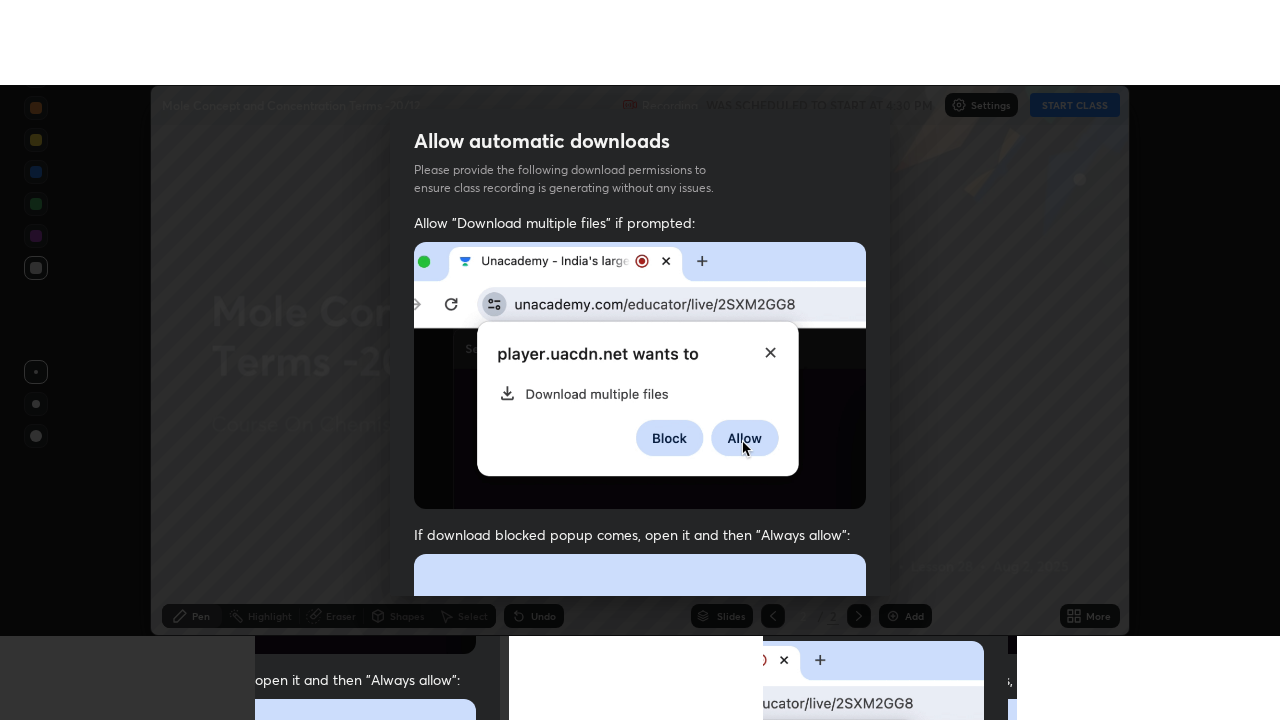 scroll, scrollTop: 513, scrollLeft: 0, axis: vertical 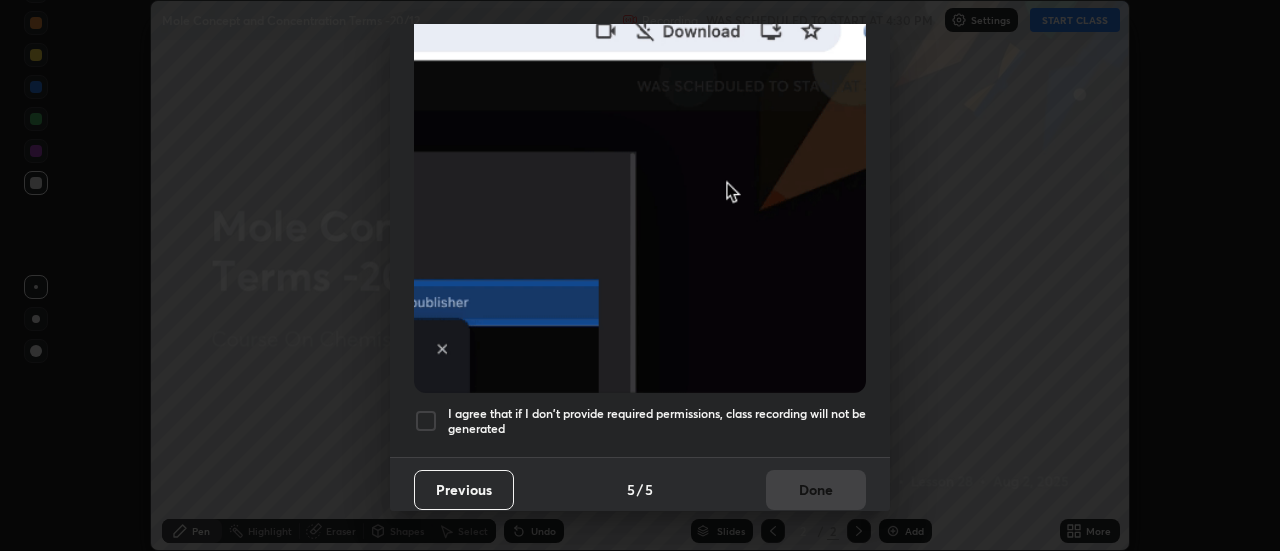 click at bounding box center (426, 421) 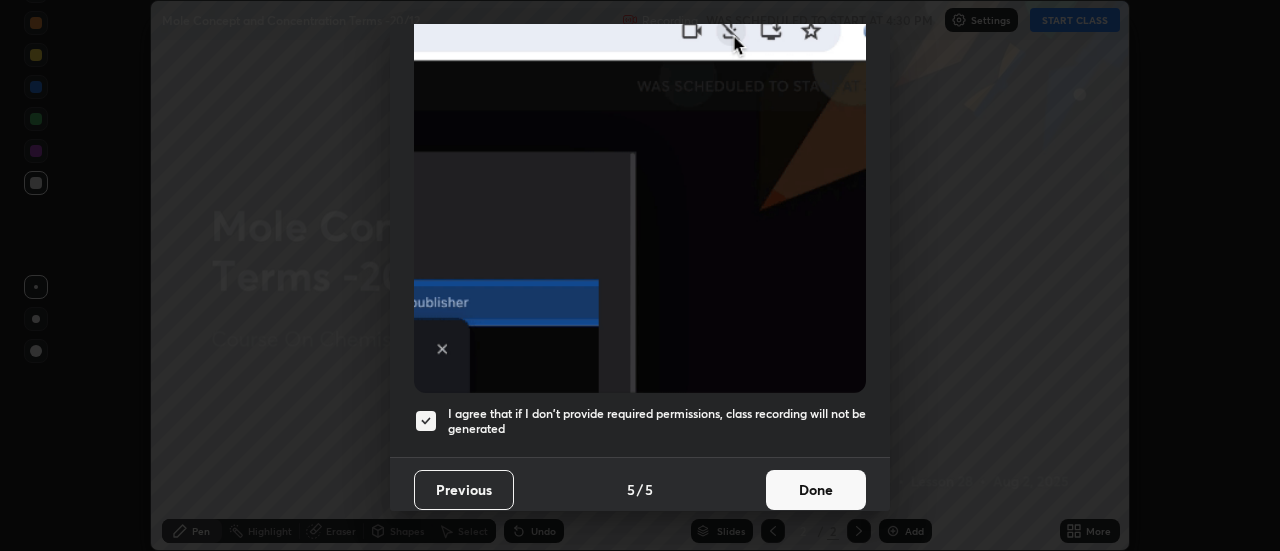 click on "Done" at bounding box center (816, 490) 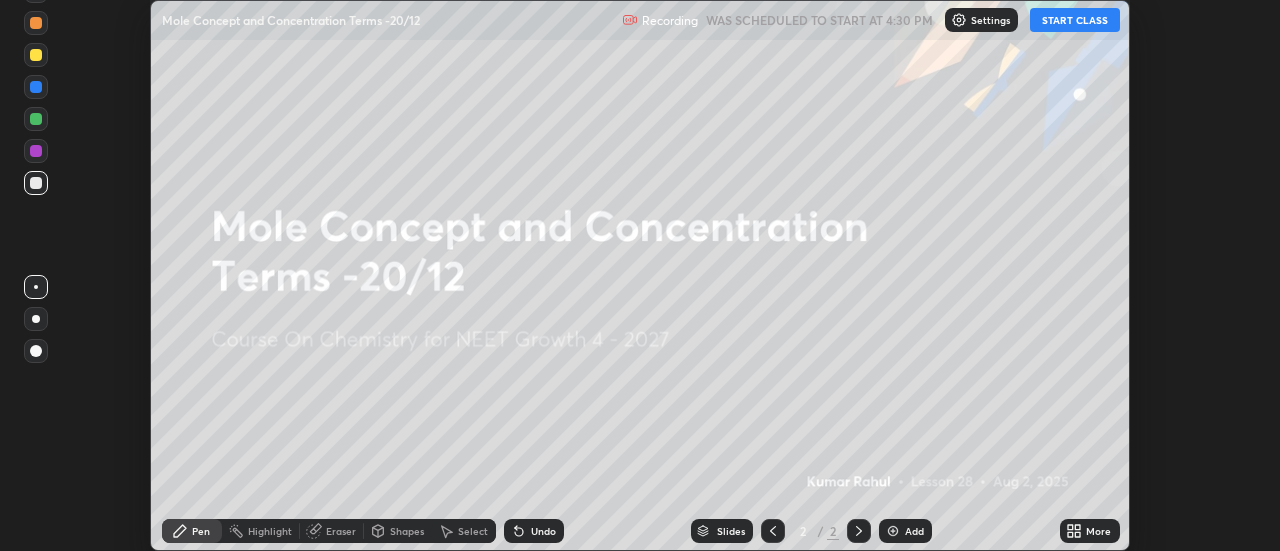 click 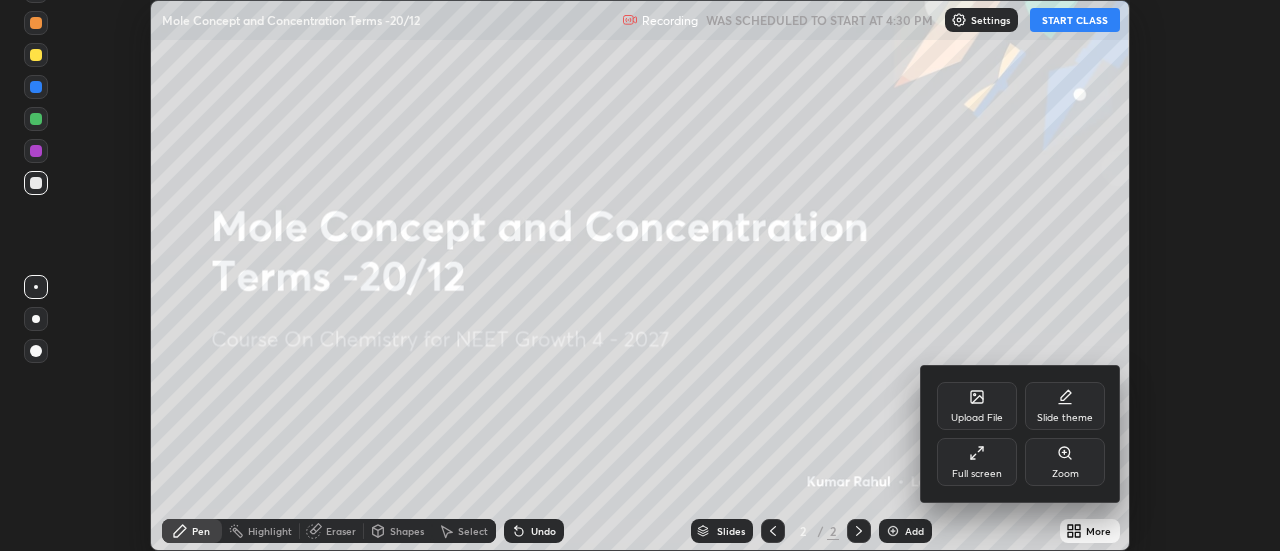 click 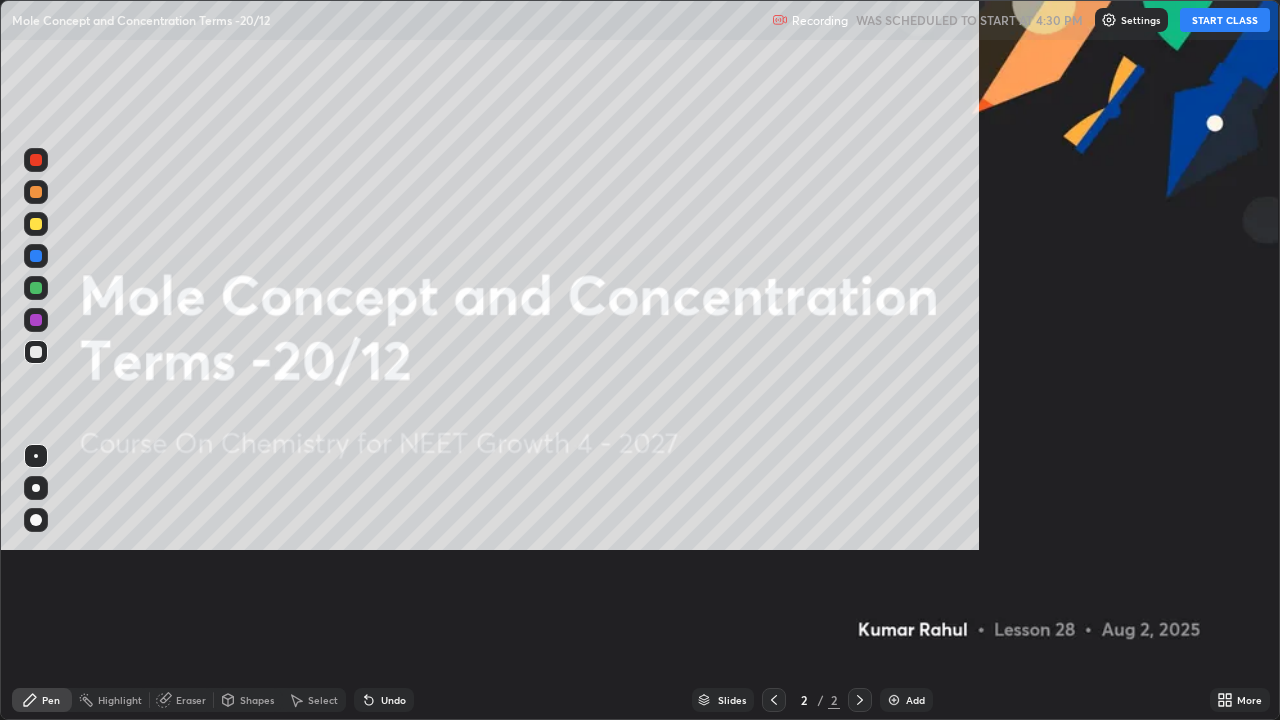 scroll, scrollTop: 99280, scrollLeft: 98720, axis: both 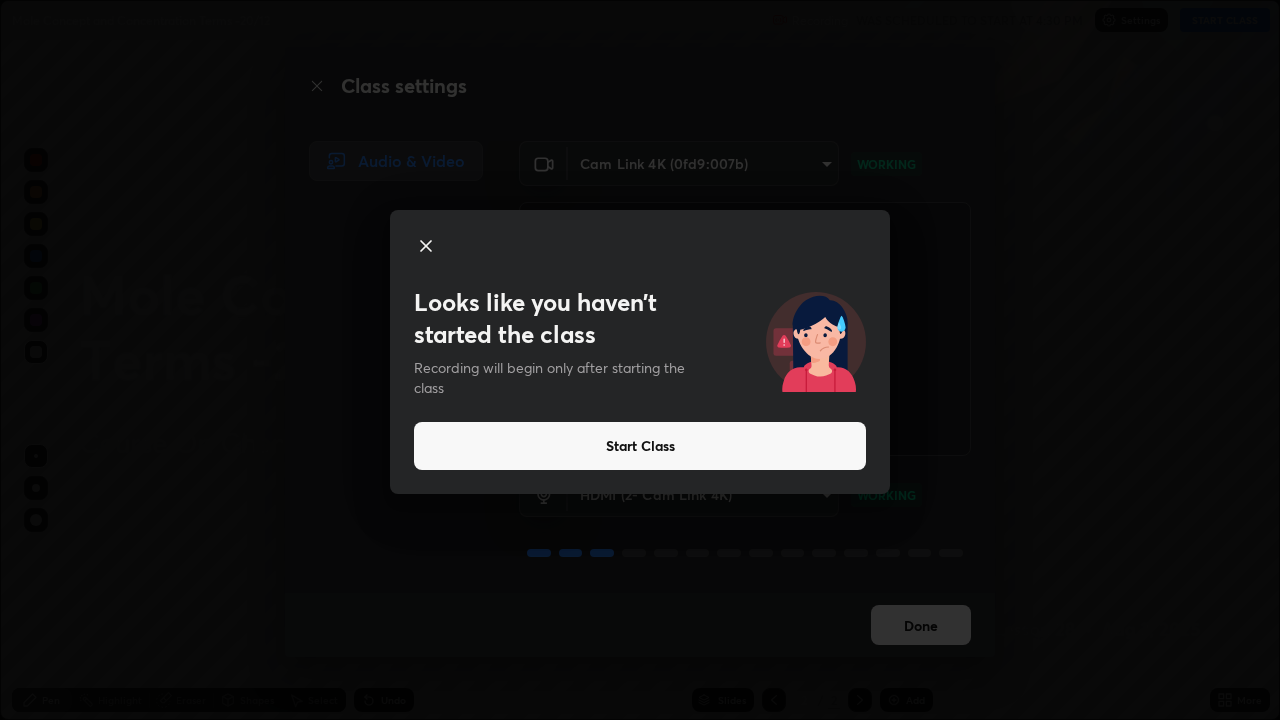 click on "Start Class" at bounding box center [640, 446] 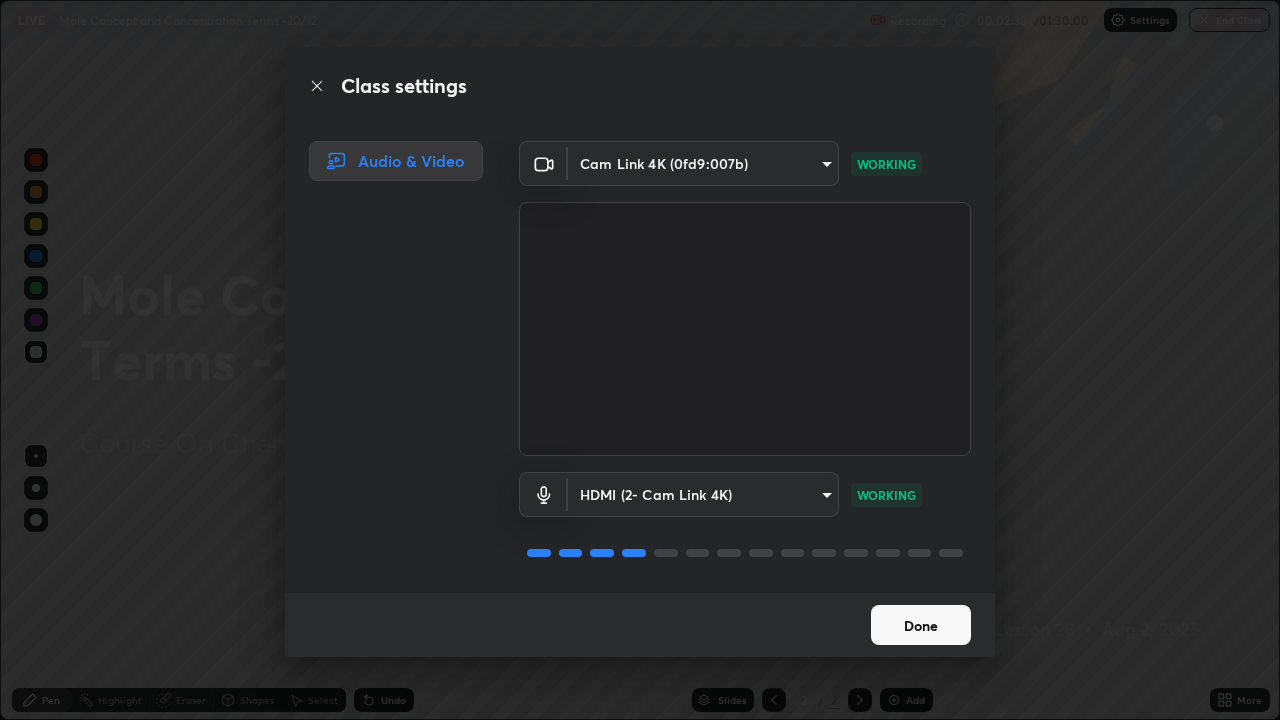 click on "Done" at bounding box center [921, 625] 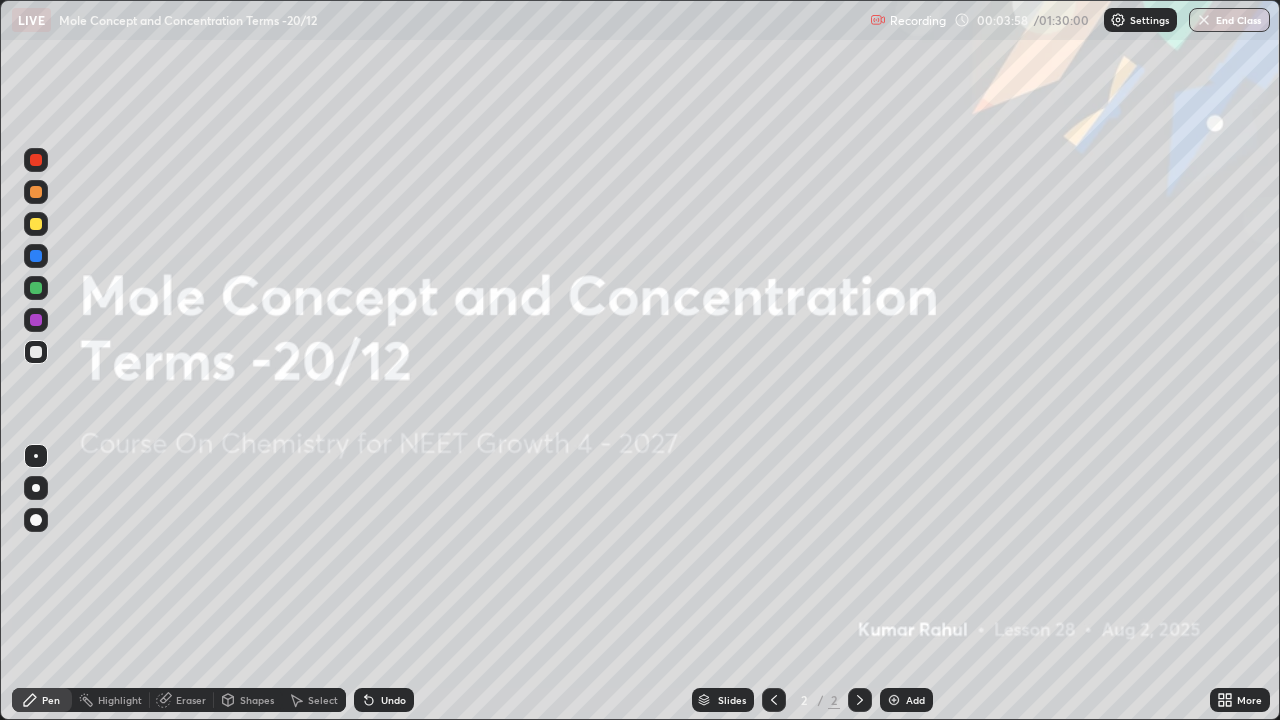 click at bounding box center (36, 488) 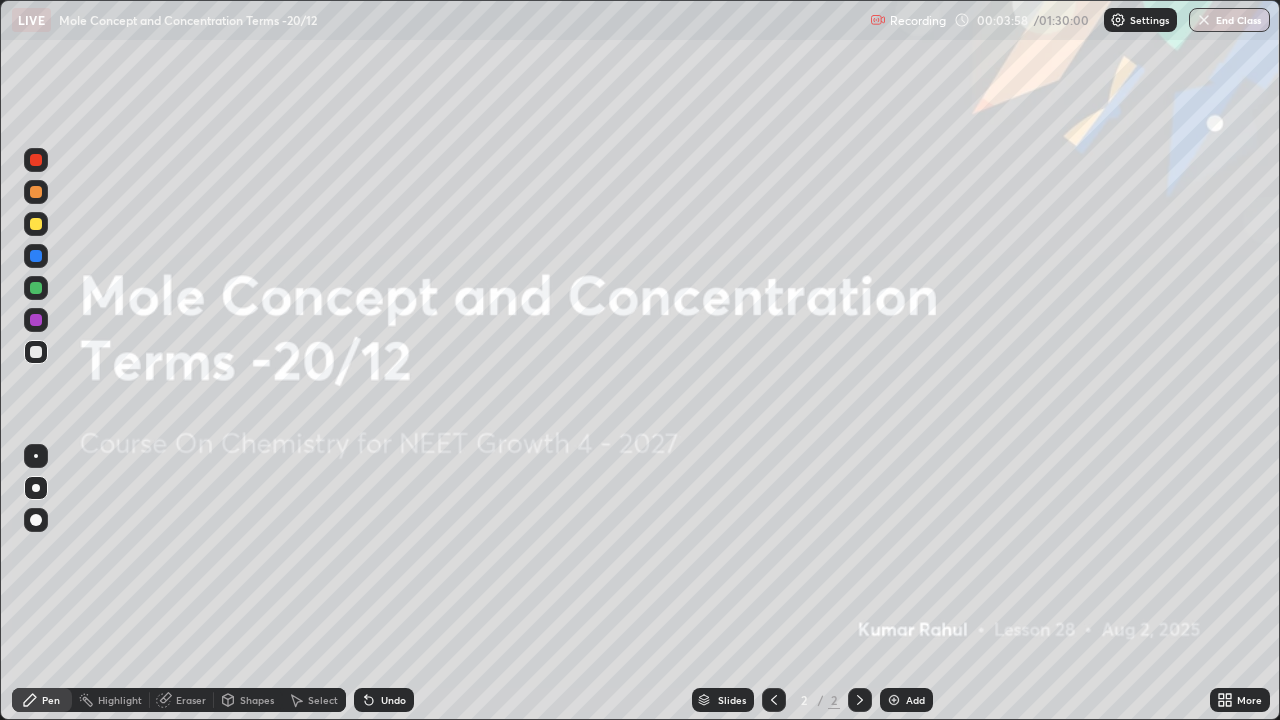 click at bounding box center [36, 488] 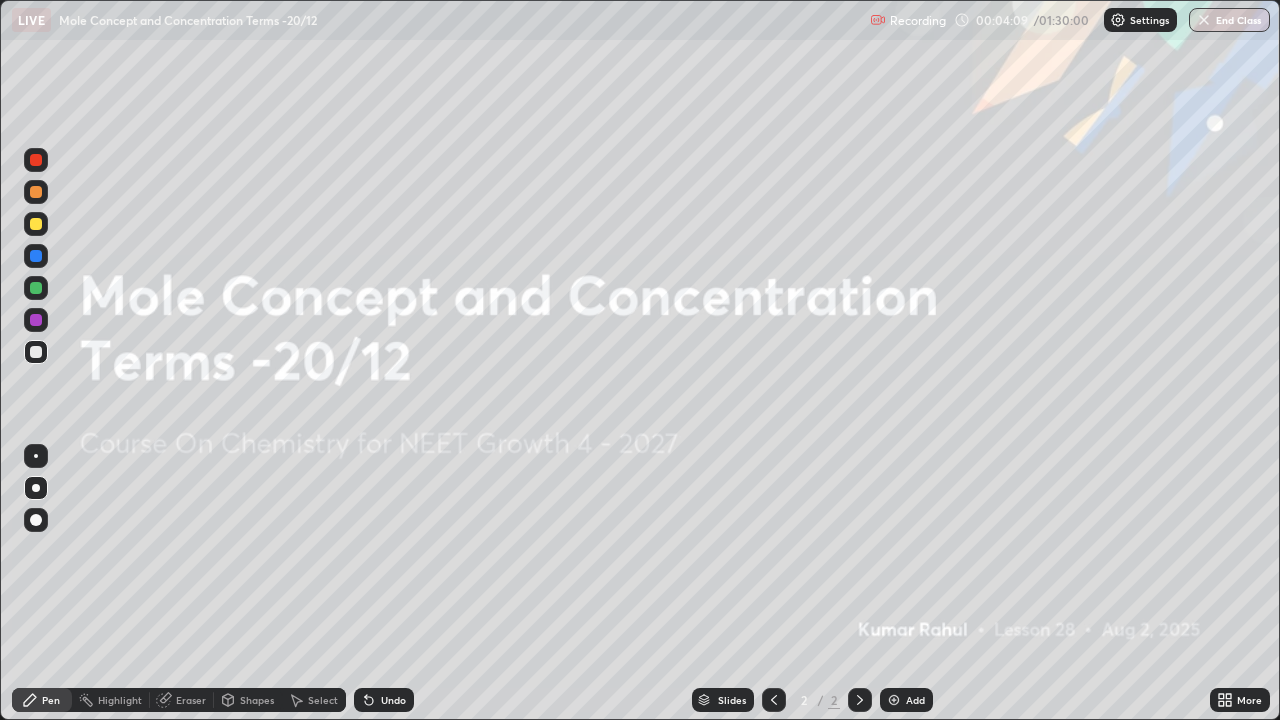 click 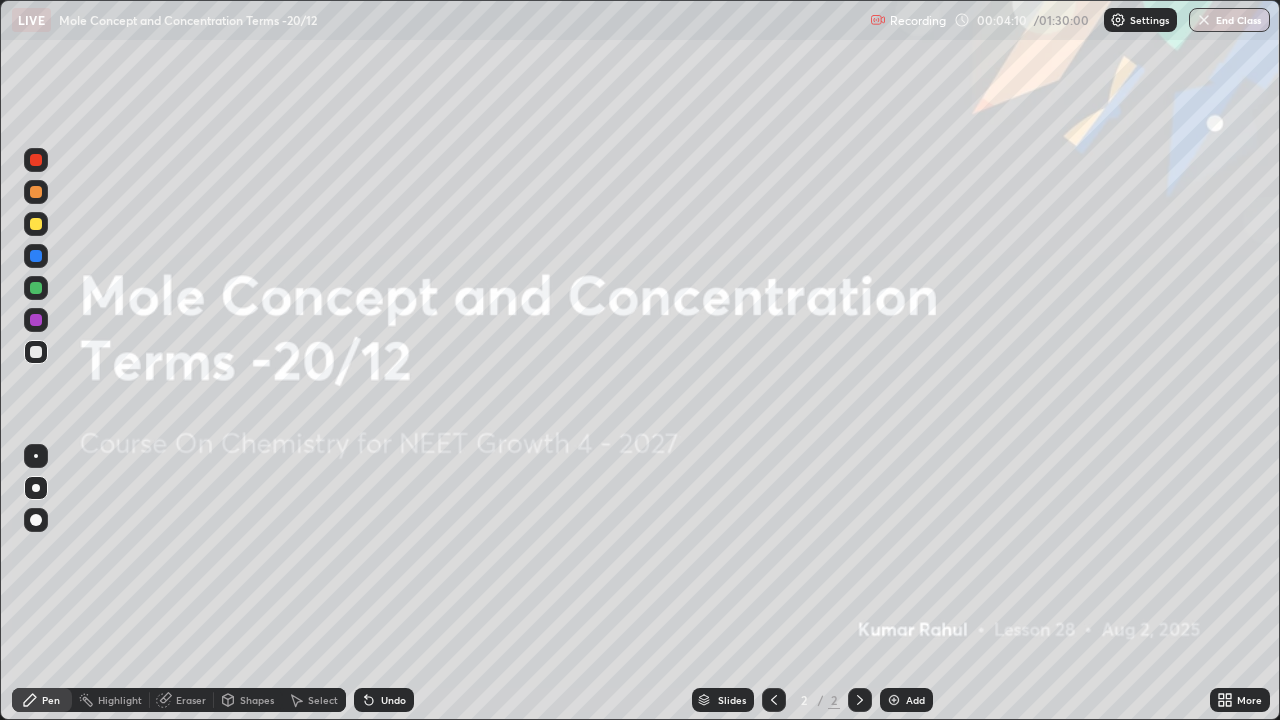 click on "Add" at bounding box center [915, 700] 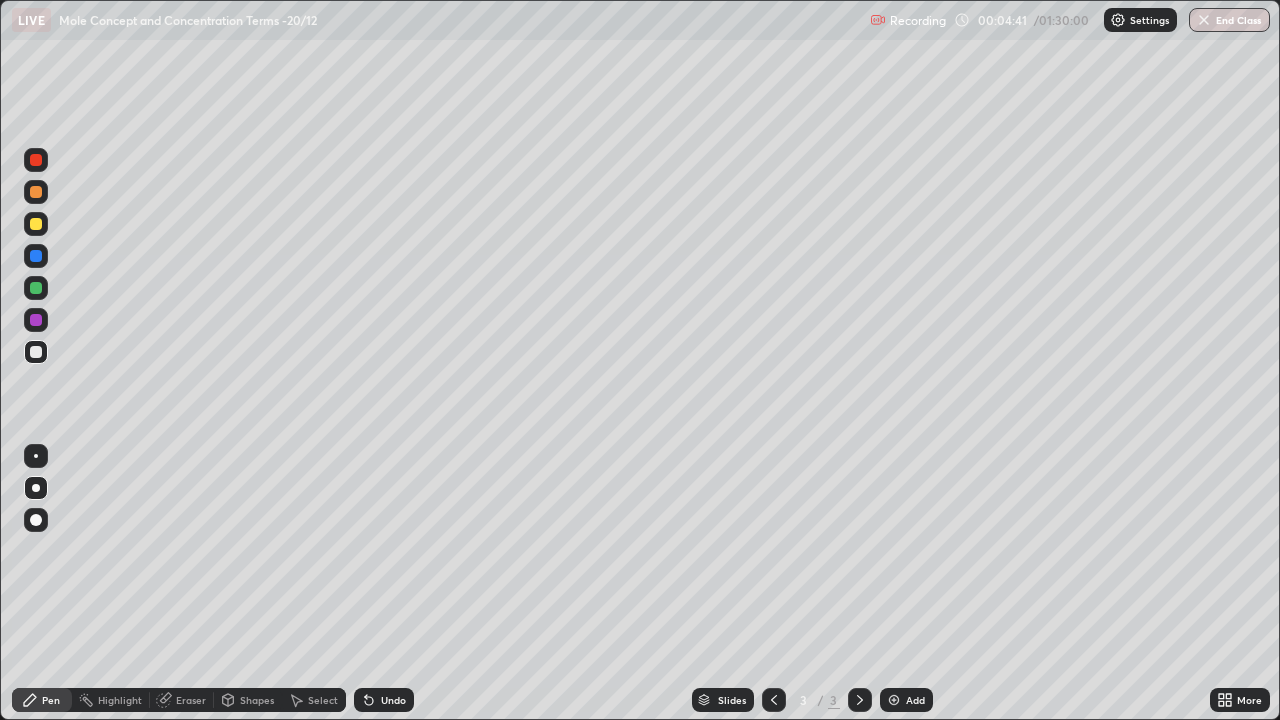 click at bounding box center (36, 488) 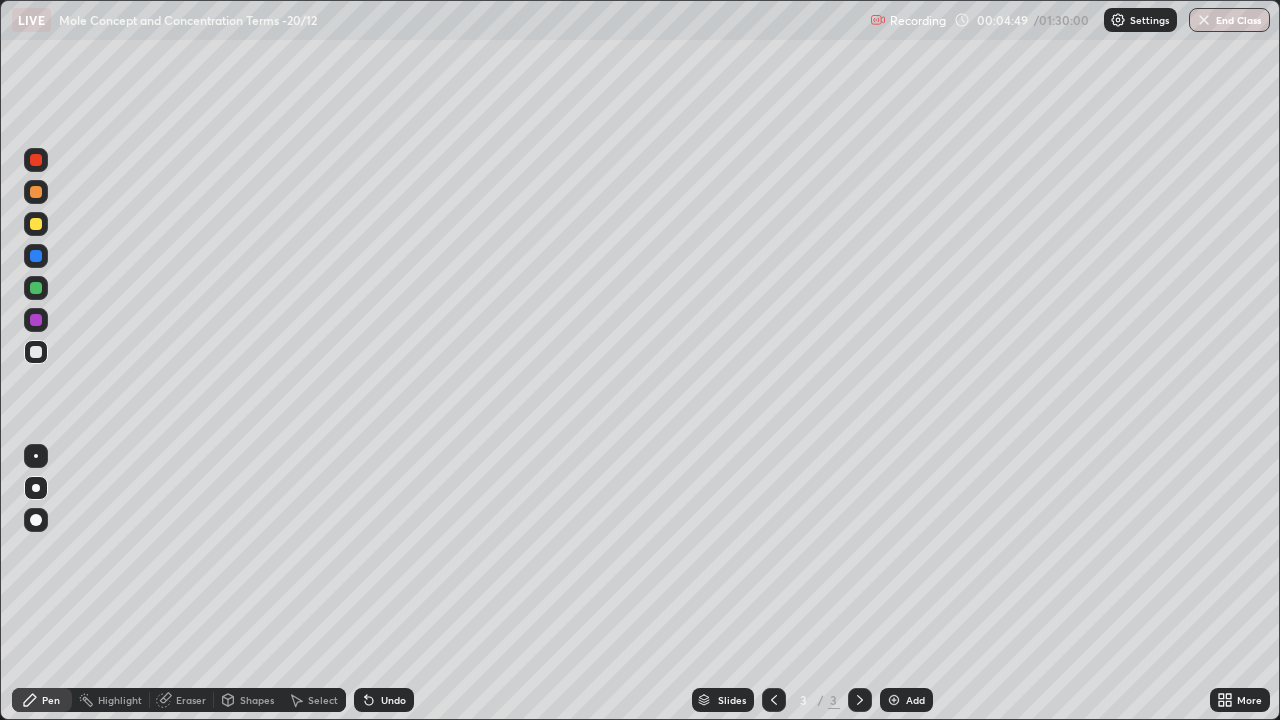 click on "Eraser" at bounding box center [191, 700] 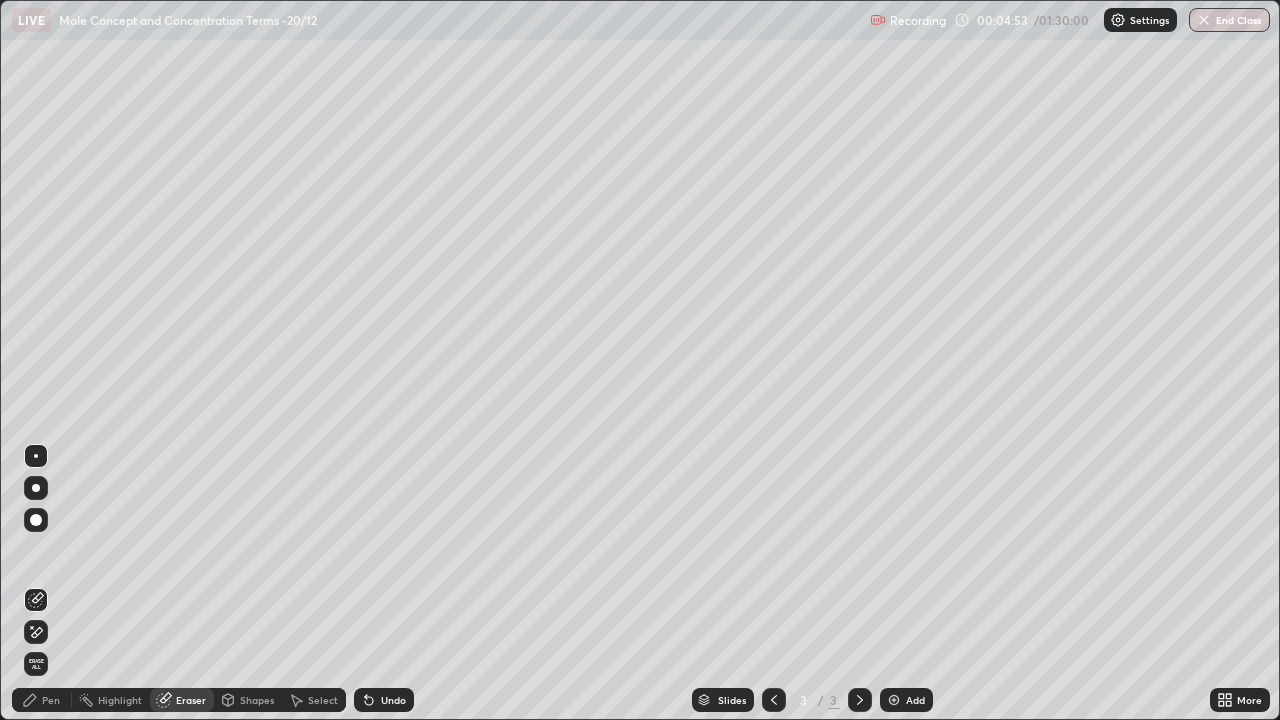 click on "Pen" at bounding box center [42, 700] 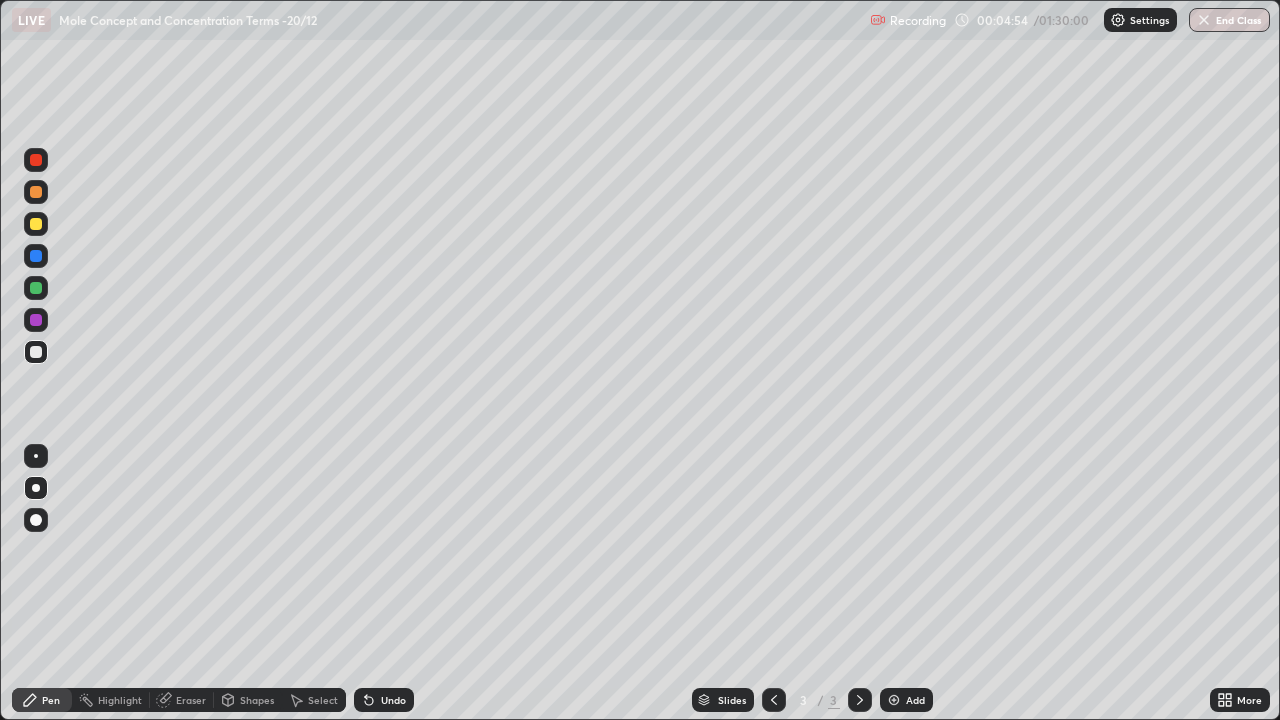 click on "Pen" at bounding box center (42, 700) 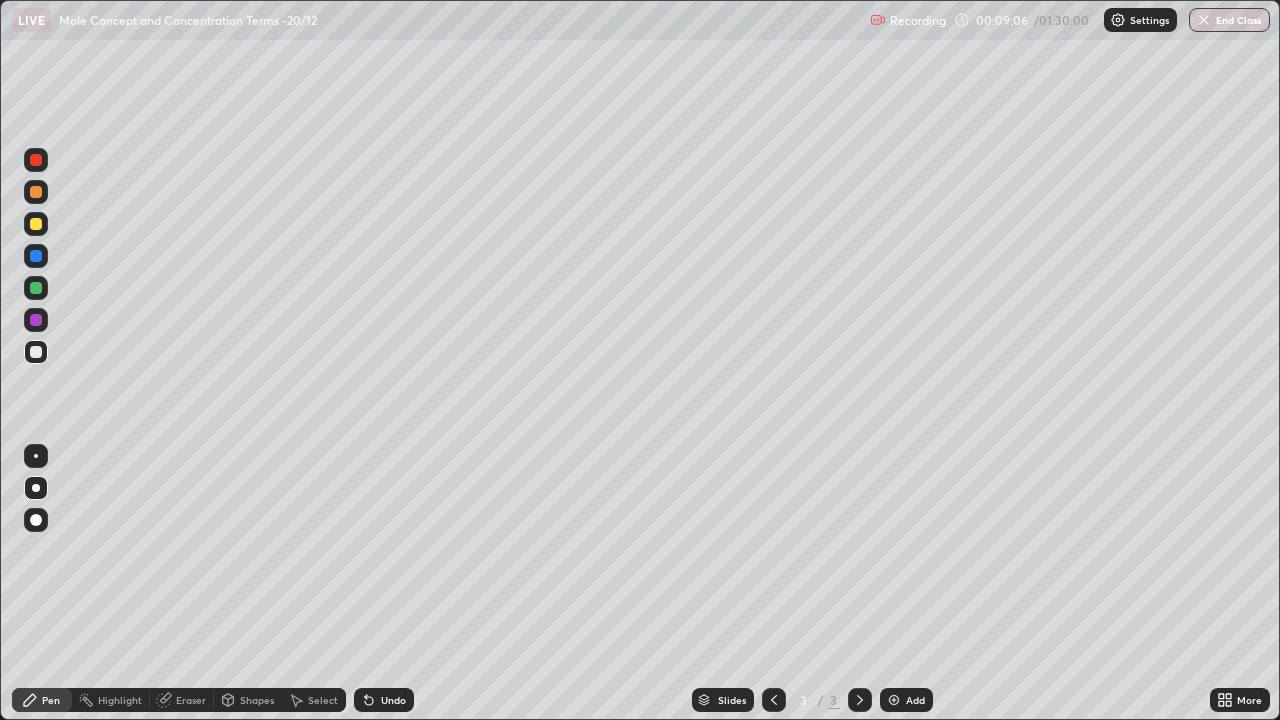click 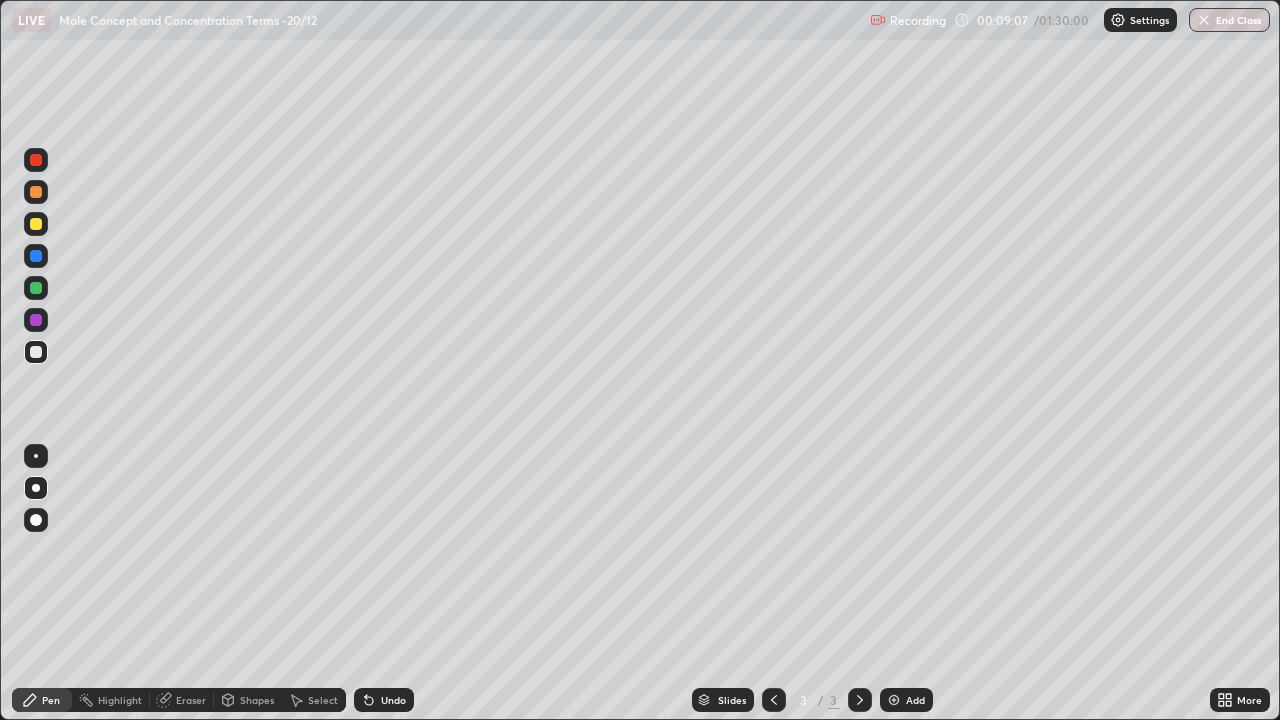 click on "Add" at bounding box center (906, 700) 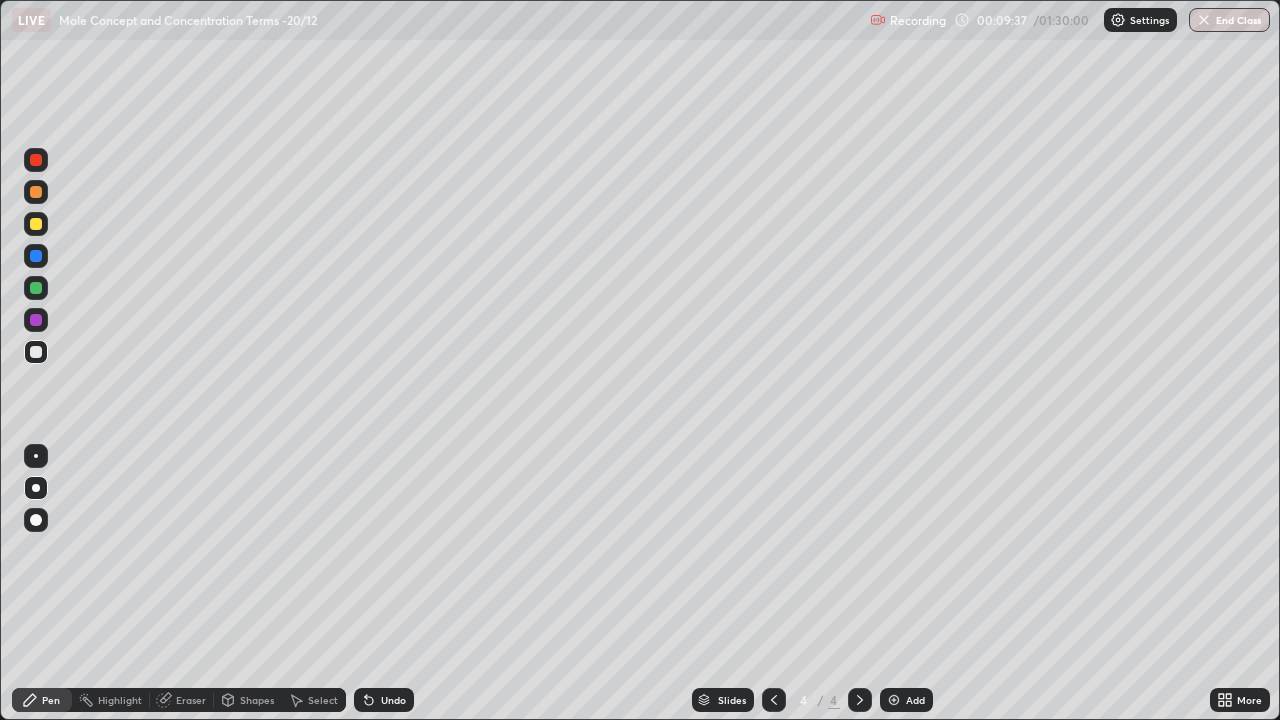 click on "Eraser" at bounding box center [191, 700] 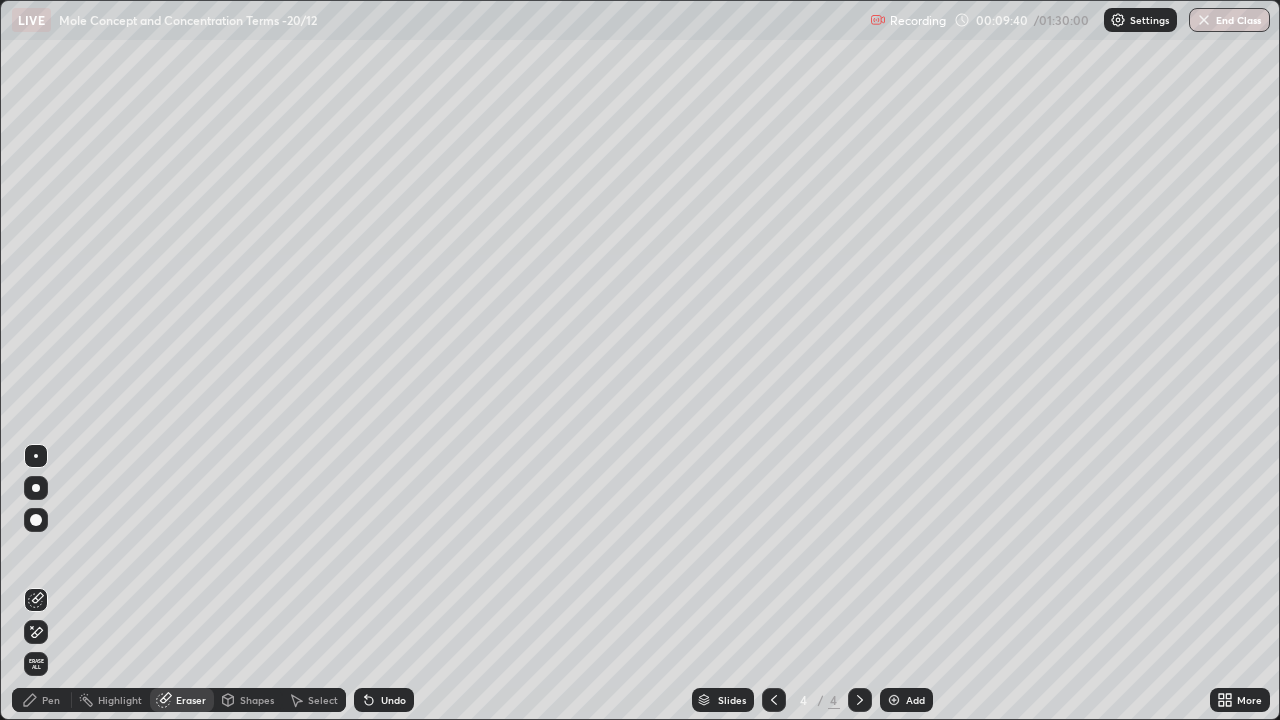 click on "Pen" at bounding box center [51, 700] 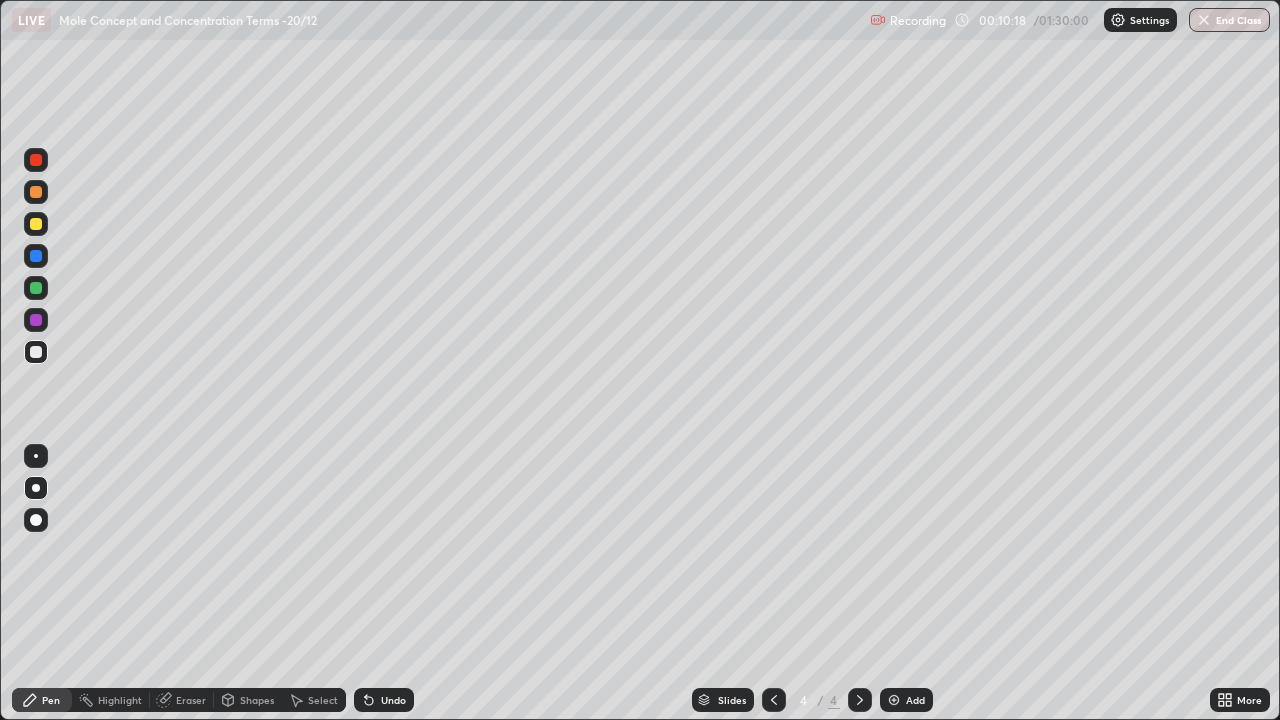 click on "Eraser" at bounding box center (191, 700) 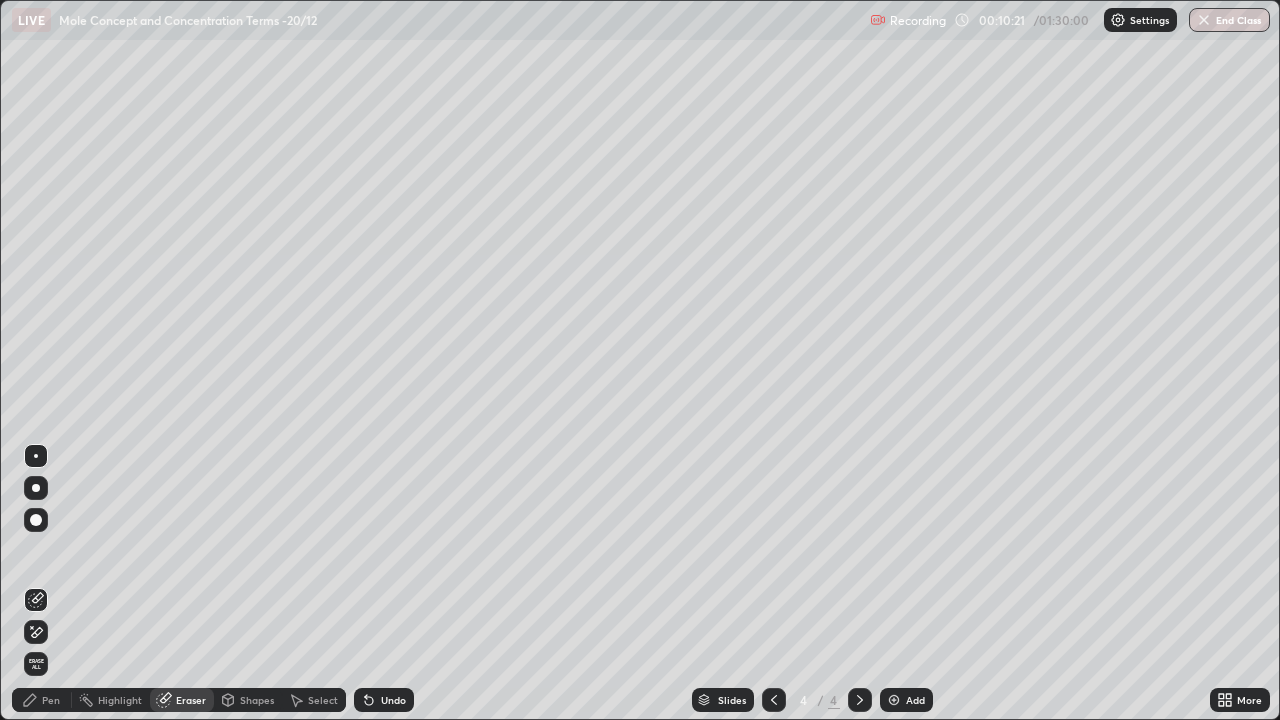 click on "Pen" at bounding box center [51, 700] 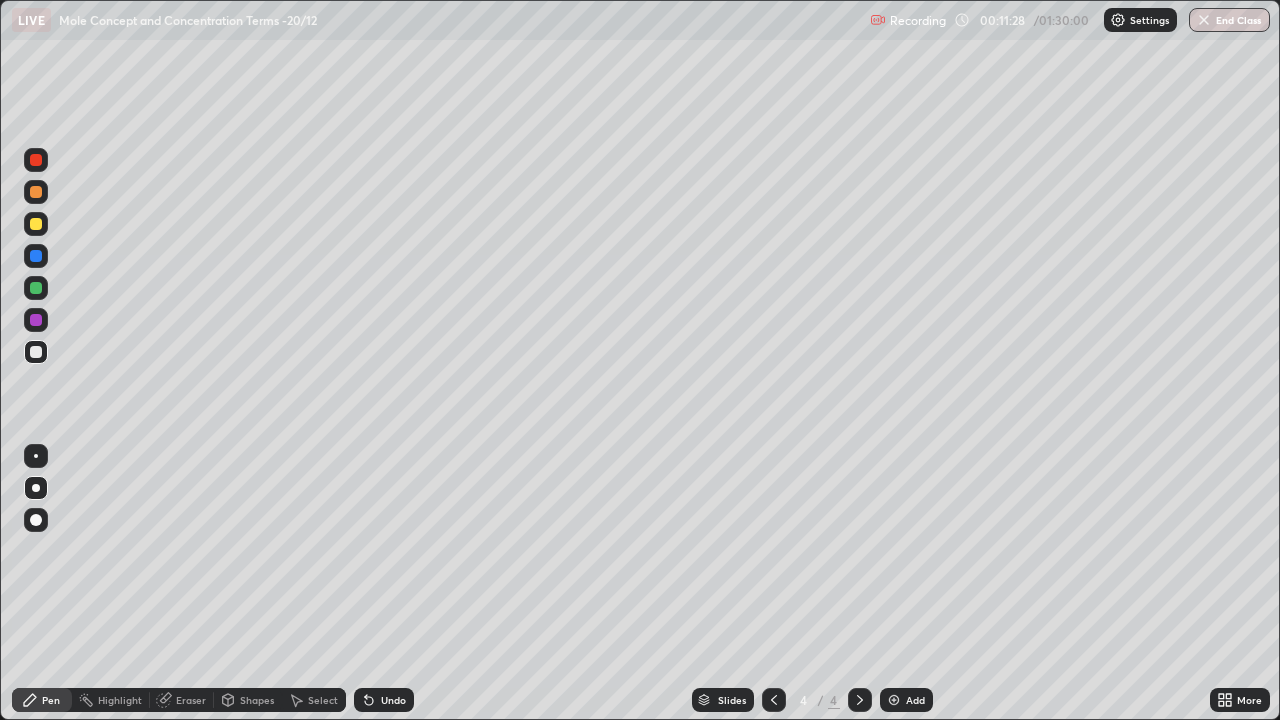 click at bounding box center [774, 700] 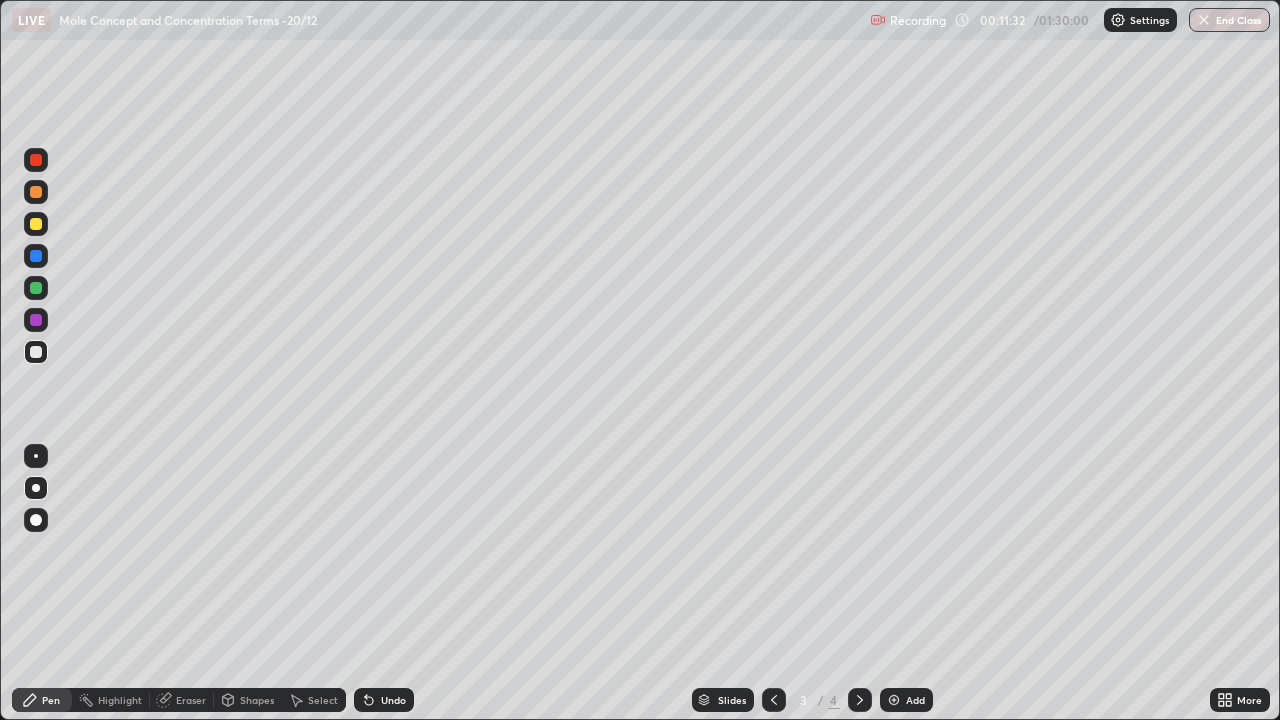click on "Eraser" at bounding box center [191, 700] 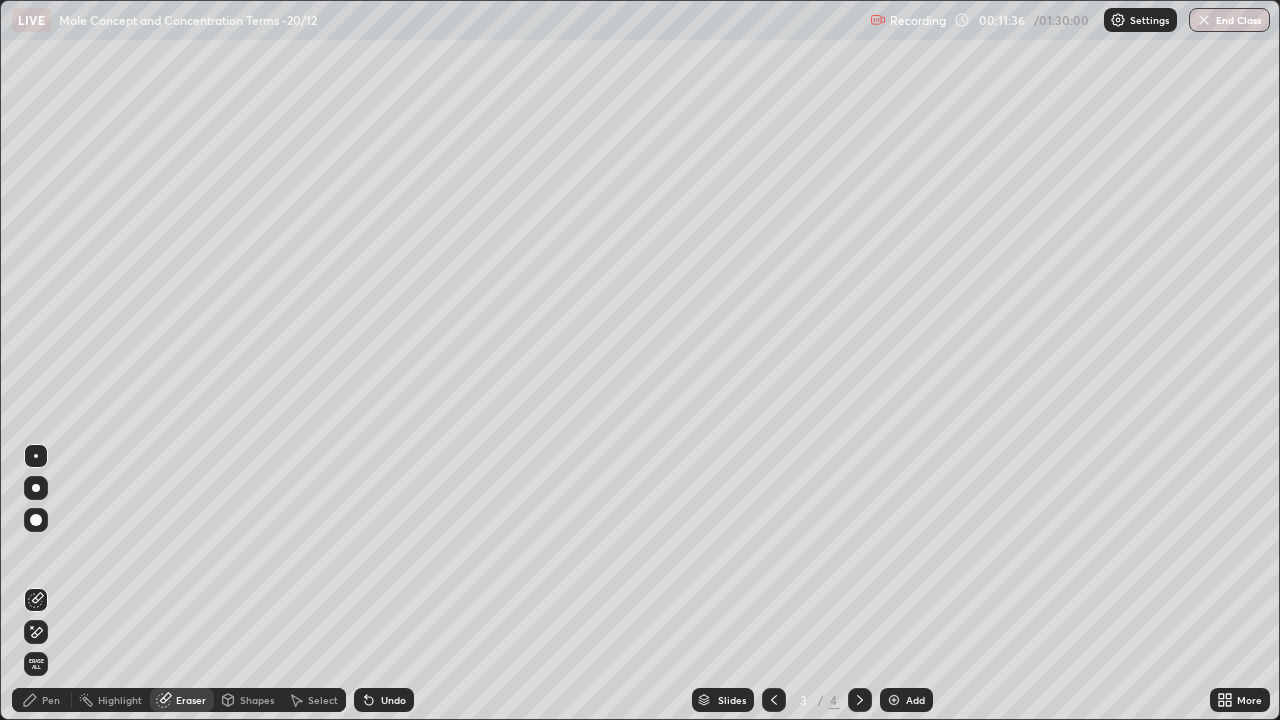 click on "Pen" at bounding box center (42, 700) 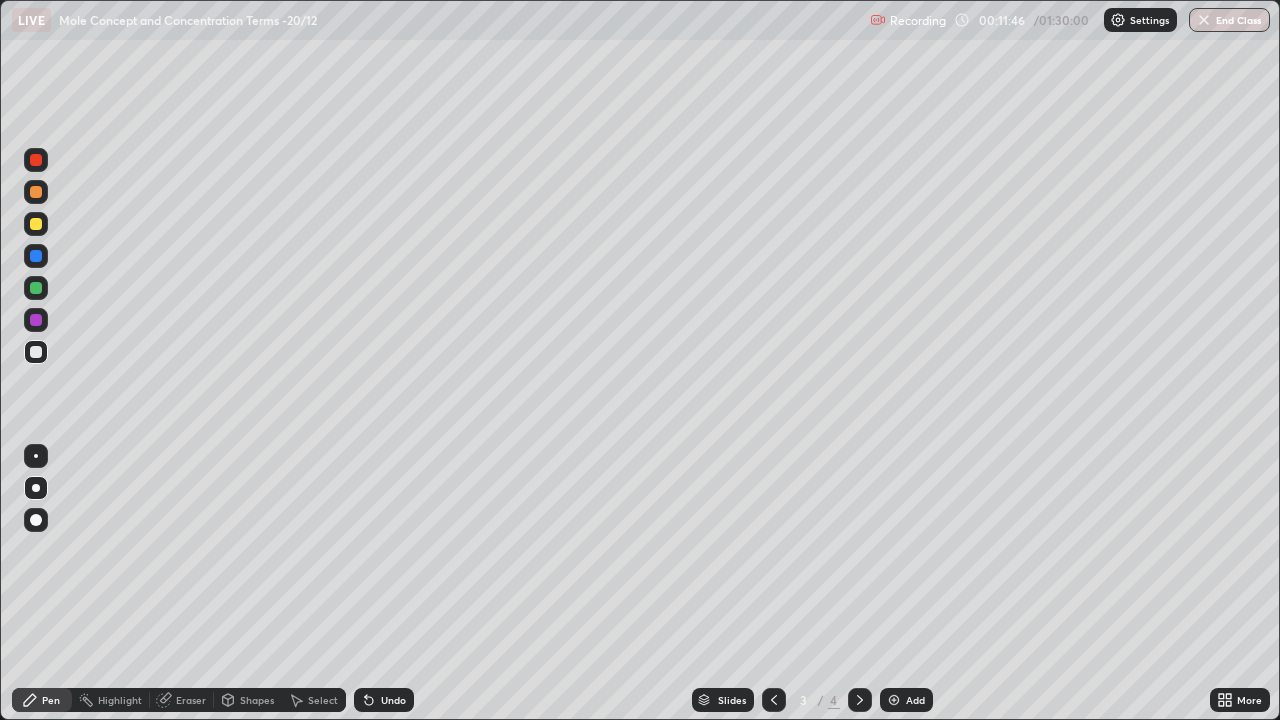 click on "Eraser" at bounding box center [191, 700] 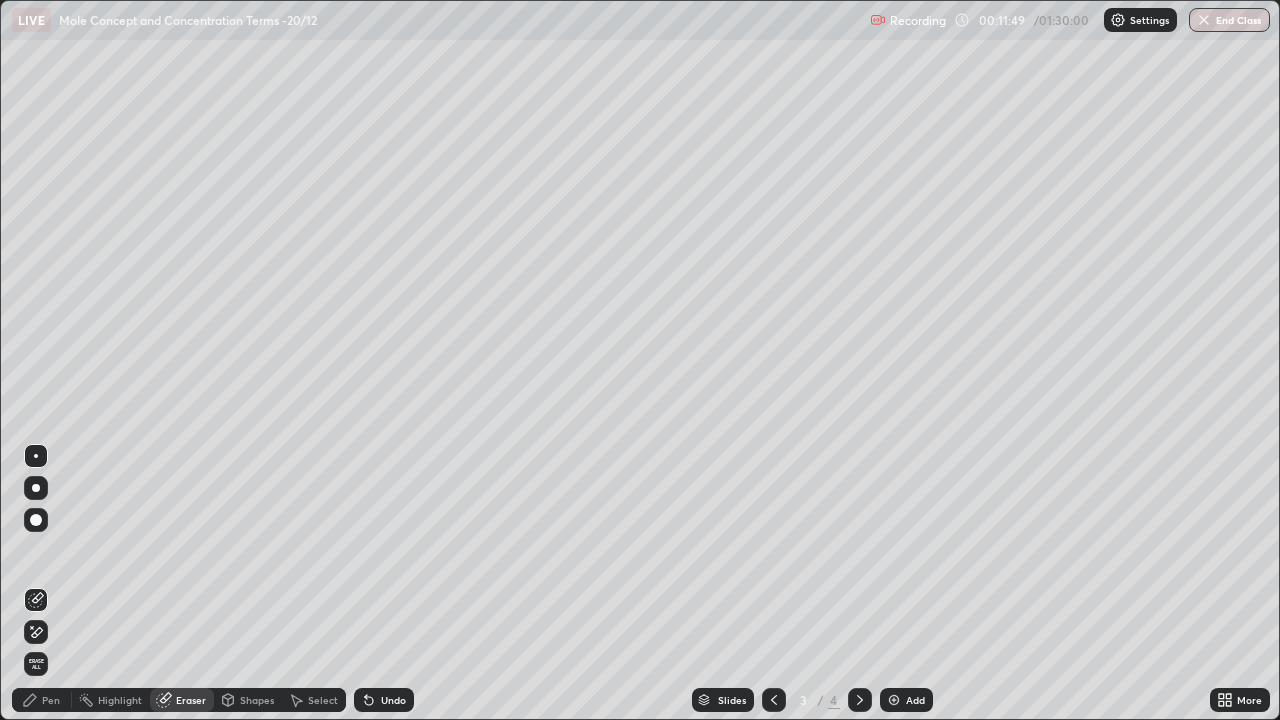 click on "Pen" at bounding box center [42, 700] 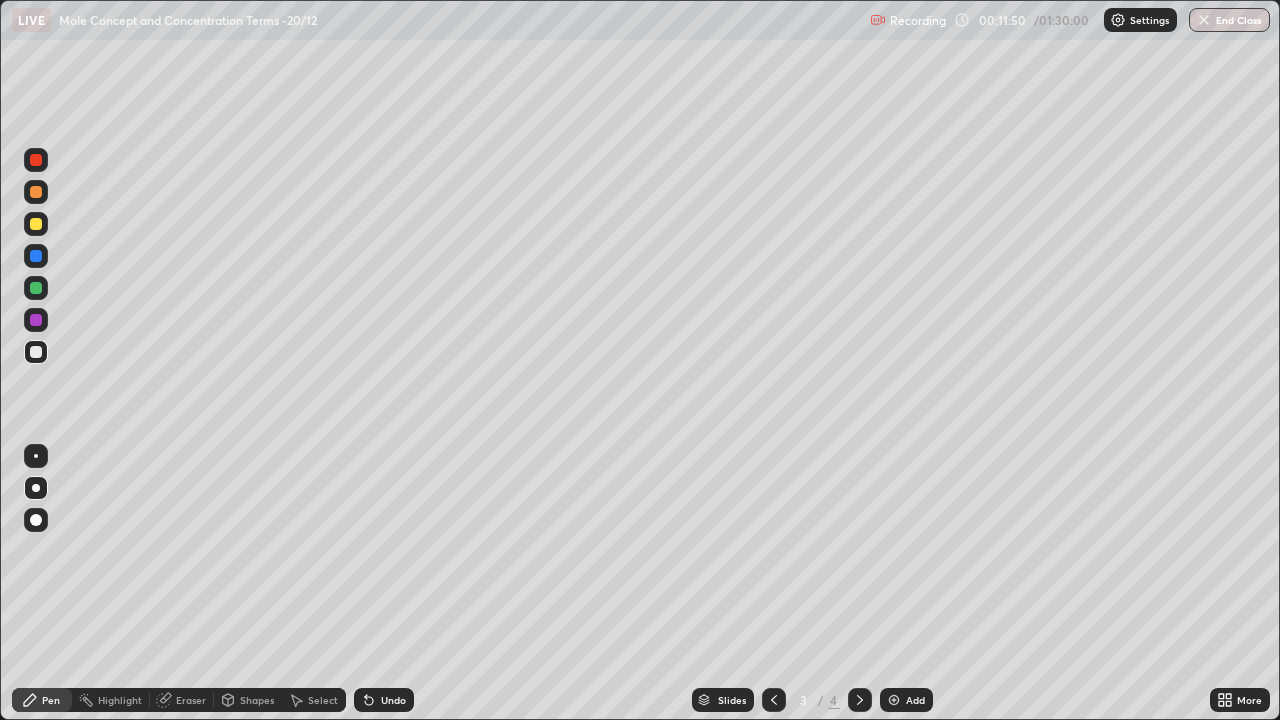 click 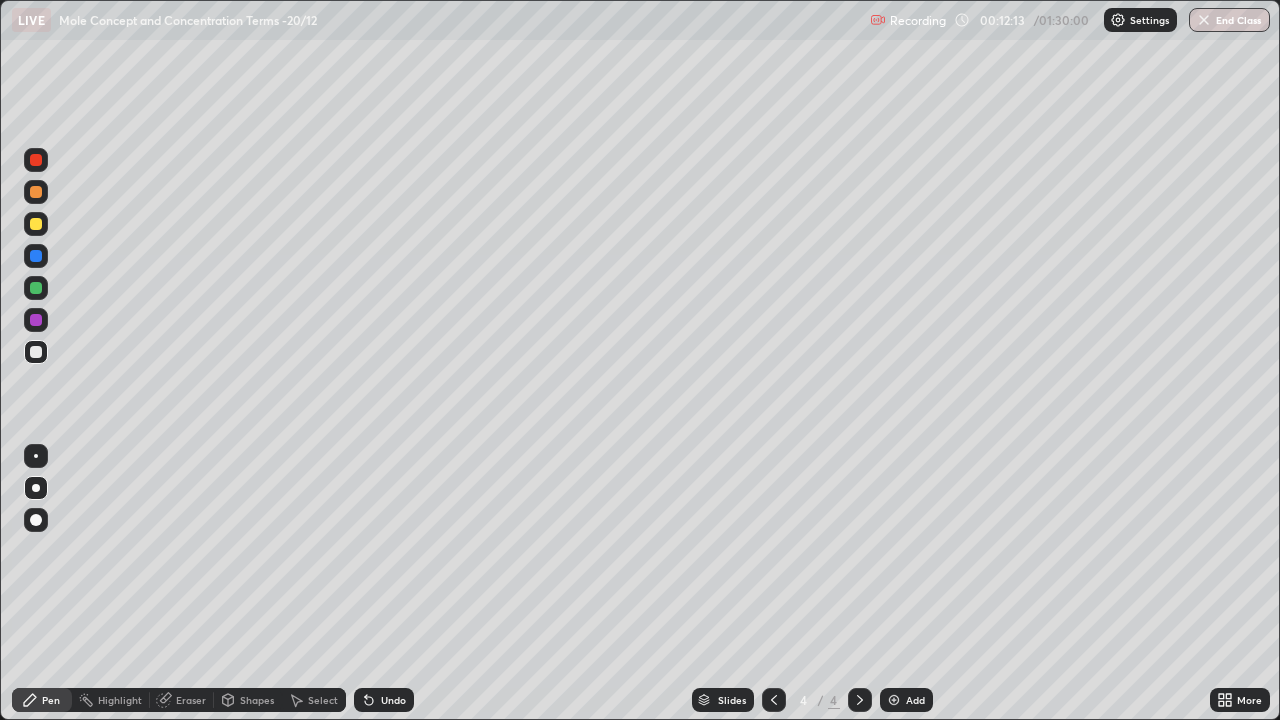 click on "Eraser" at bounding box center (182, 700) 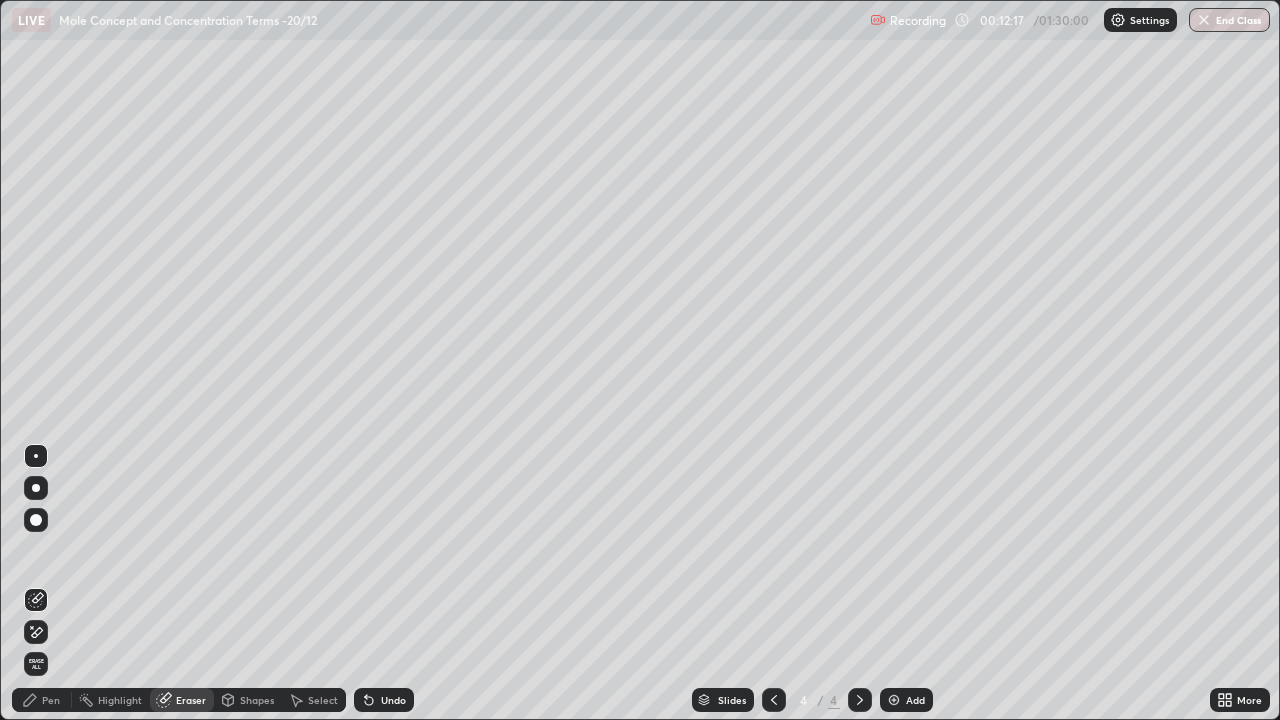 click on "Pen" at bounding box center (51, 700) 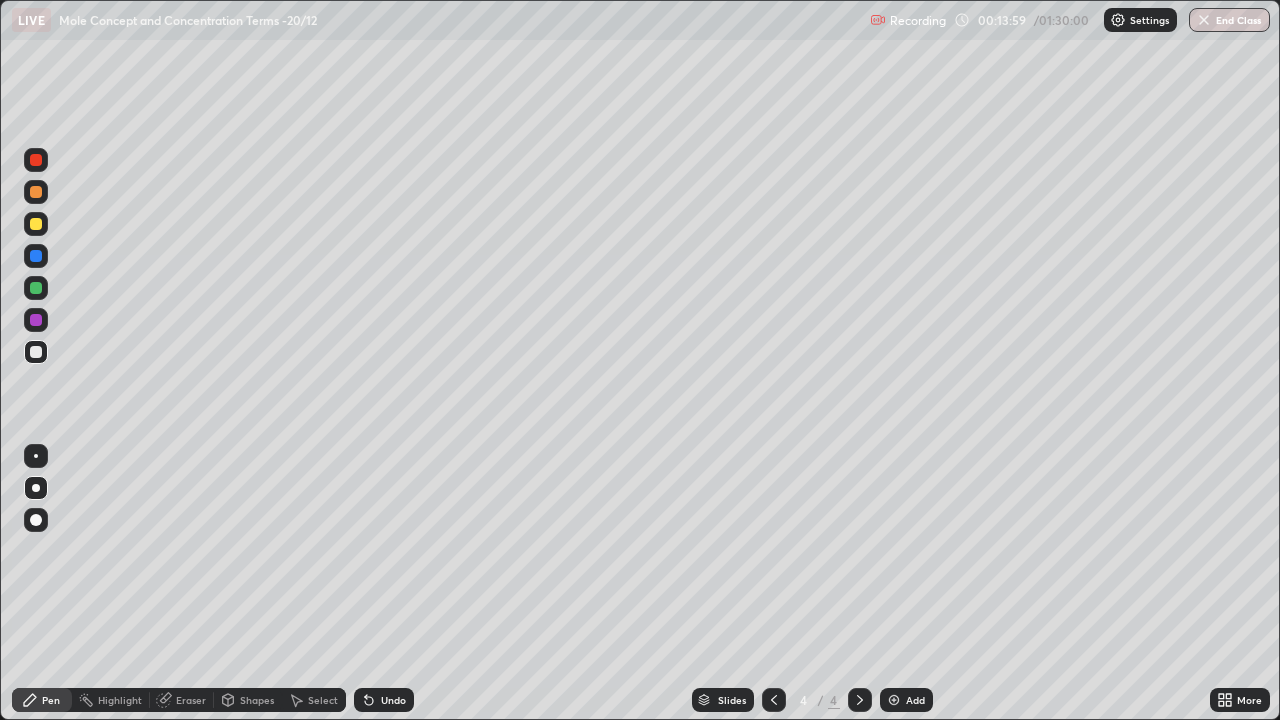 click 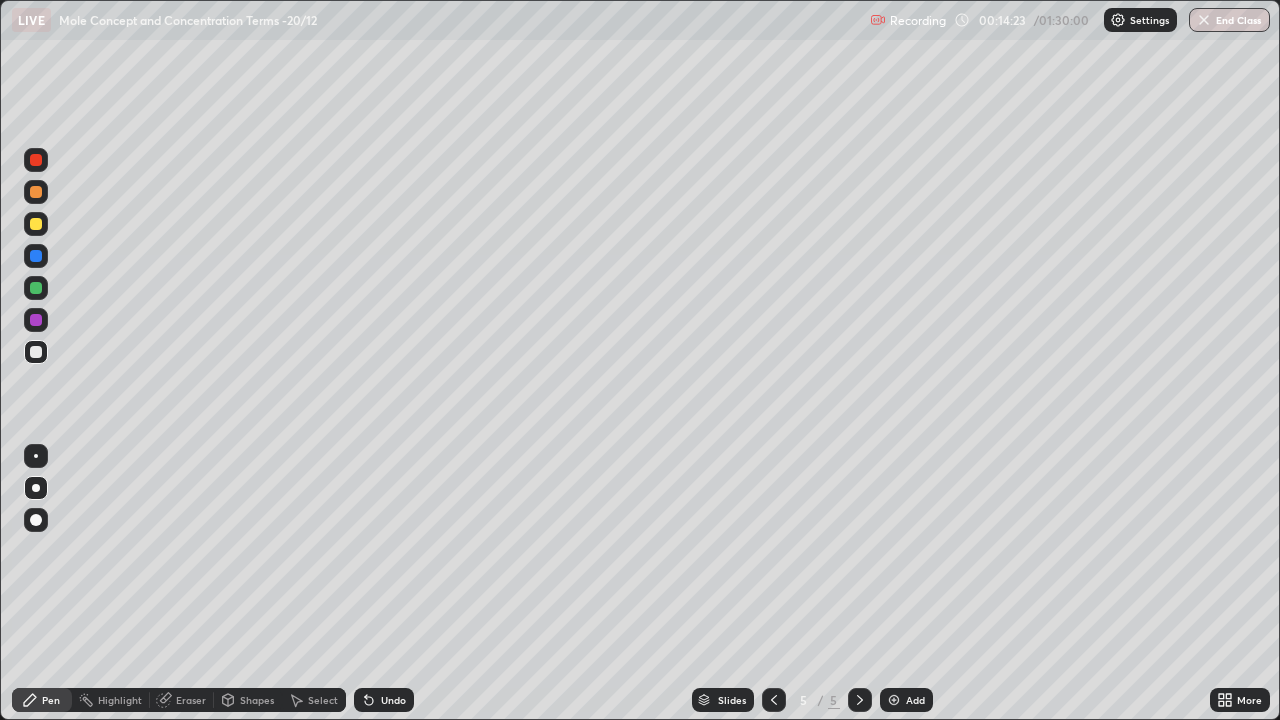 click 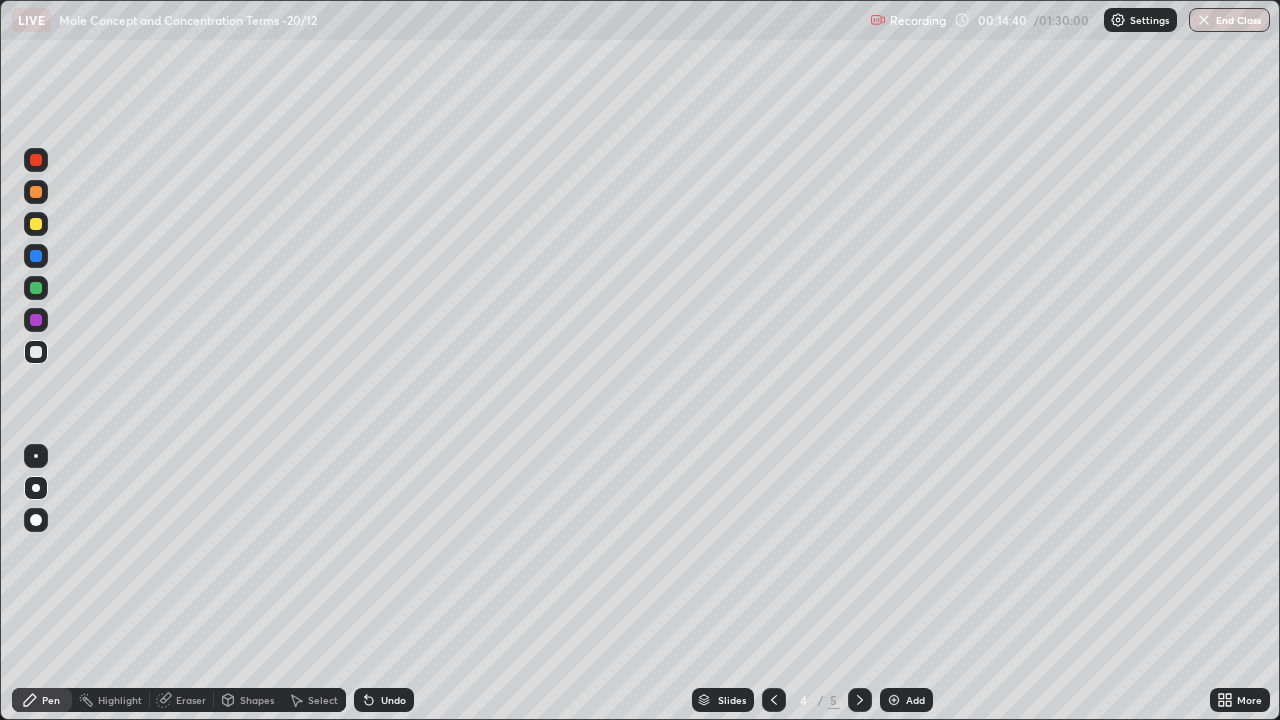 click 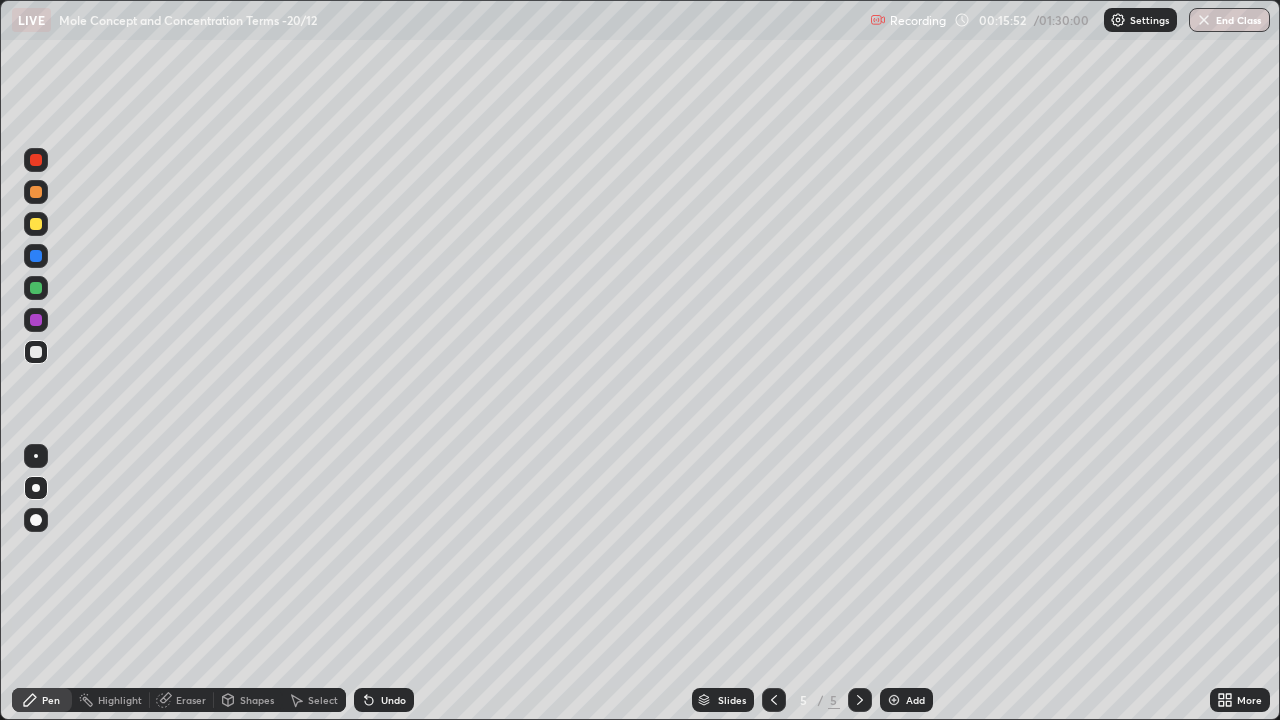 click 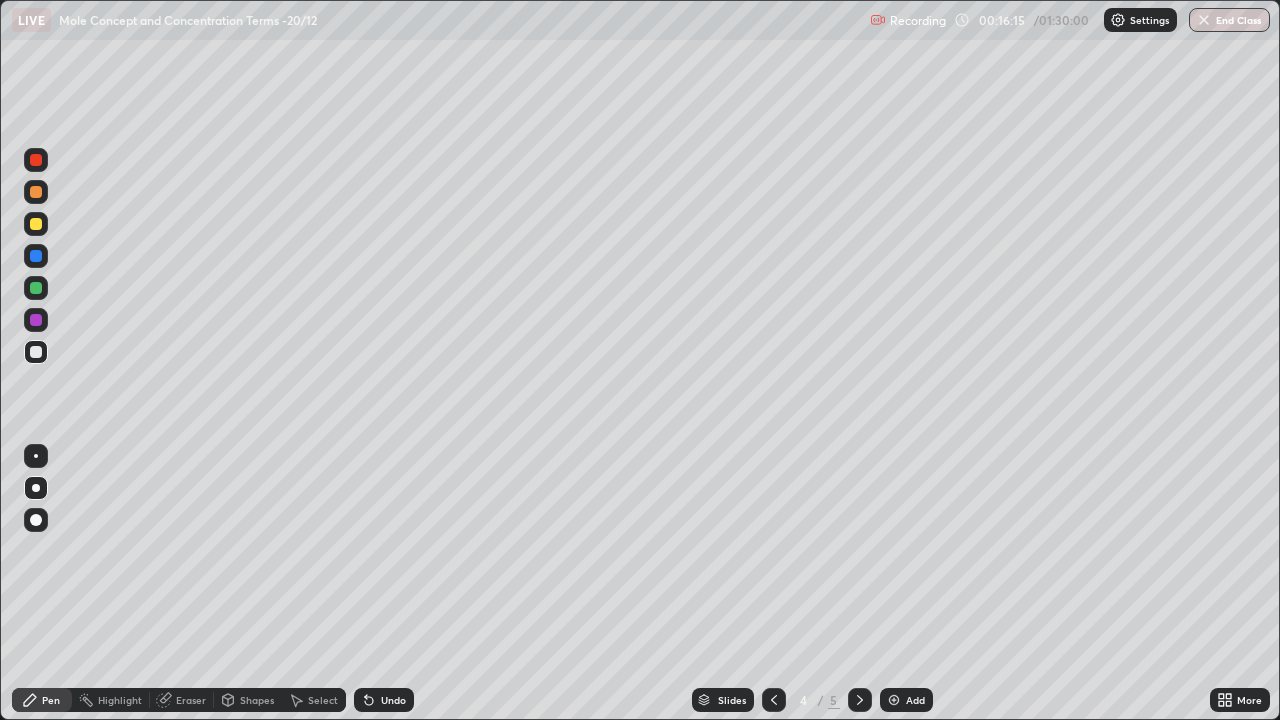 click 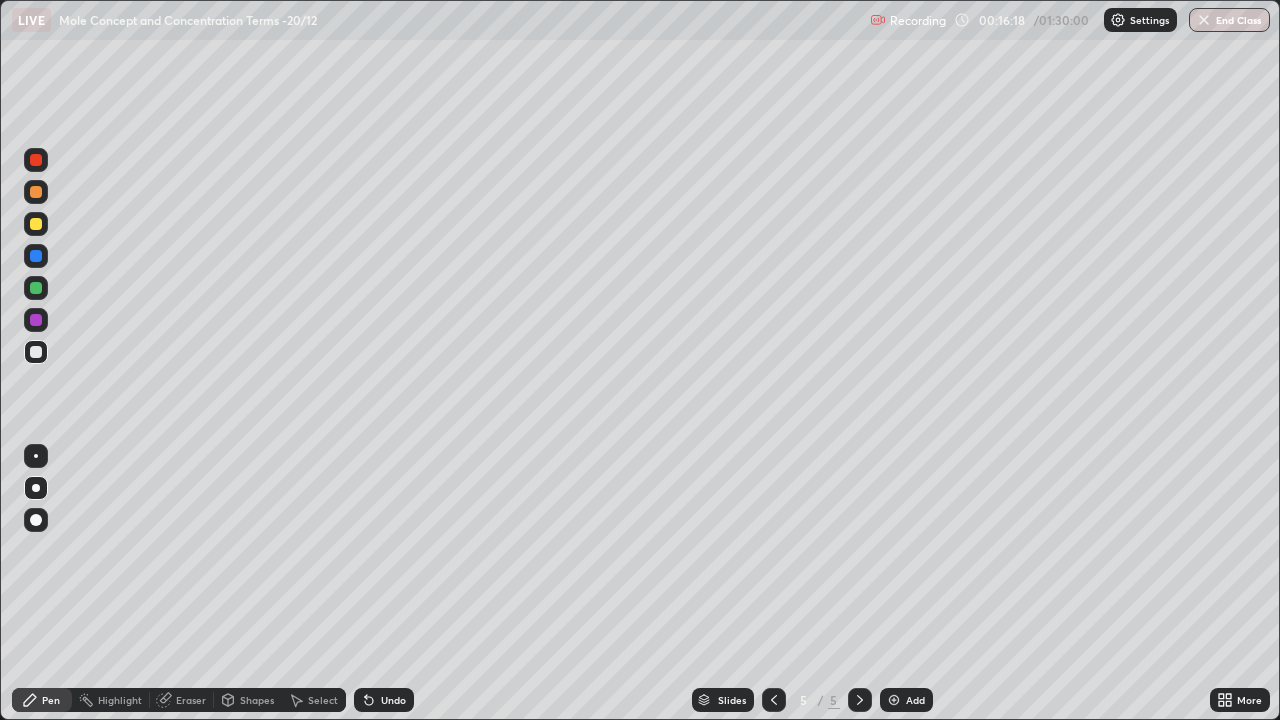 click at bounding box center [36, 288] 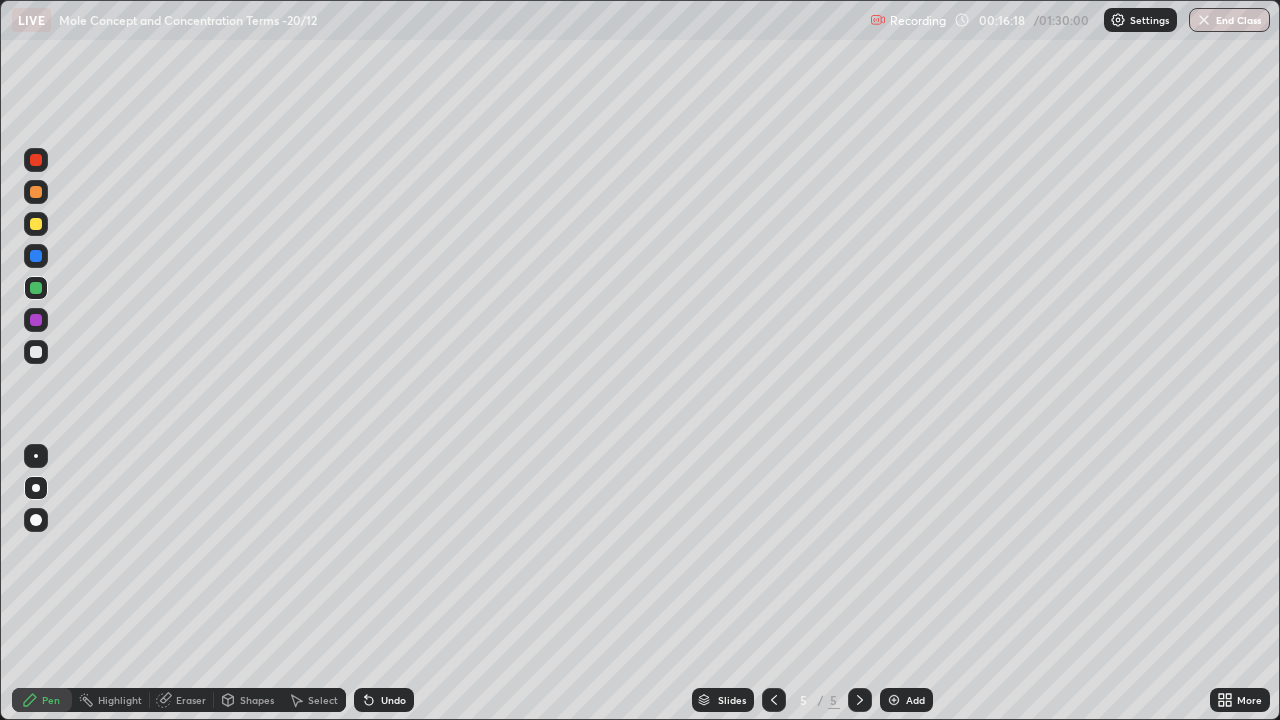 click at bounding box center [36, 288] 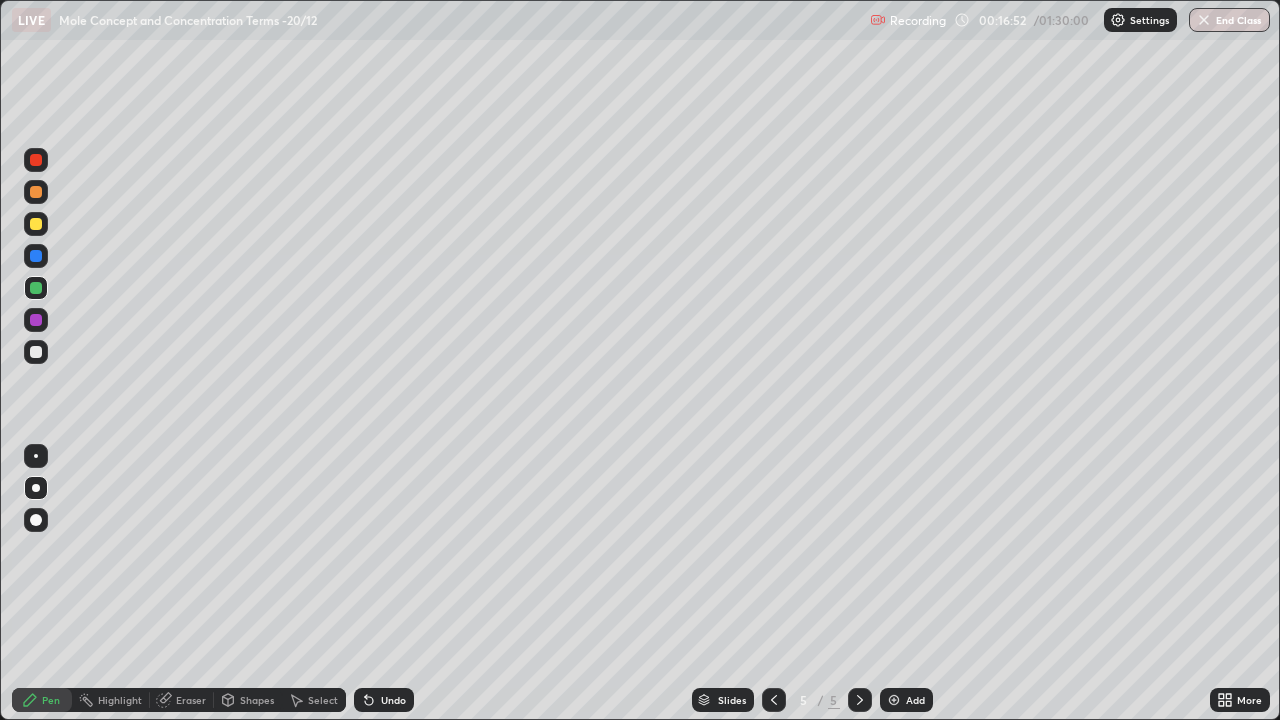 click on "Eraser" at bounding box center [191, 700] 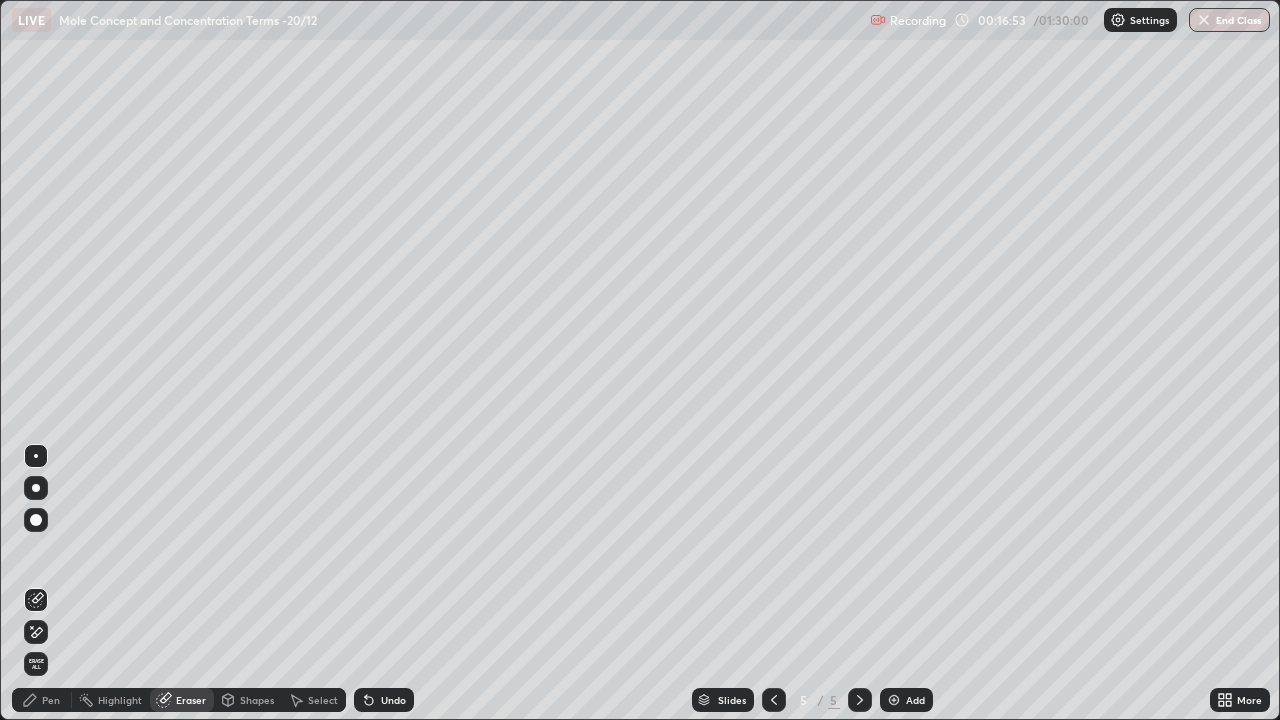 click 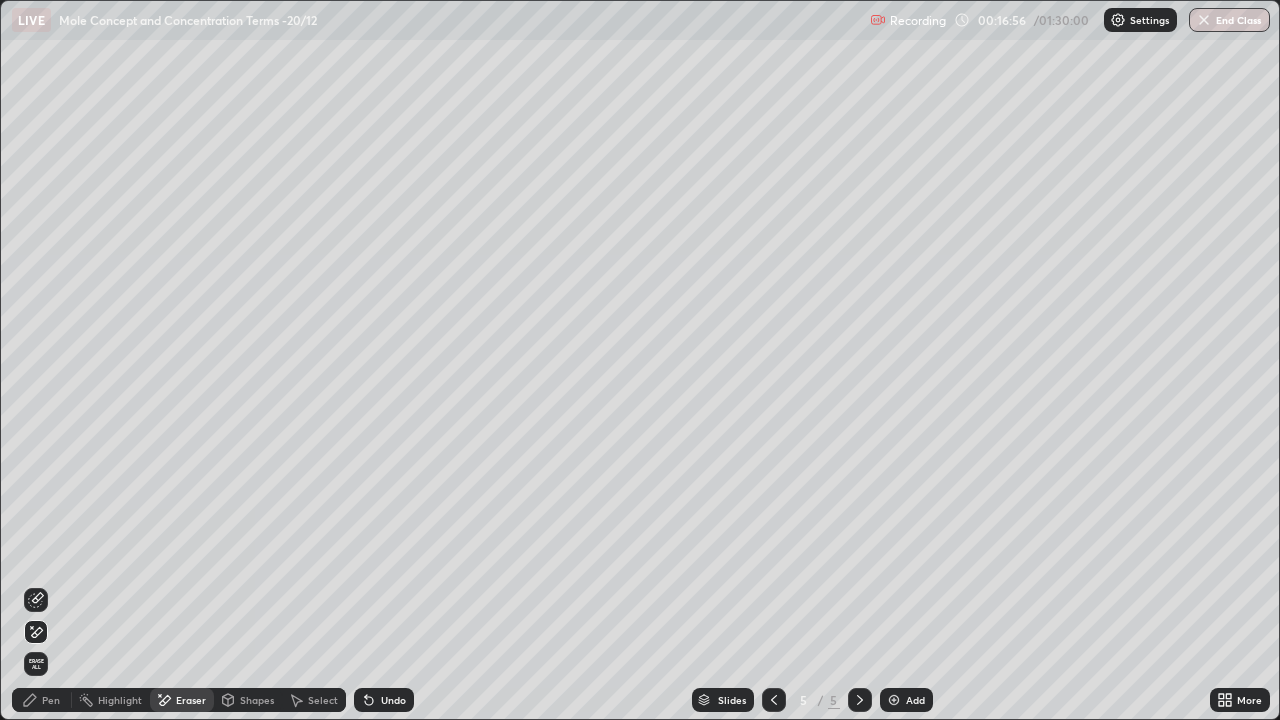 click on "Pen" at bounding box center [51, 700] 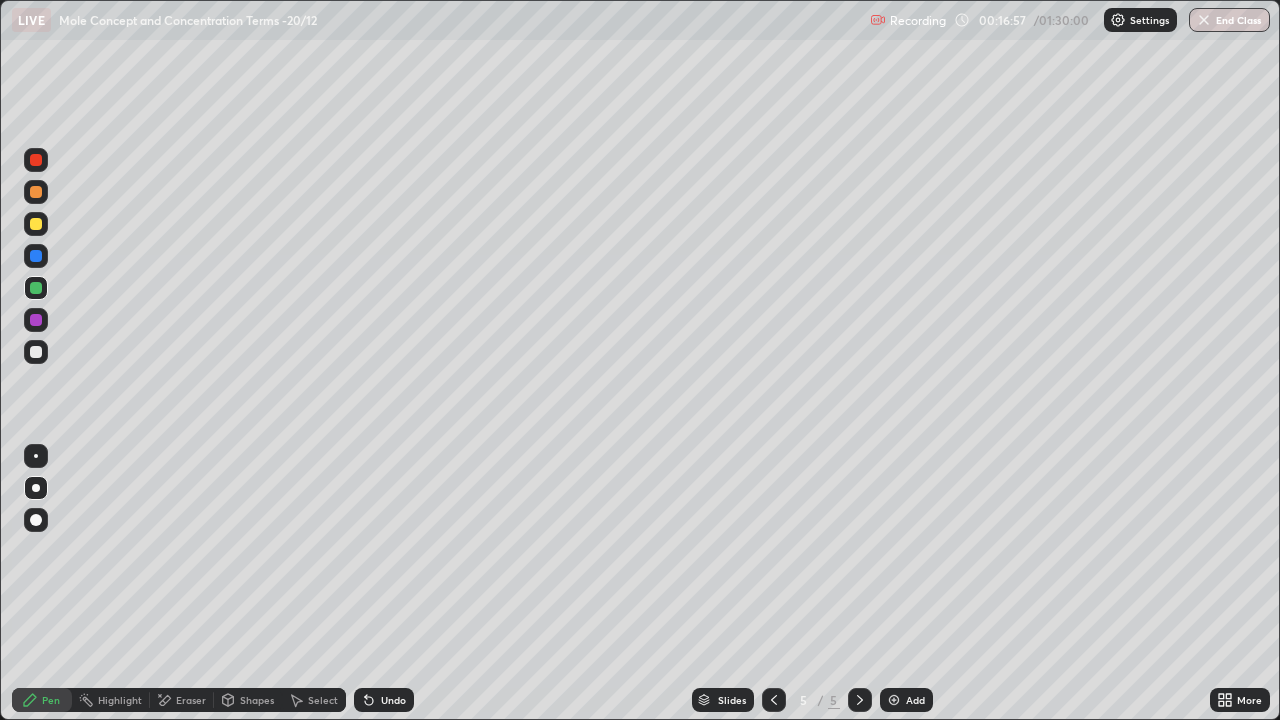 click on "Eraser" at bounding box center (191, 700) 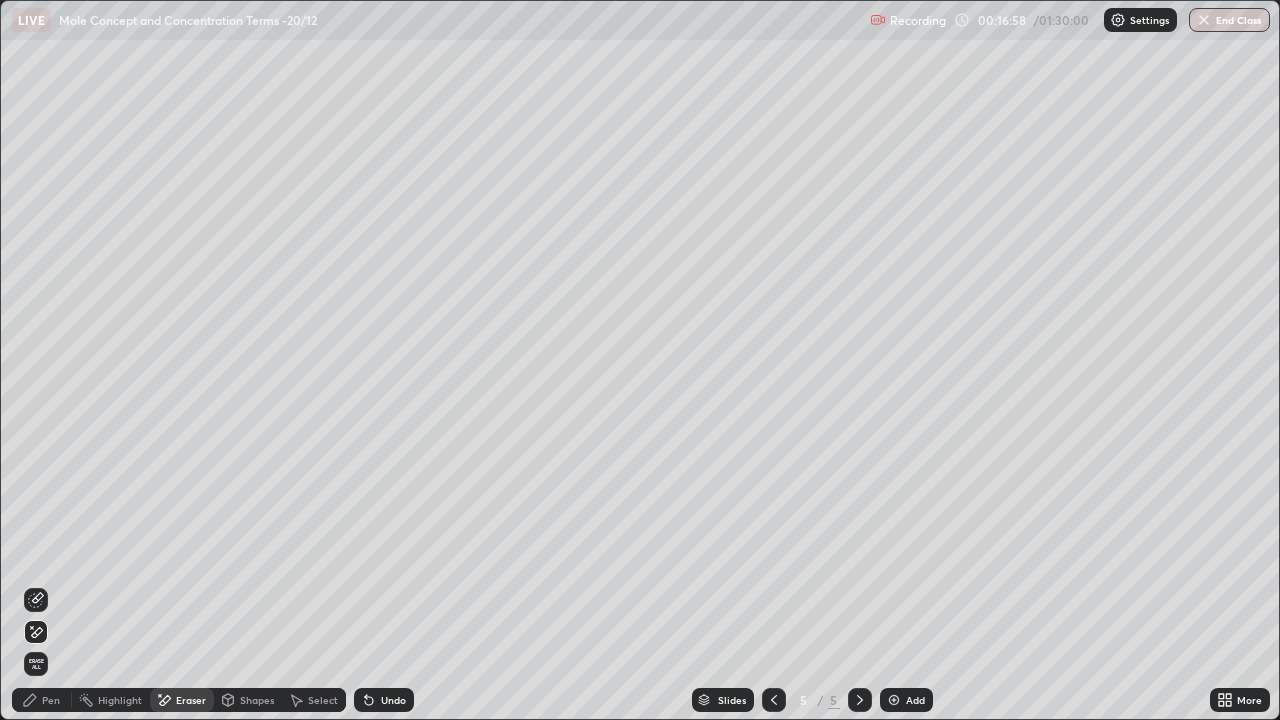 click 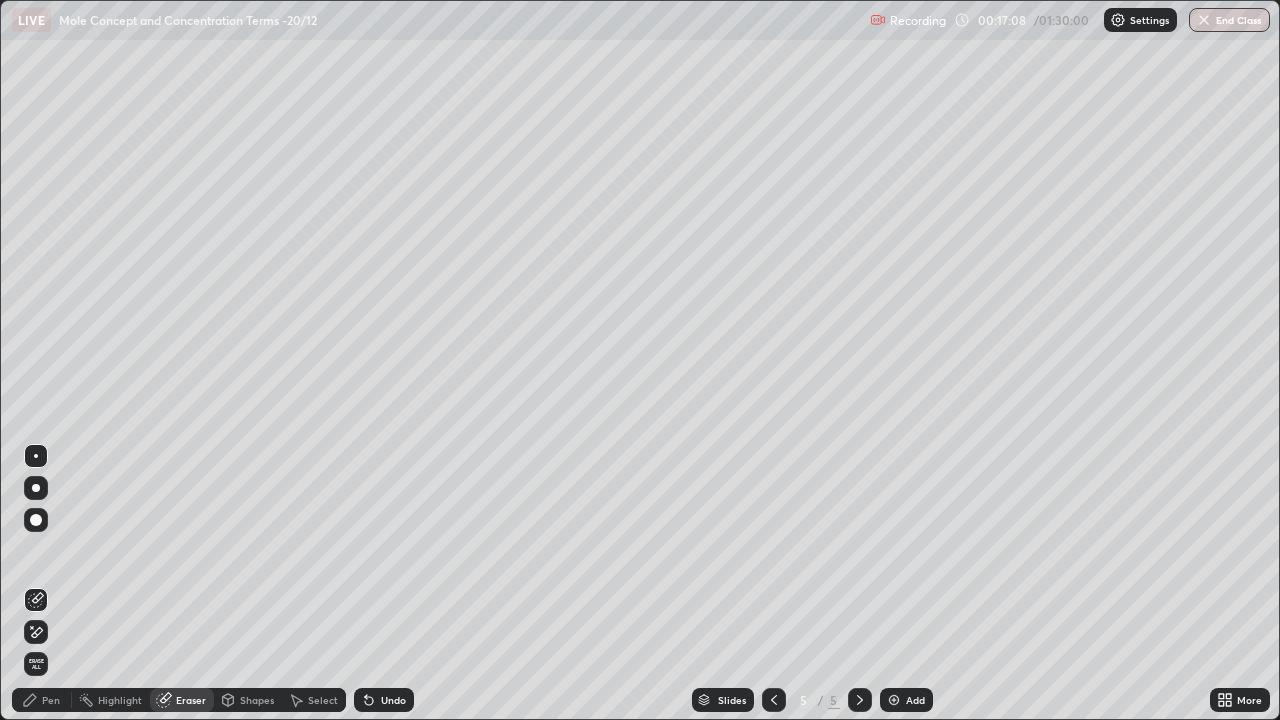 click at bounding box center [36, 488] 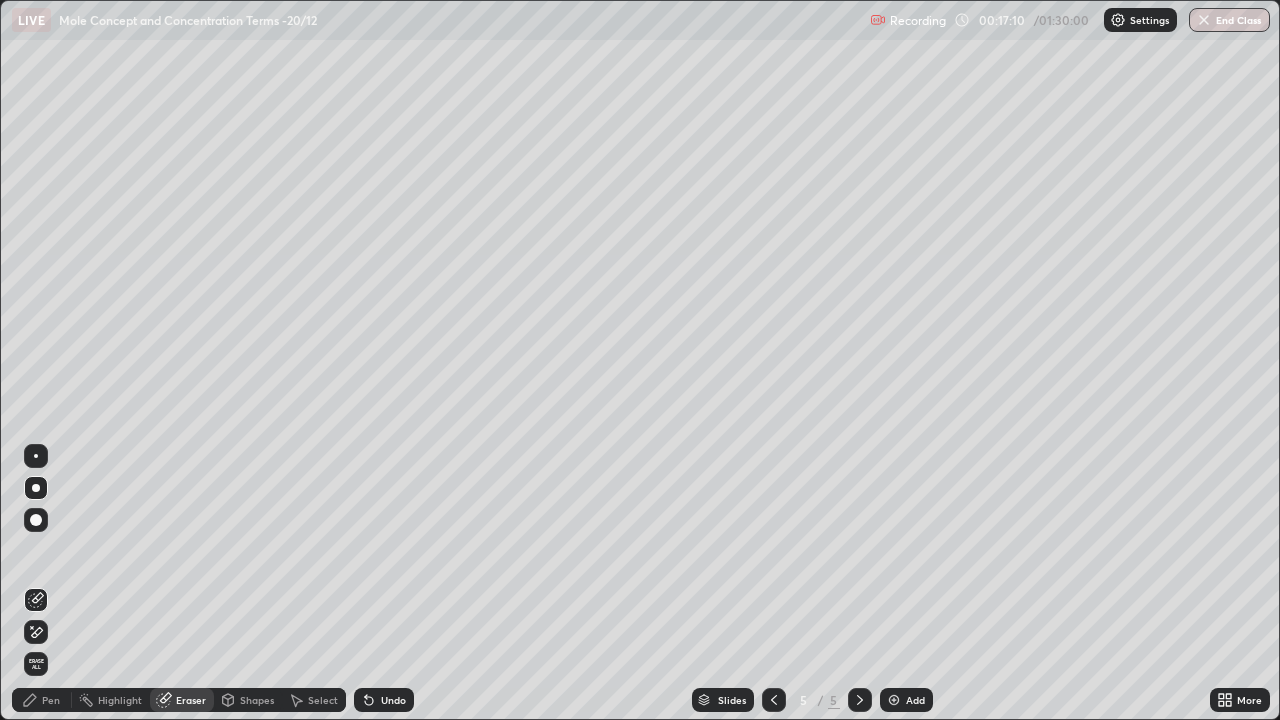 click on "Pen" at bounding box center [51, 700] 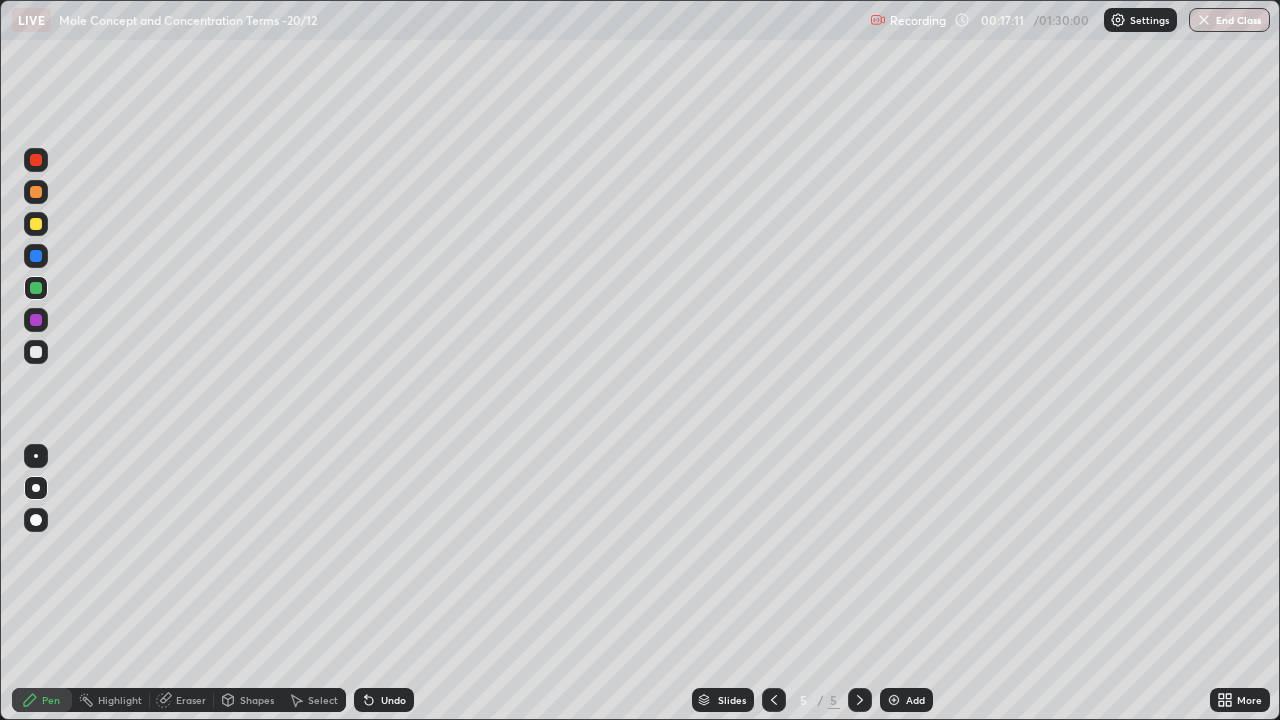 click at bounding box center [36, 288] 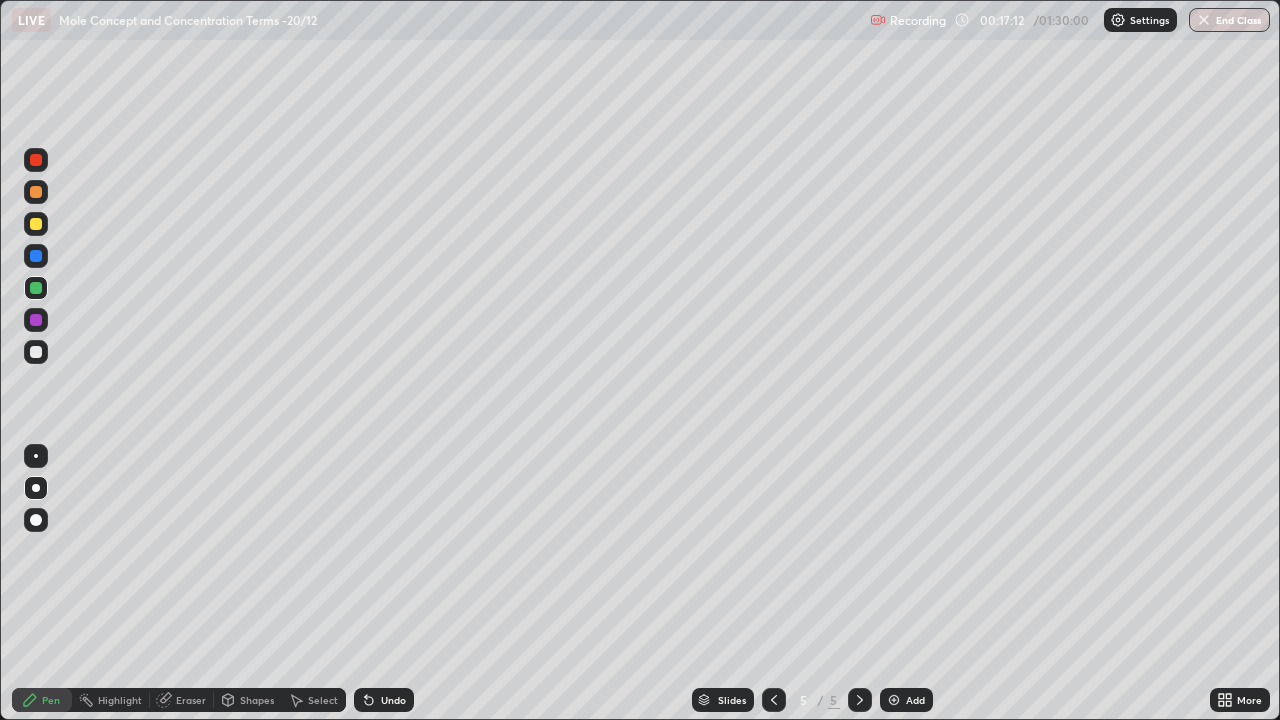click at bounding box center [36, 288] 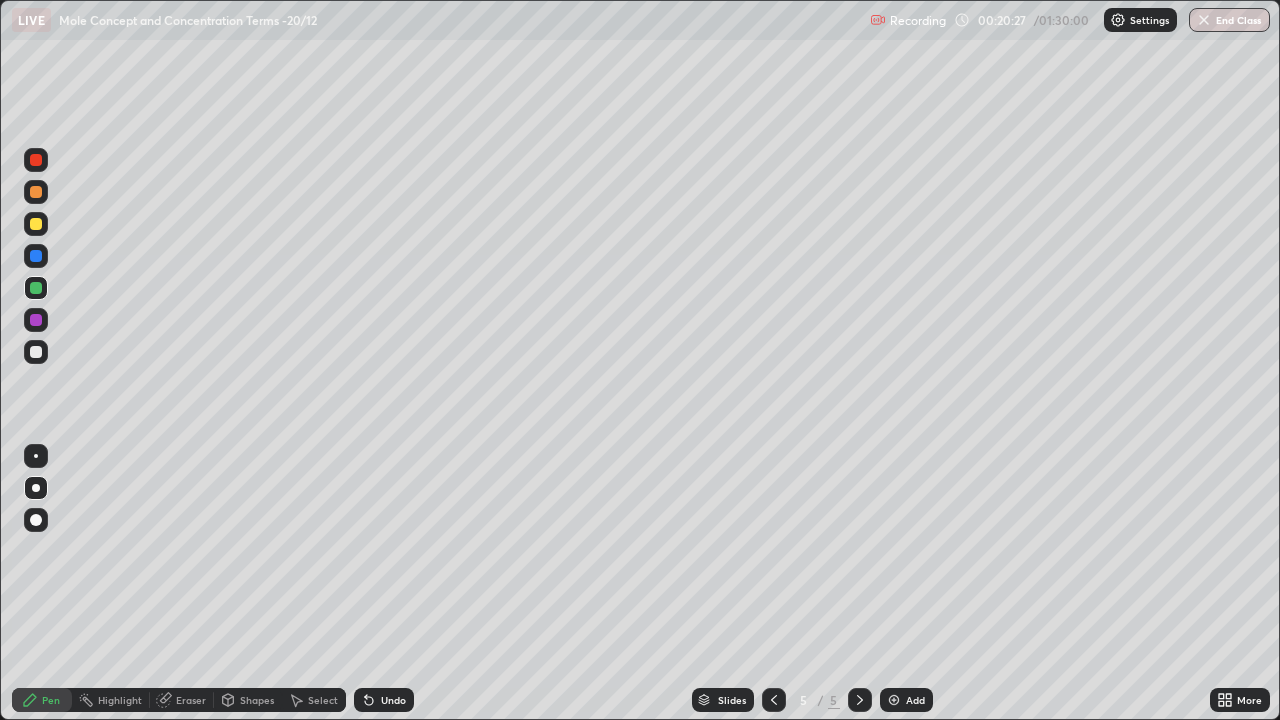 click 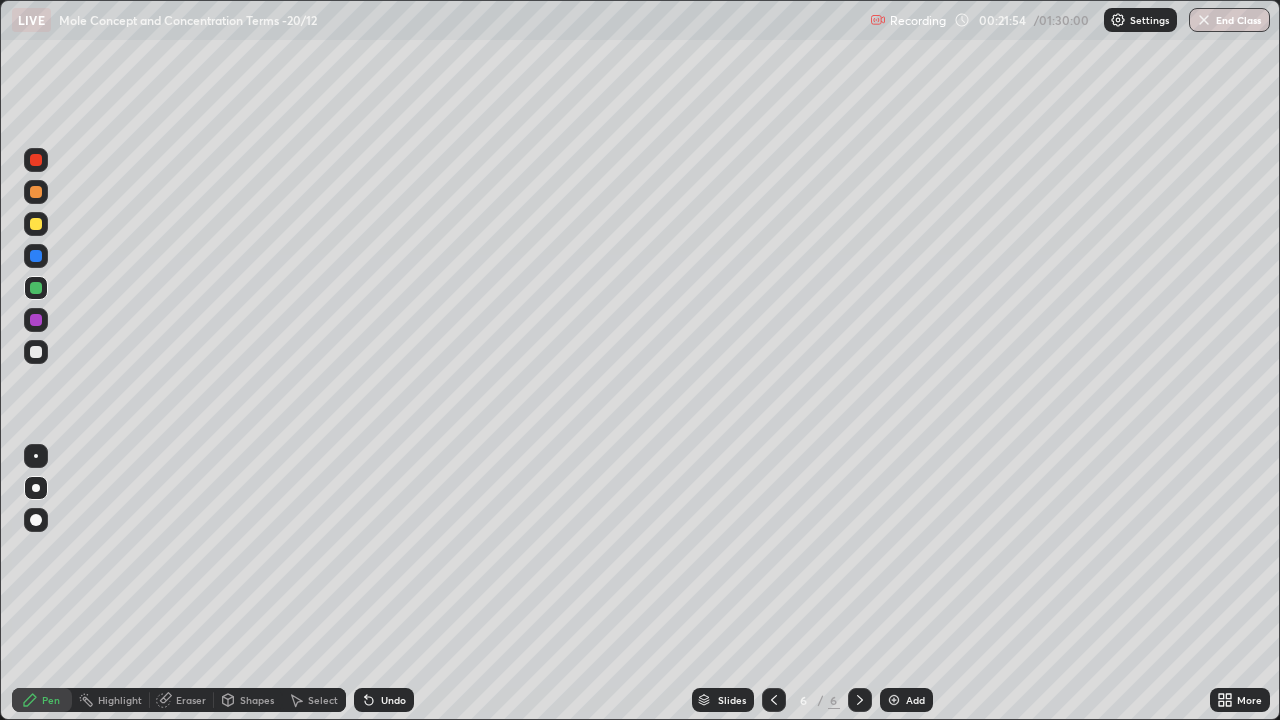 click 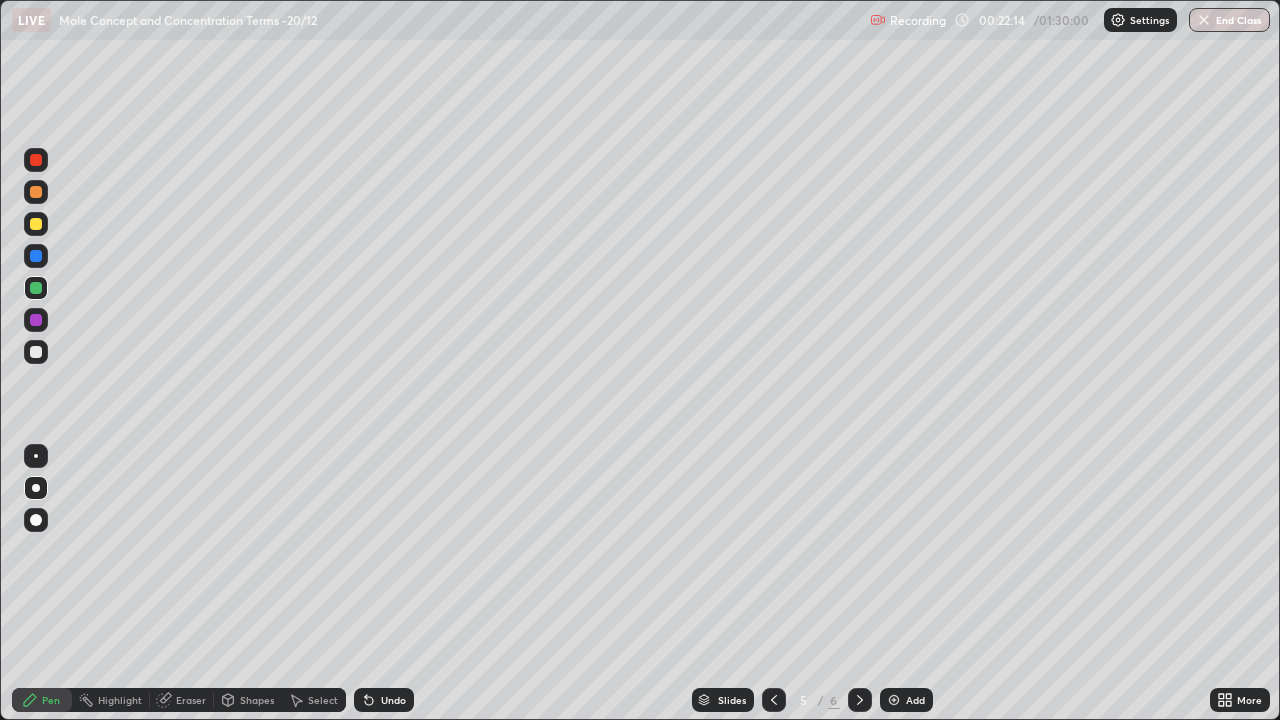 click on "Eraser" at bounding box center [182, 700] 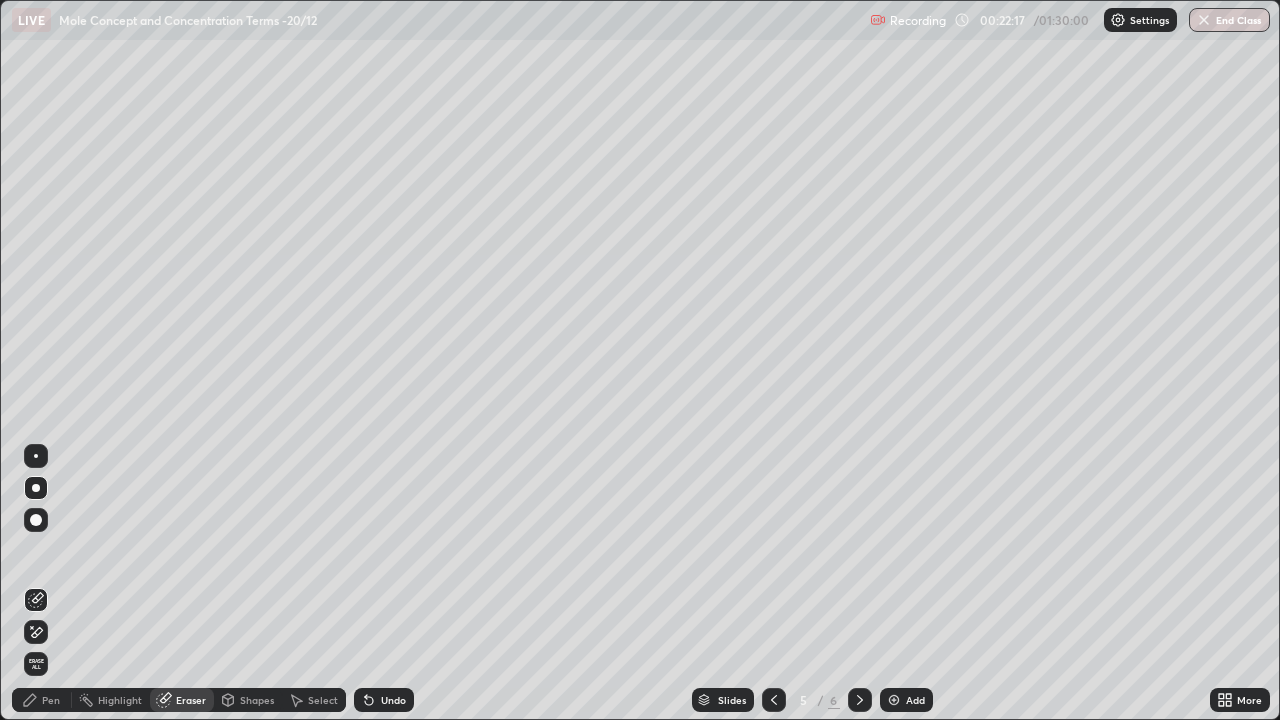 click on "Pen" at bounding box center [51, 700] 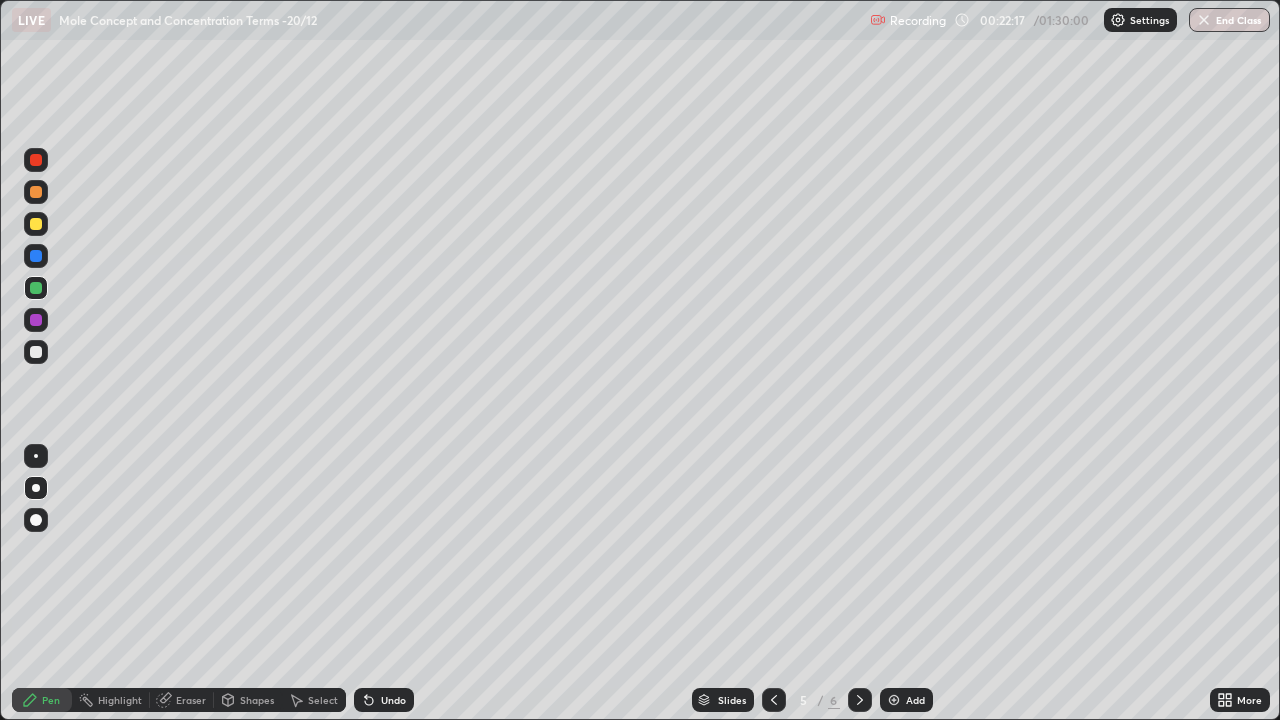 click at bounding box center (36, 352) 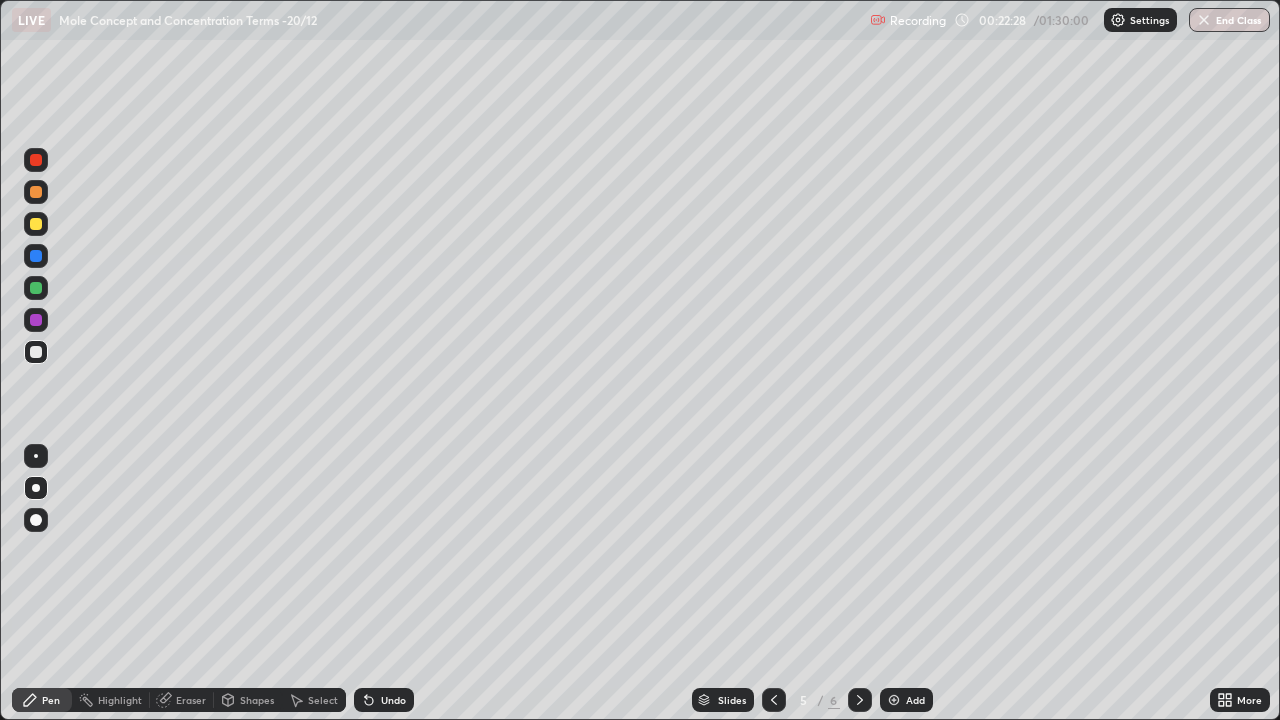 click 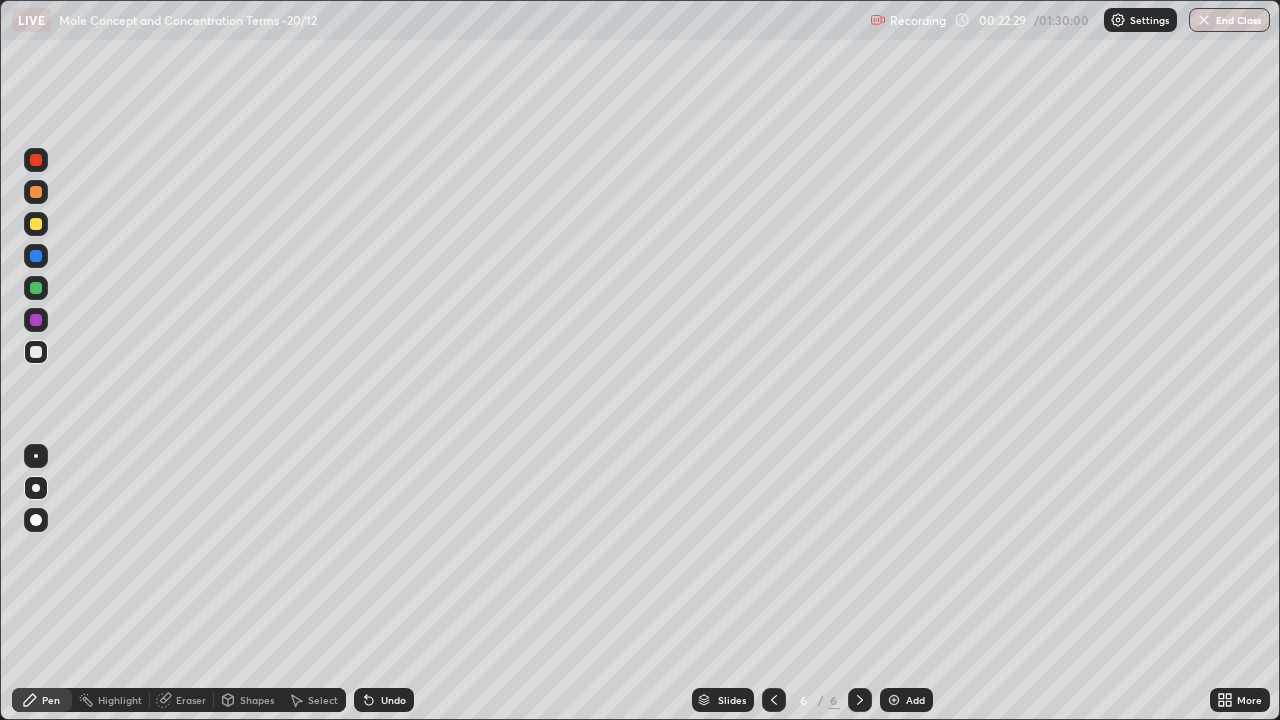 click 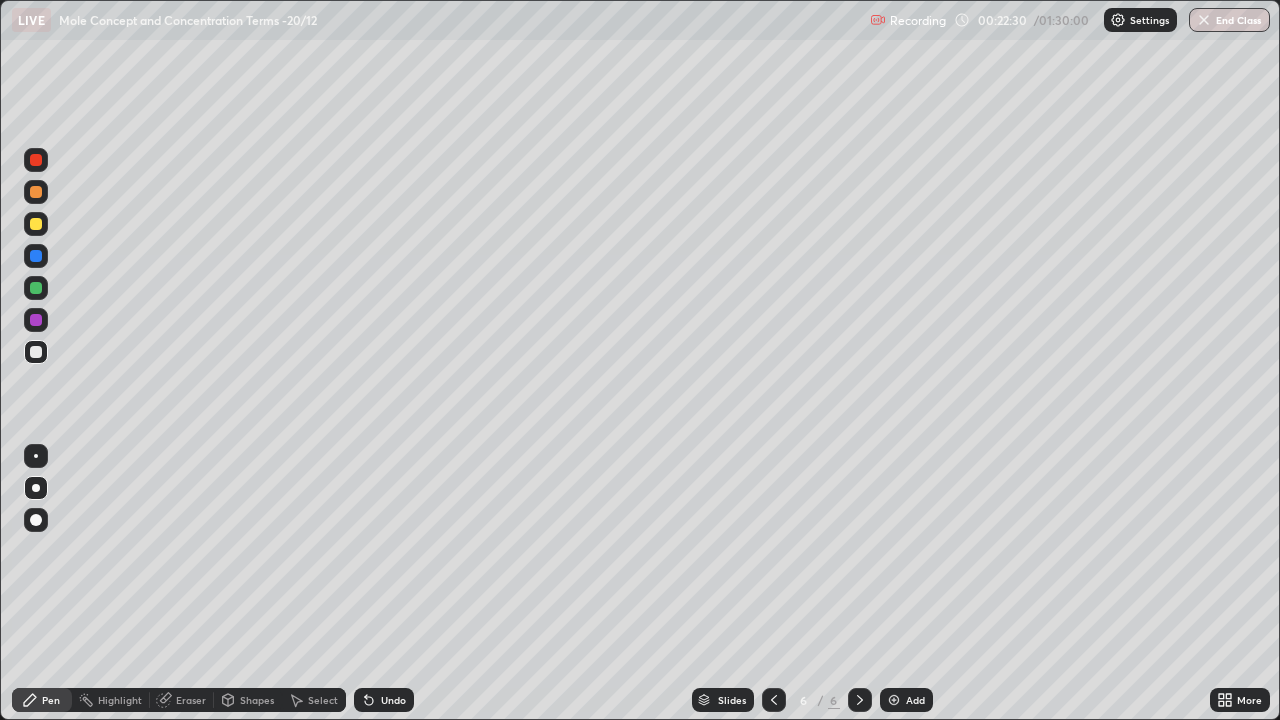 click at bounding box center [860, 700] 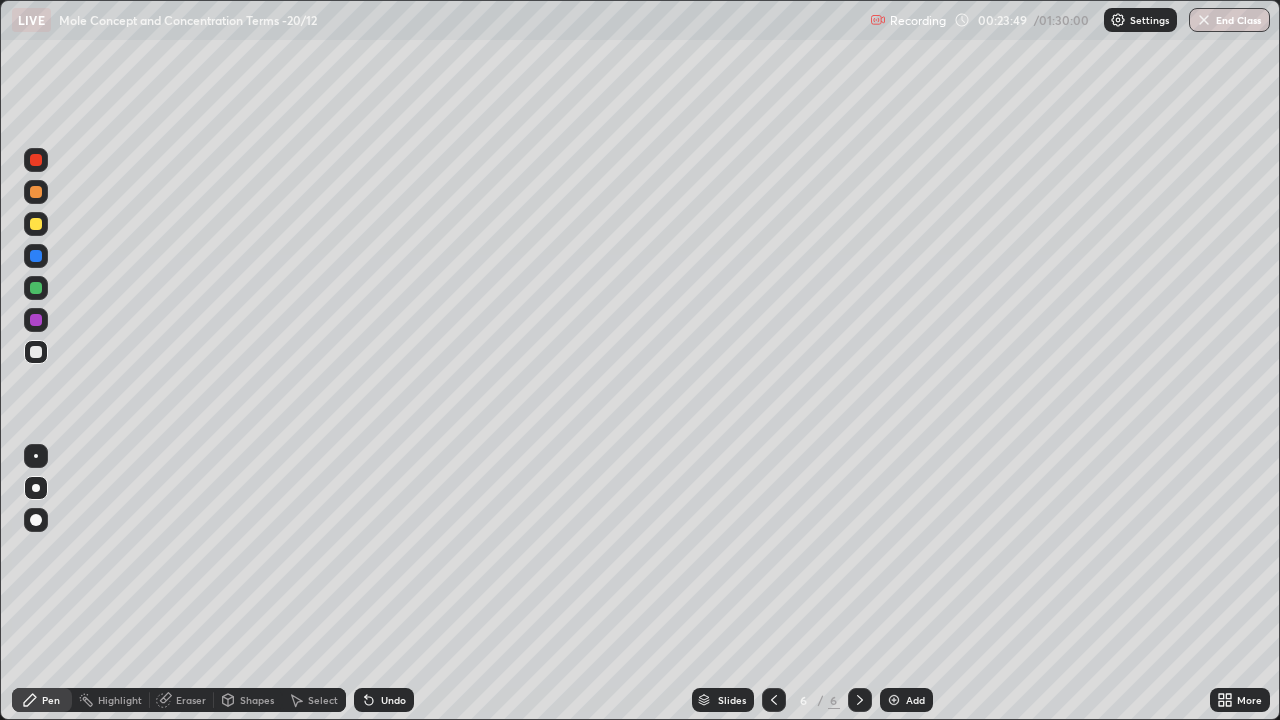click at bounding box center (860, 700) 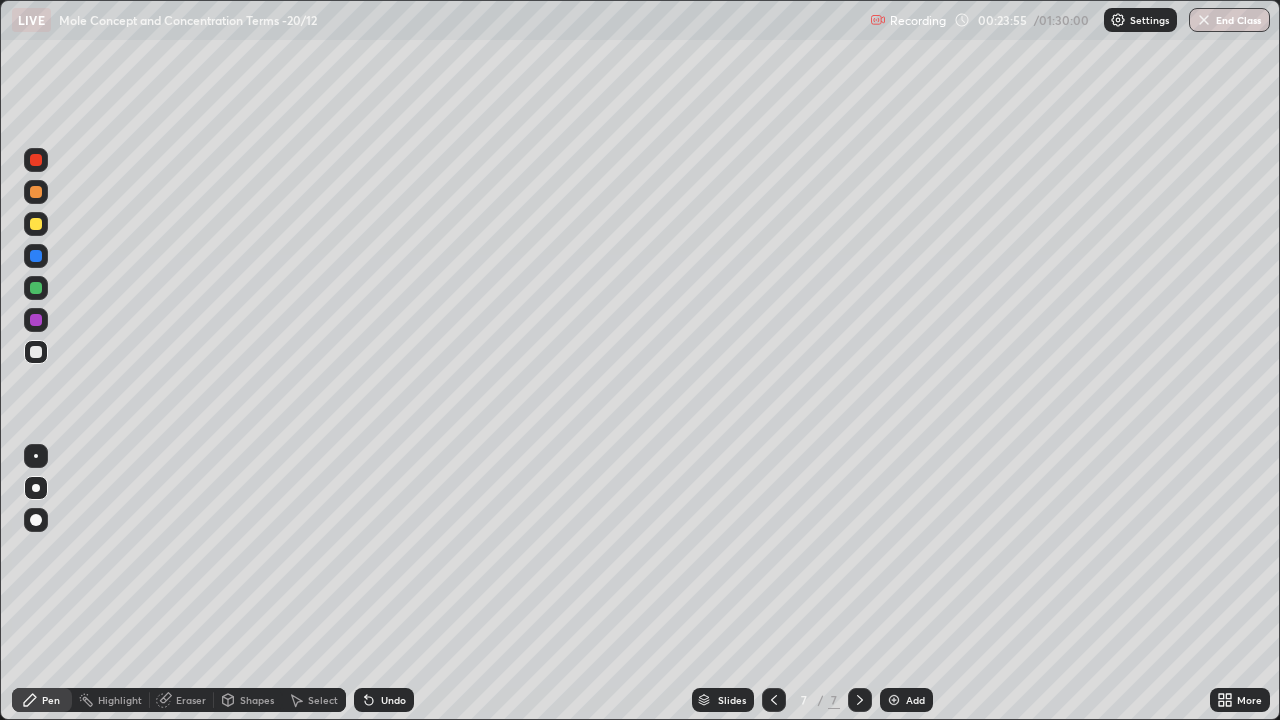 click at bounding box center (36, 224) 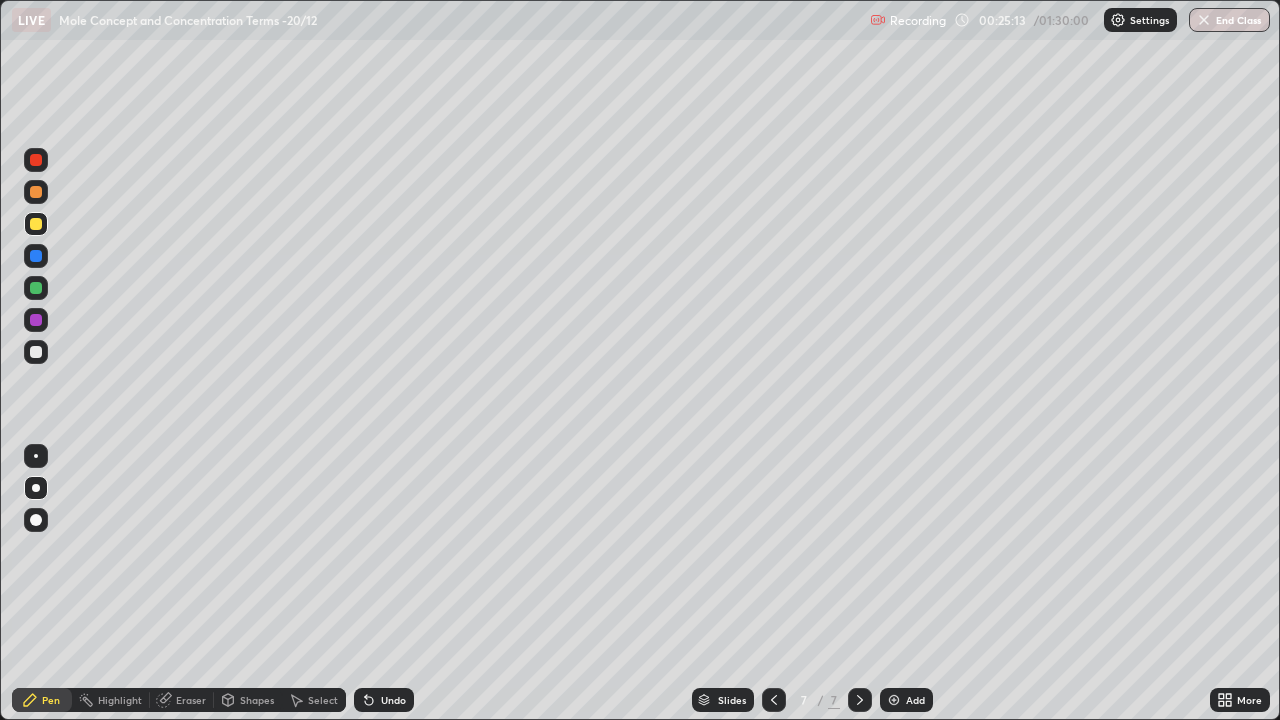 click at bounding box center (36, 352) 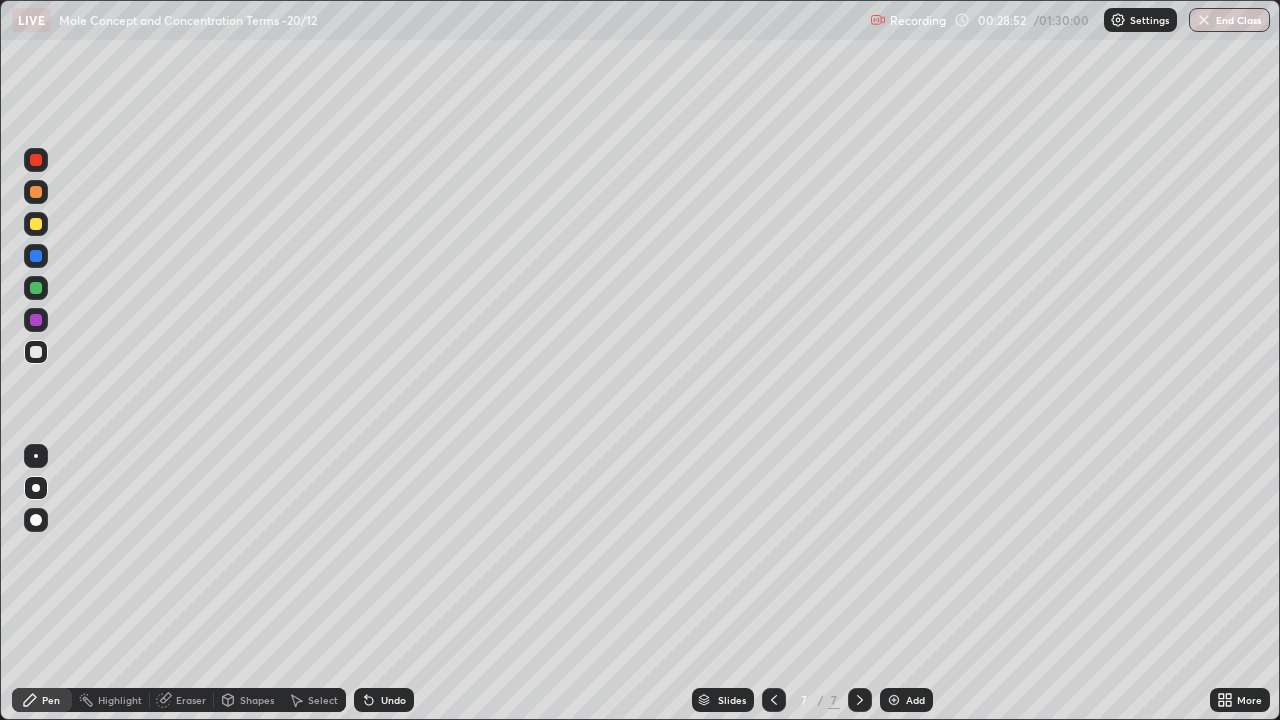click on "Eraser" at bounding box center (191, 700) 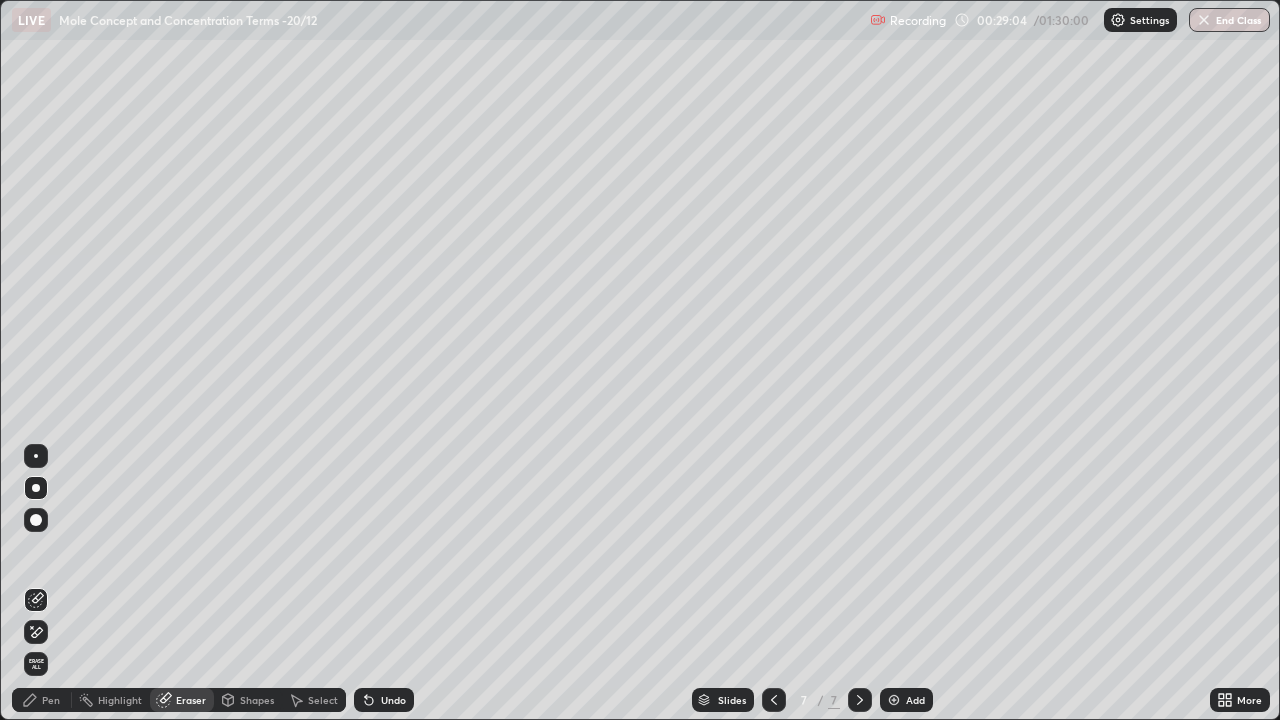 click on "Pen" at bounding box center [51, 700] 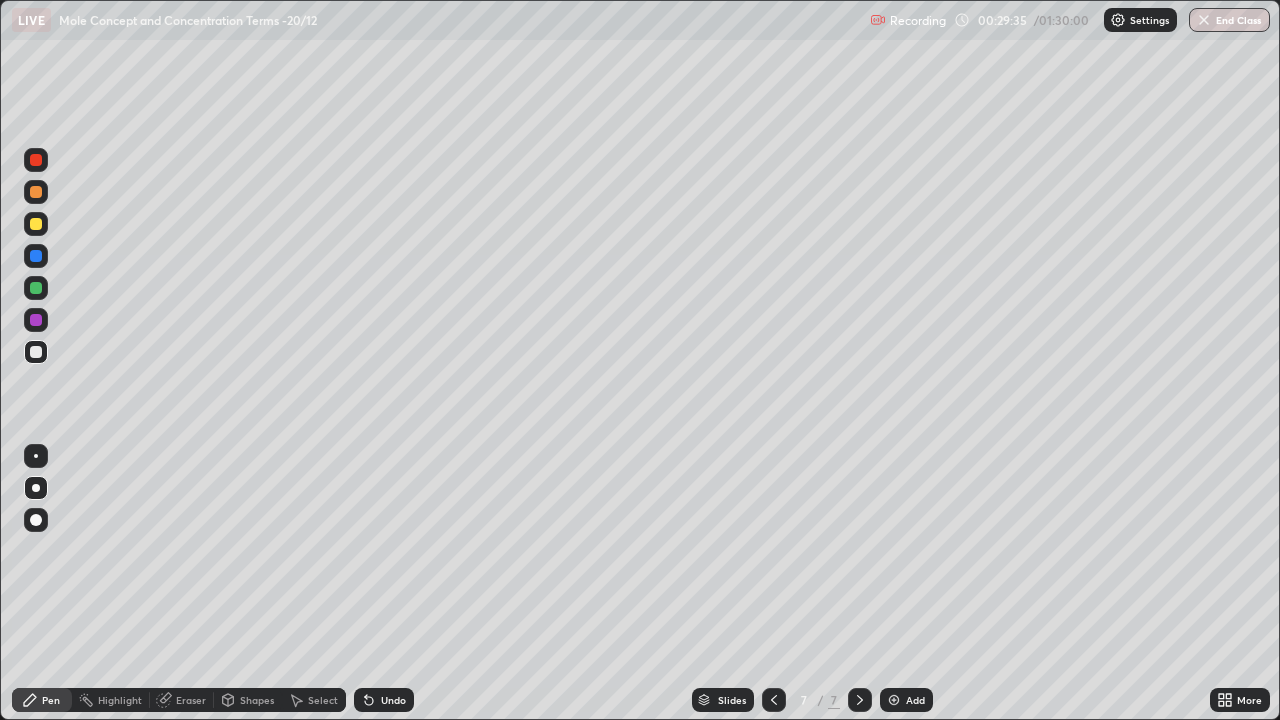 click on "Eraser" at bounding box center [191, 700] 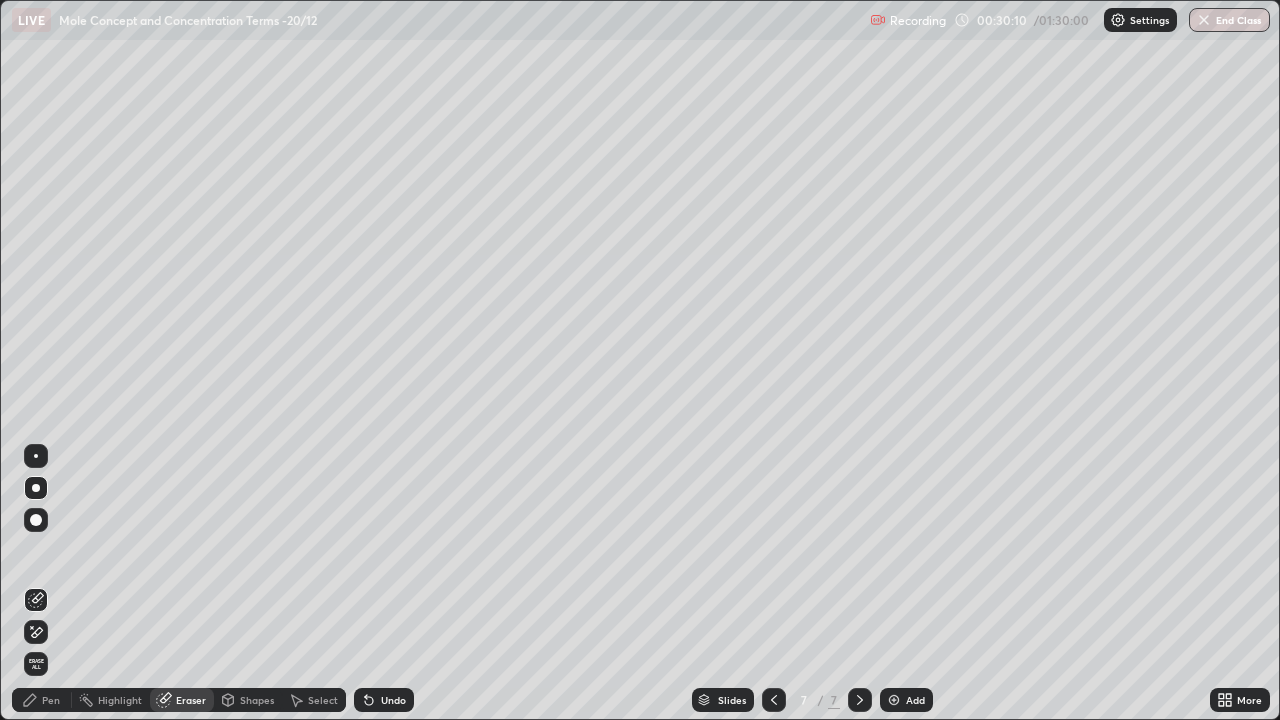 click on "Pen" at bounding box center [51, 700] 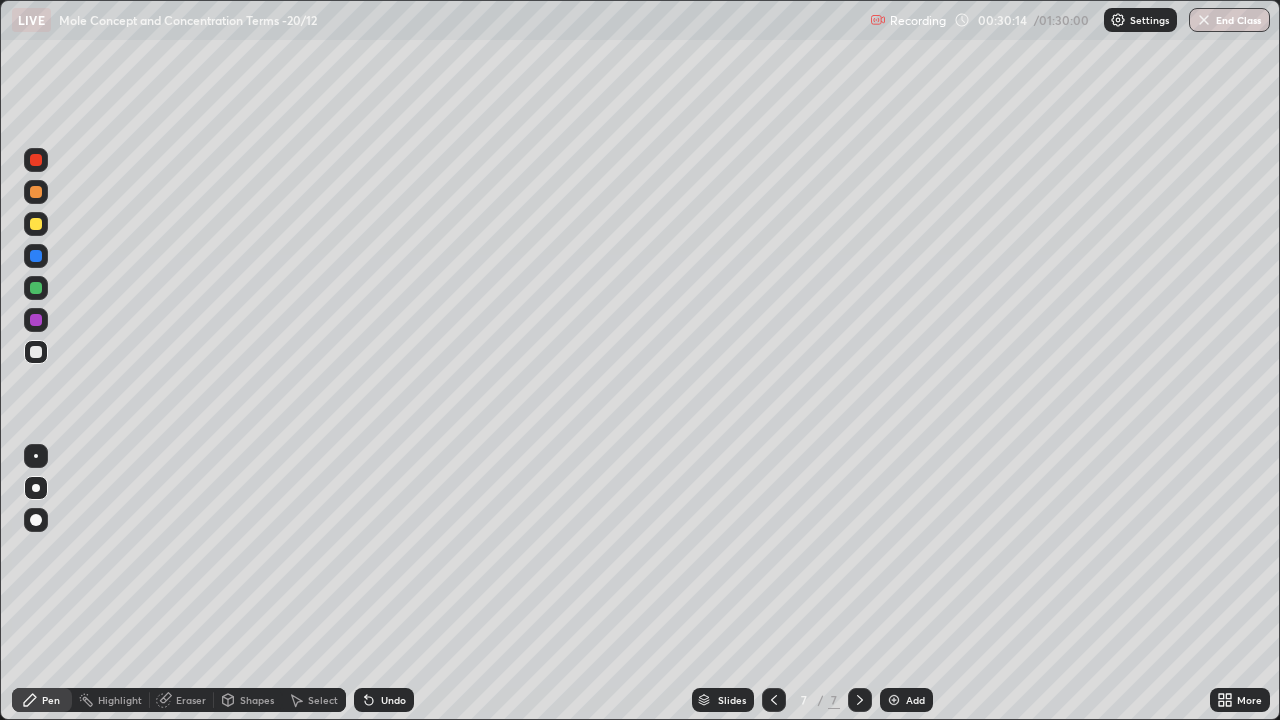 click on "Eraser" at bounding box center [191, 700] 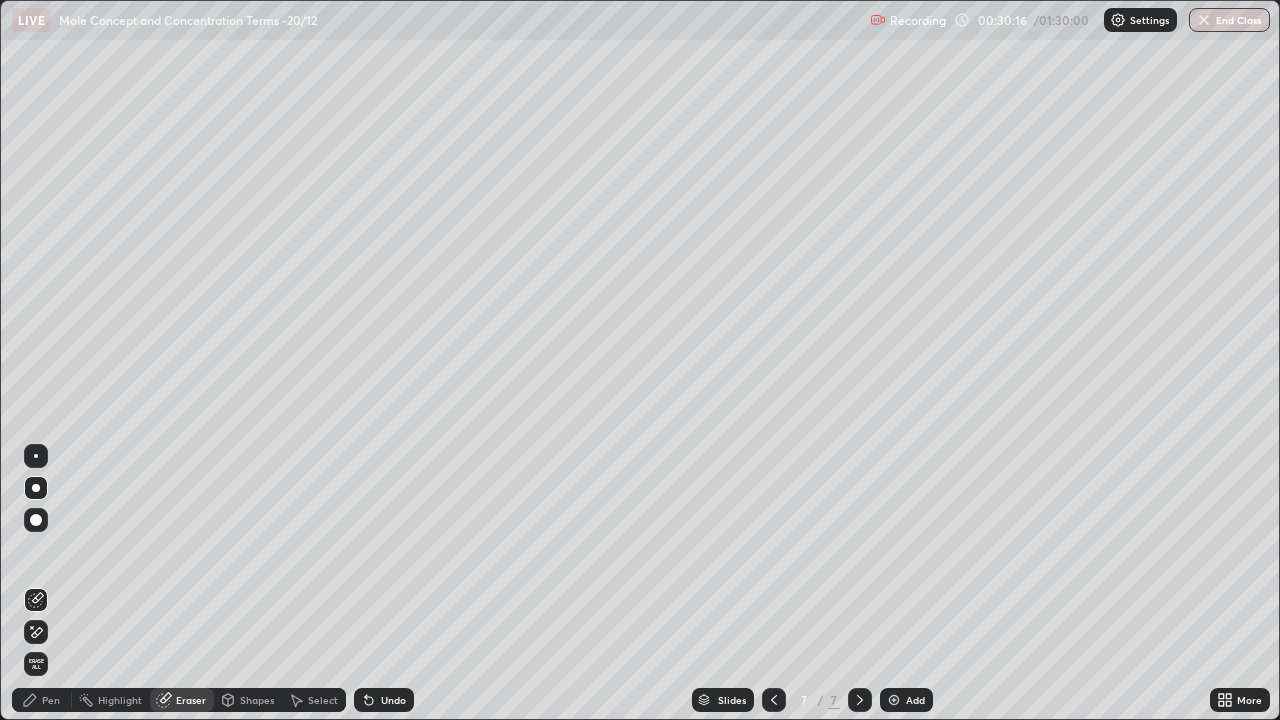 click on "Pen" at bounding box center (51, 700) 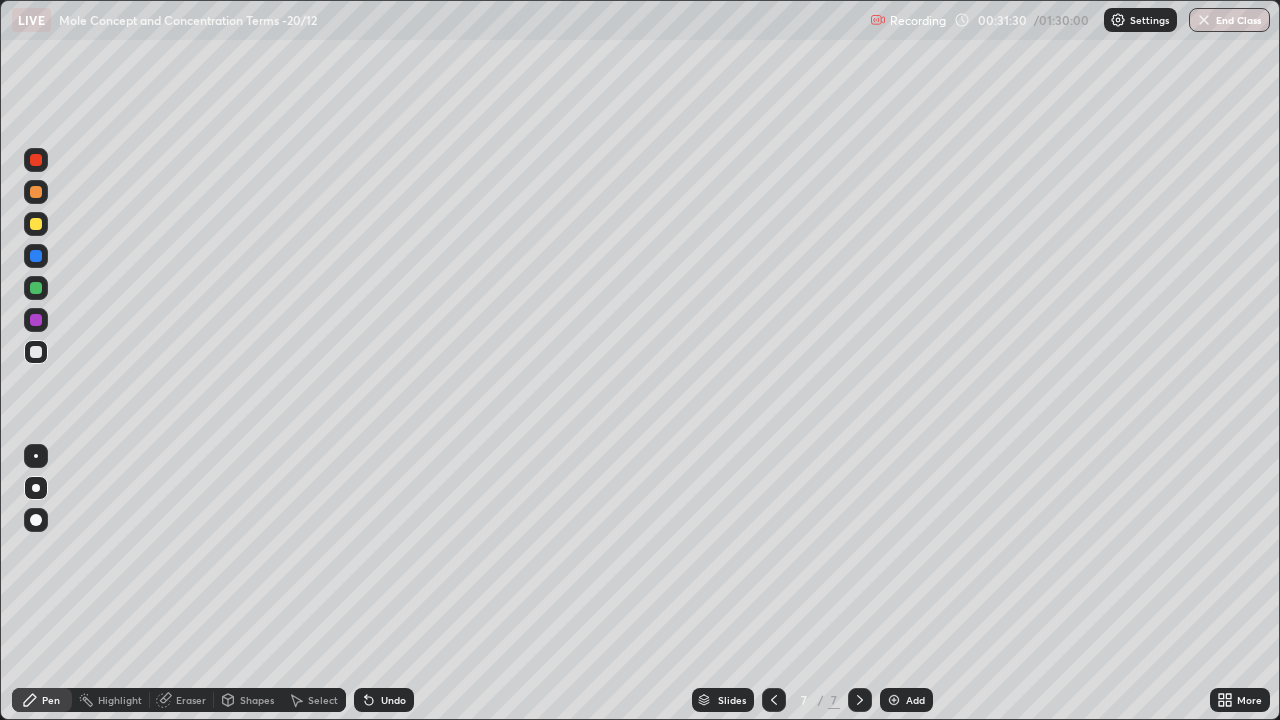 click 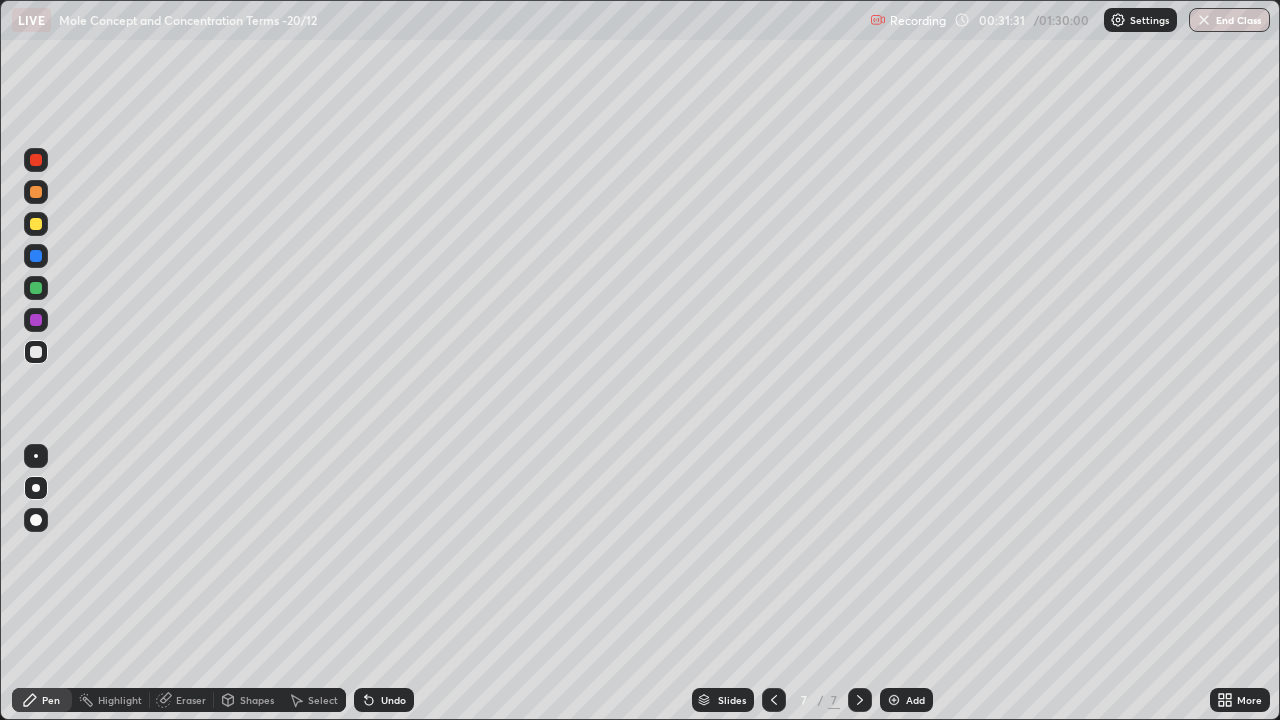 click on "Add" at bounding box center (906, 700) 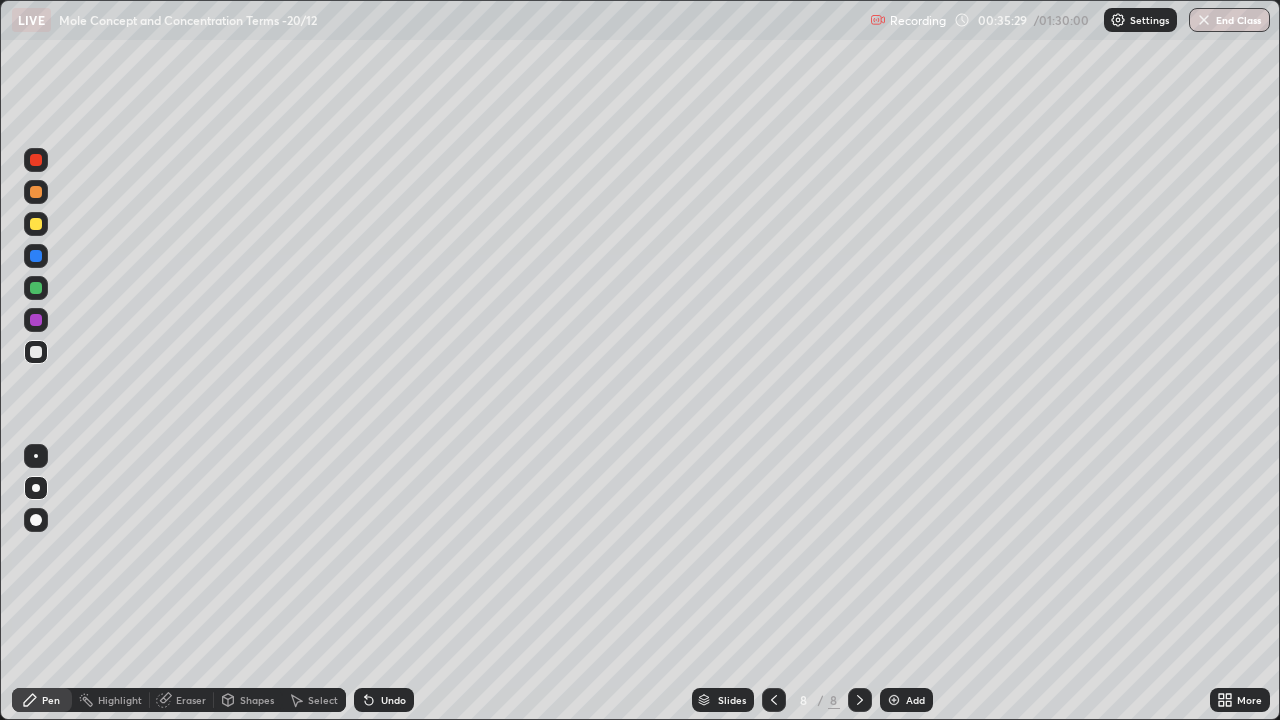 click 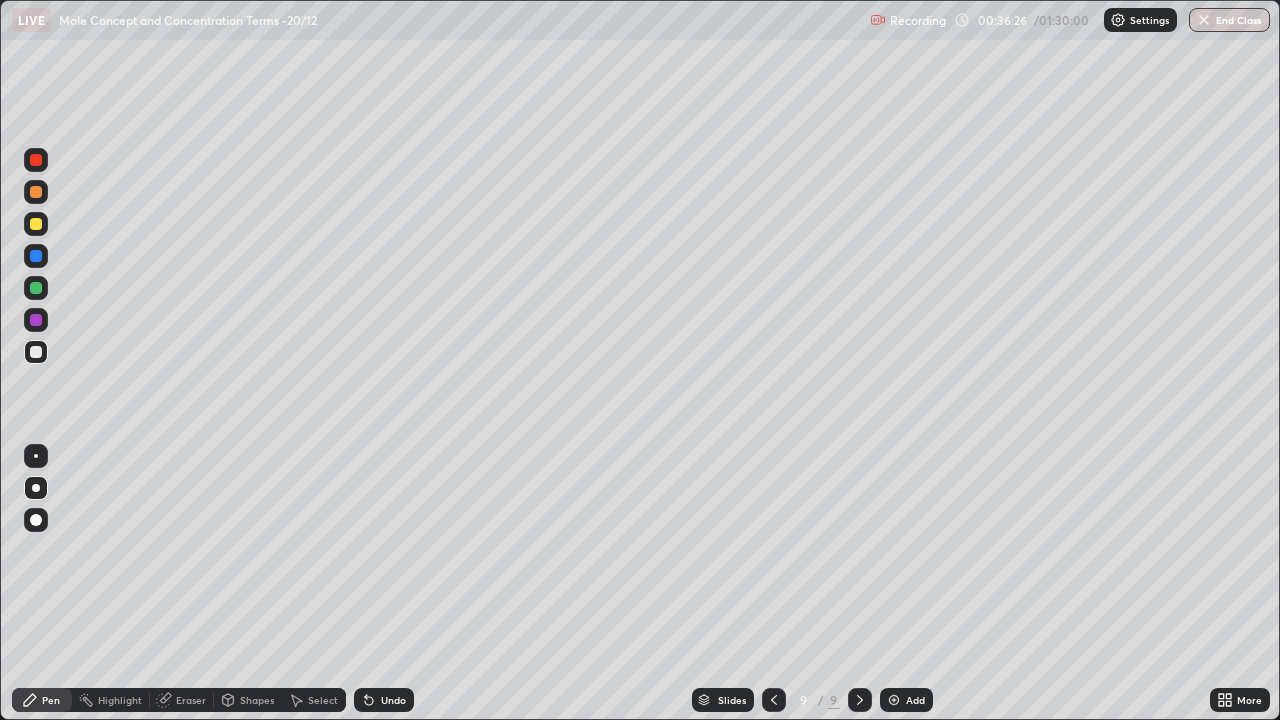 click 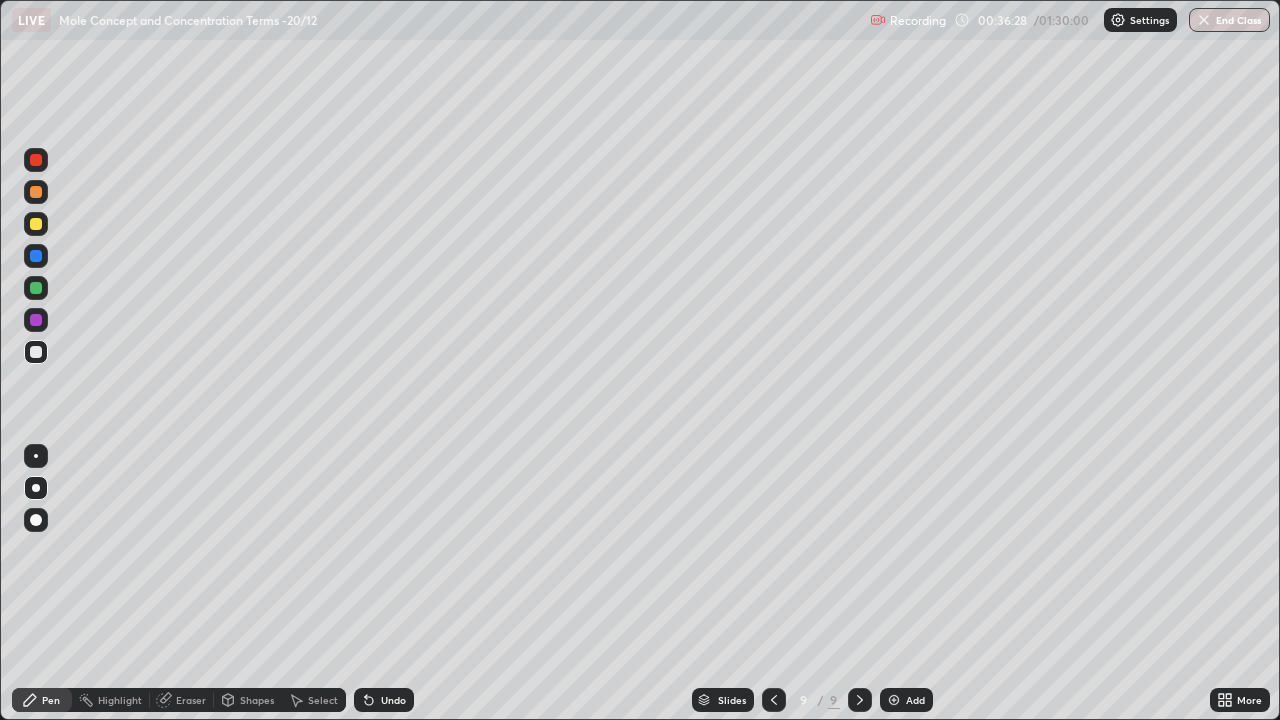 click on "Add" at bounding box center [915, 700] 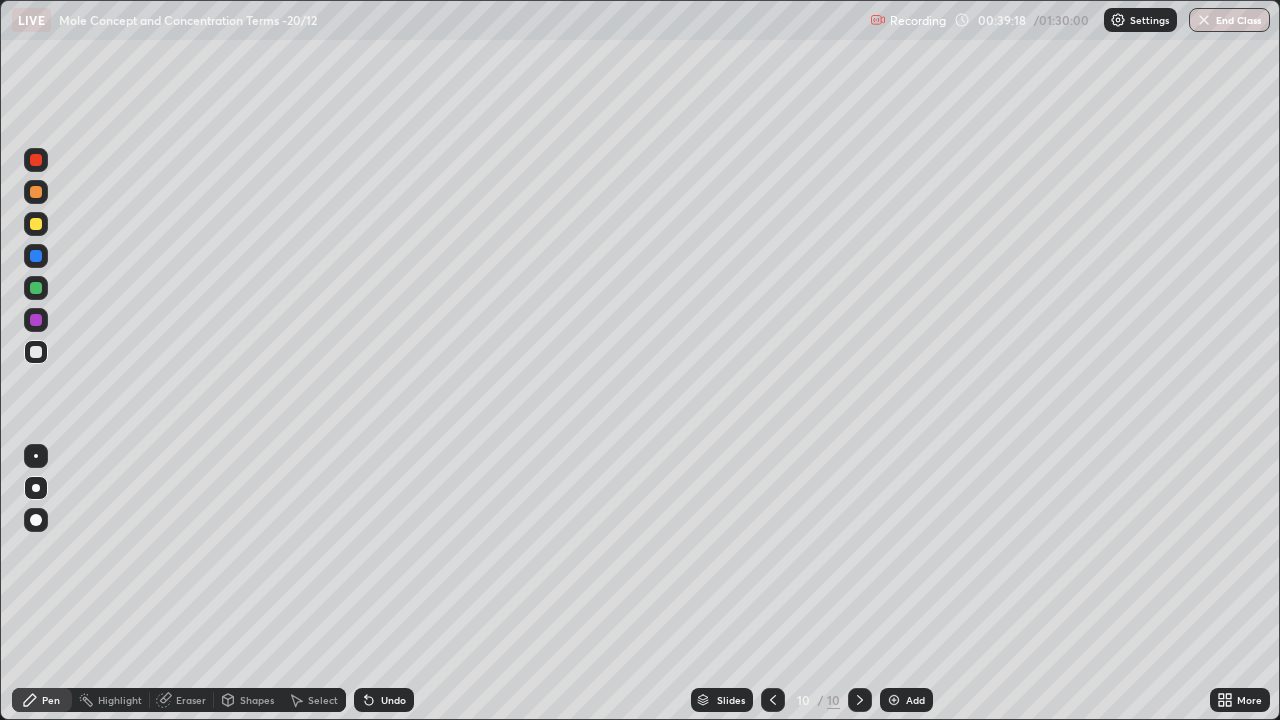 click on "Eraser" at bounding box center (191, 700) 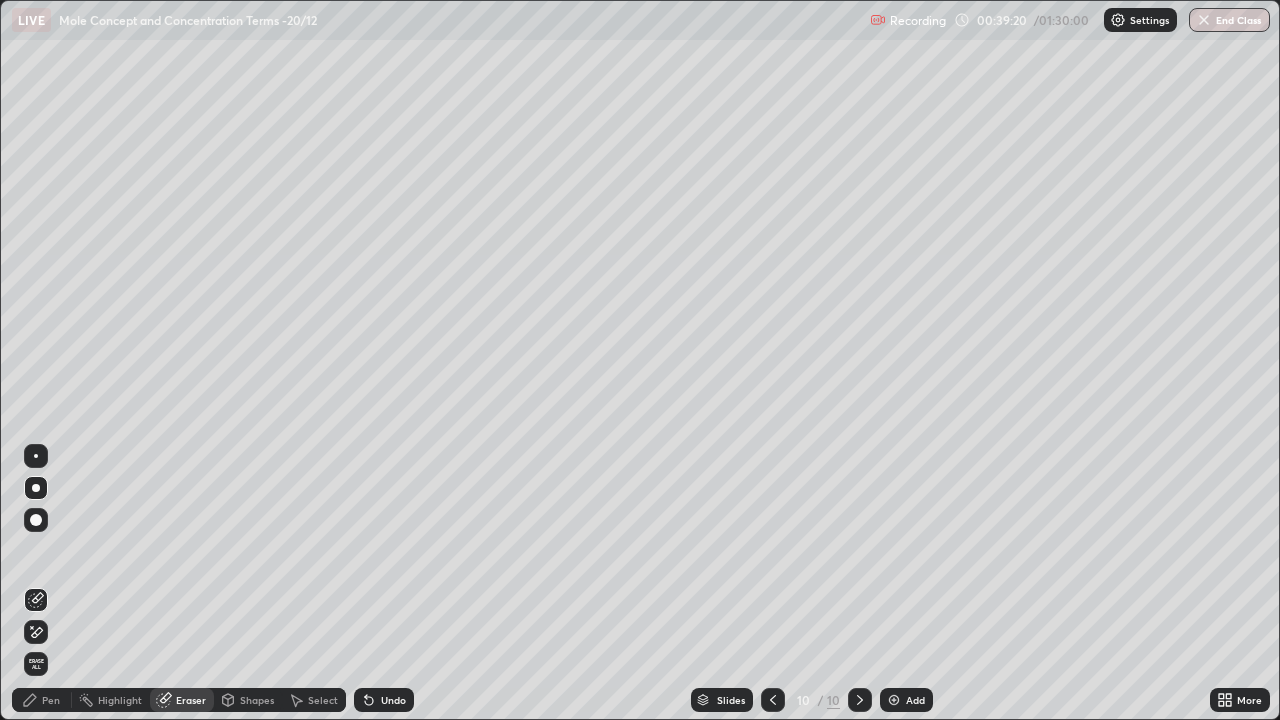 click on "Pen" at bounding box center [51, 700] 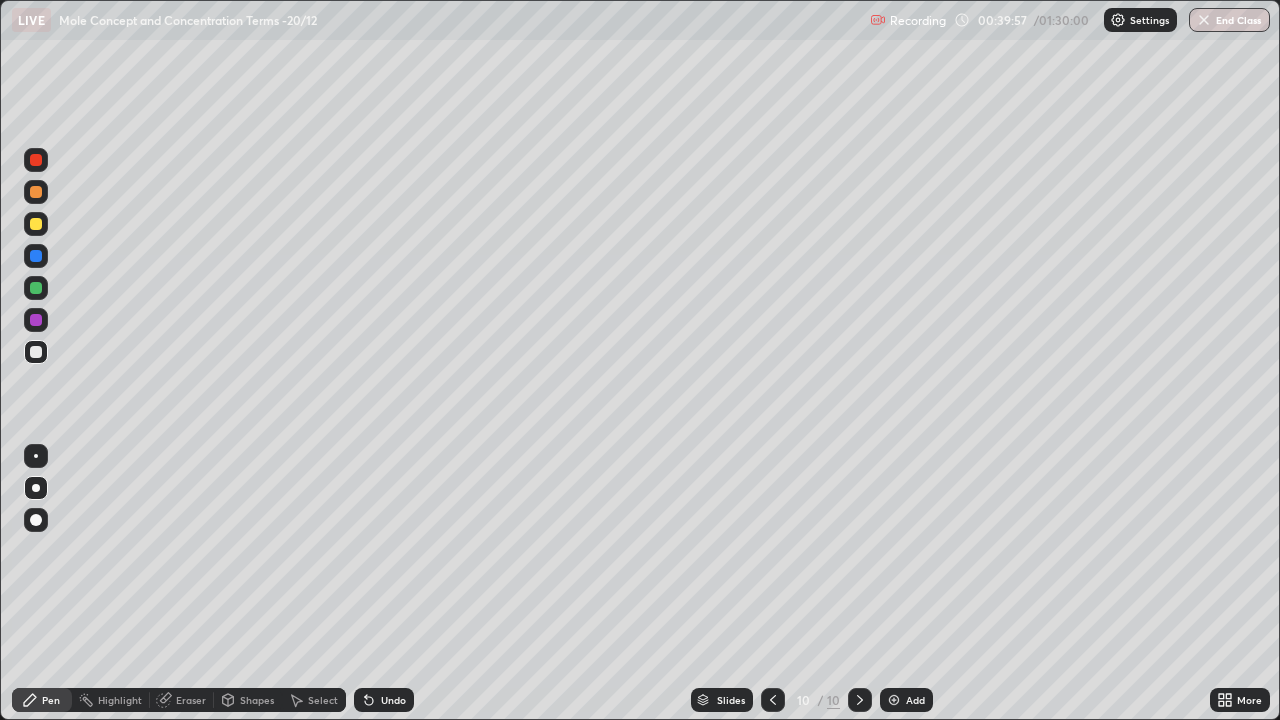 click 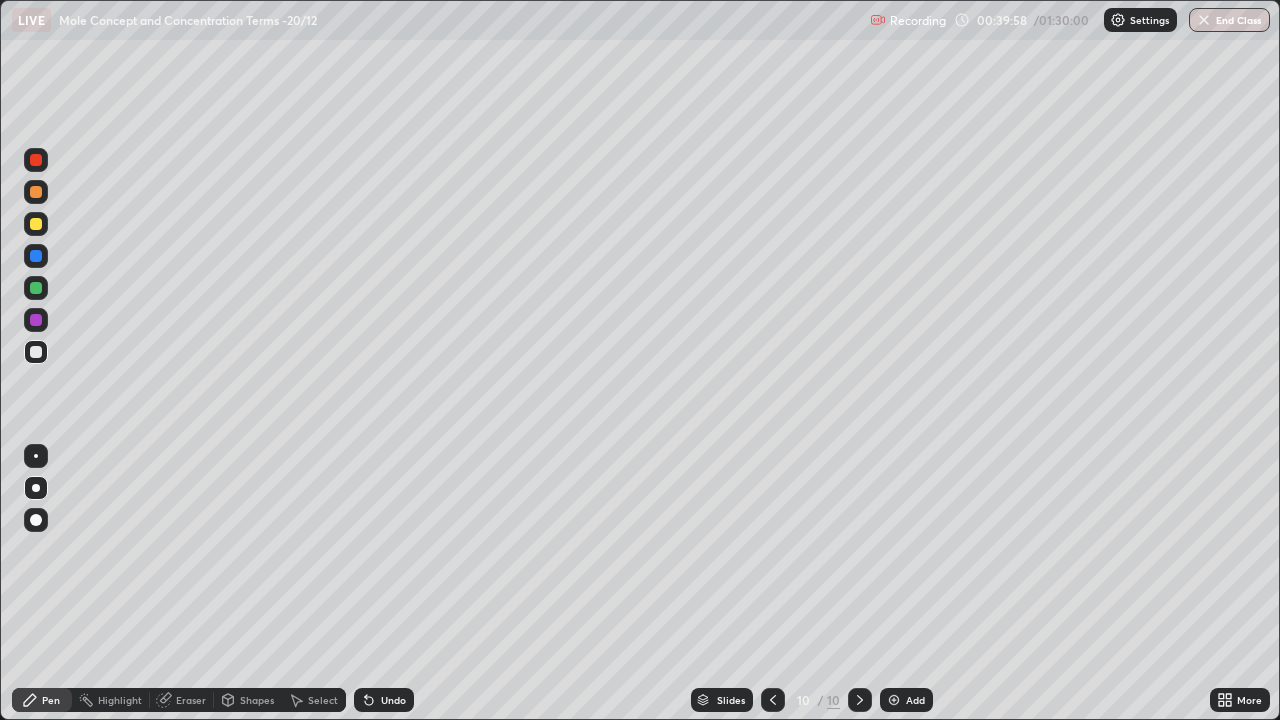 click on "Add" at bounding box center [915, 700] 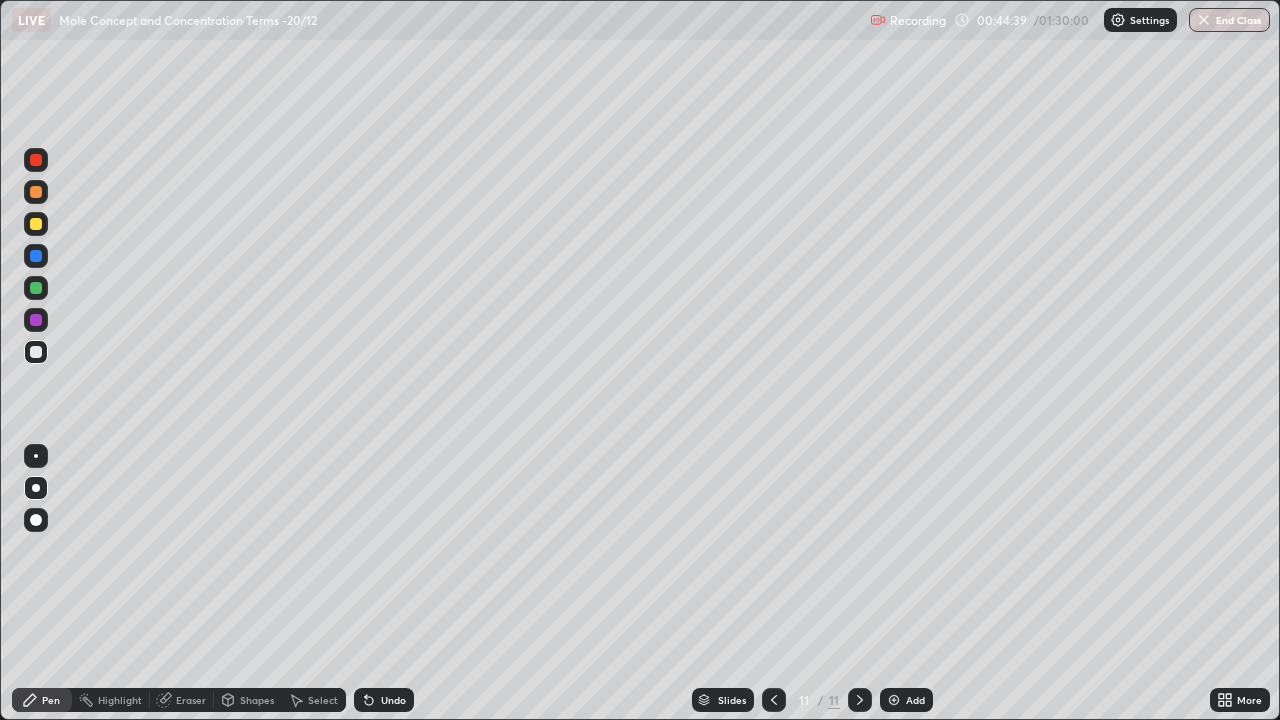 click at bounding box center (36, 288) 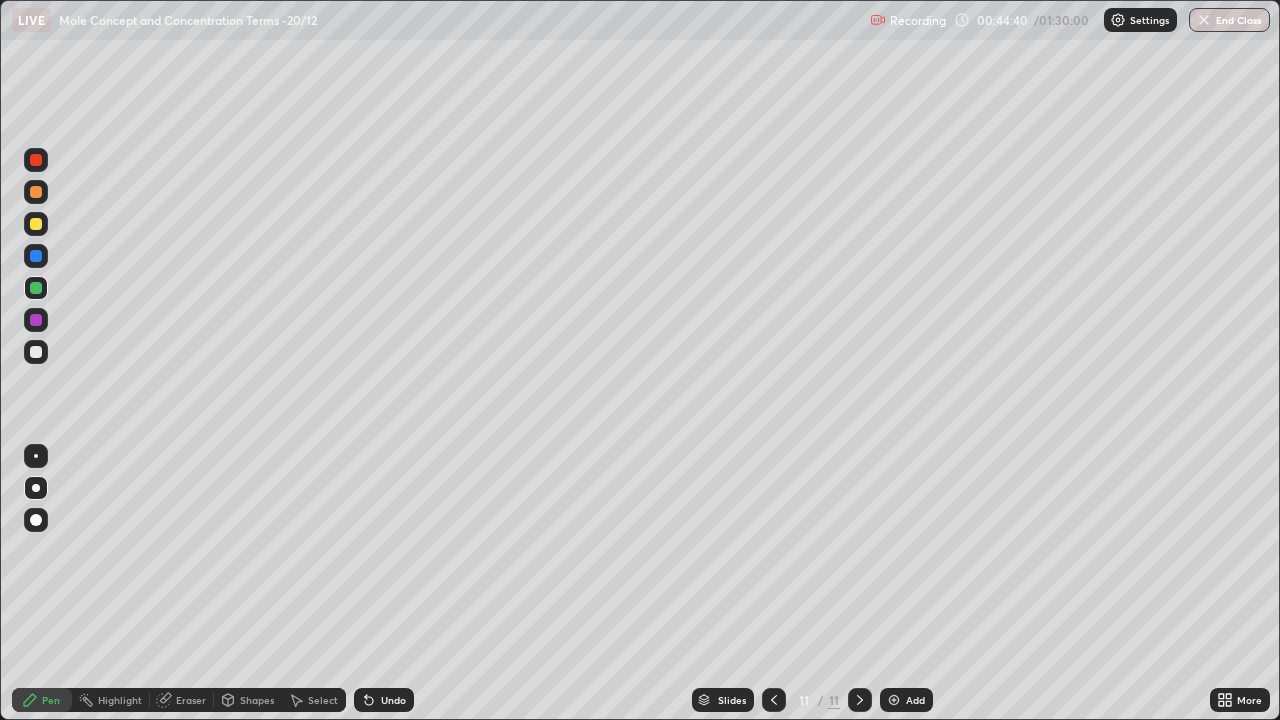 click at bounding box center (36, 224) 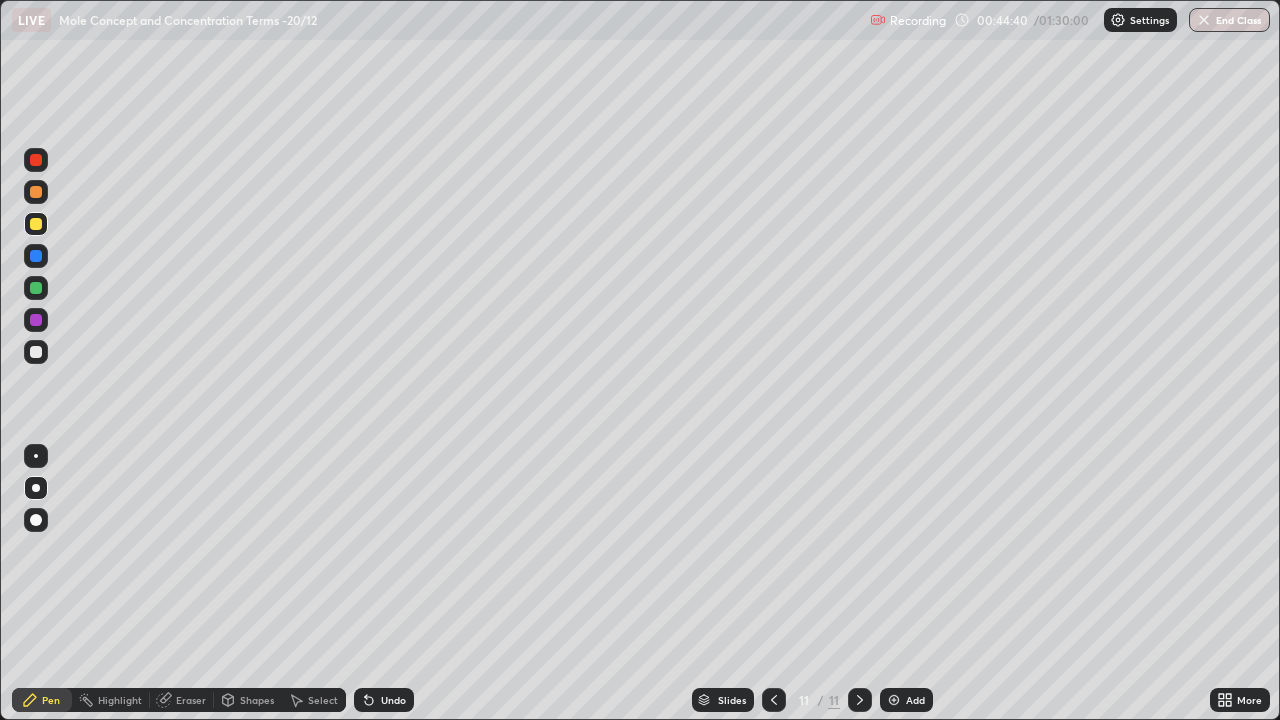 click at bounding box center [36, 224] 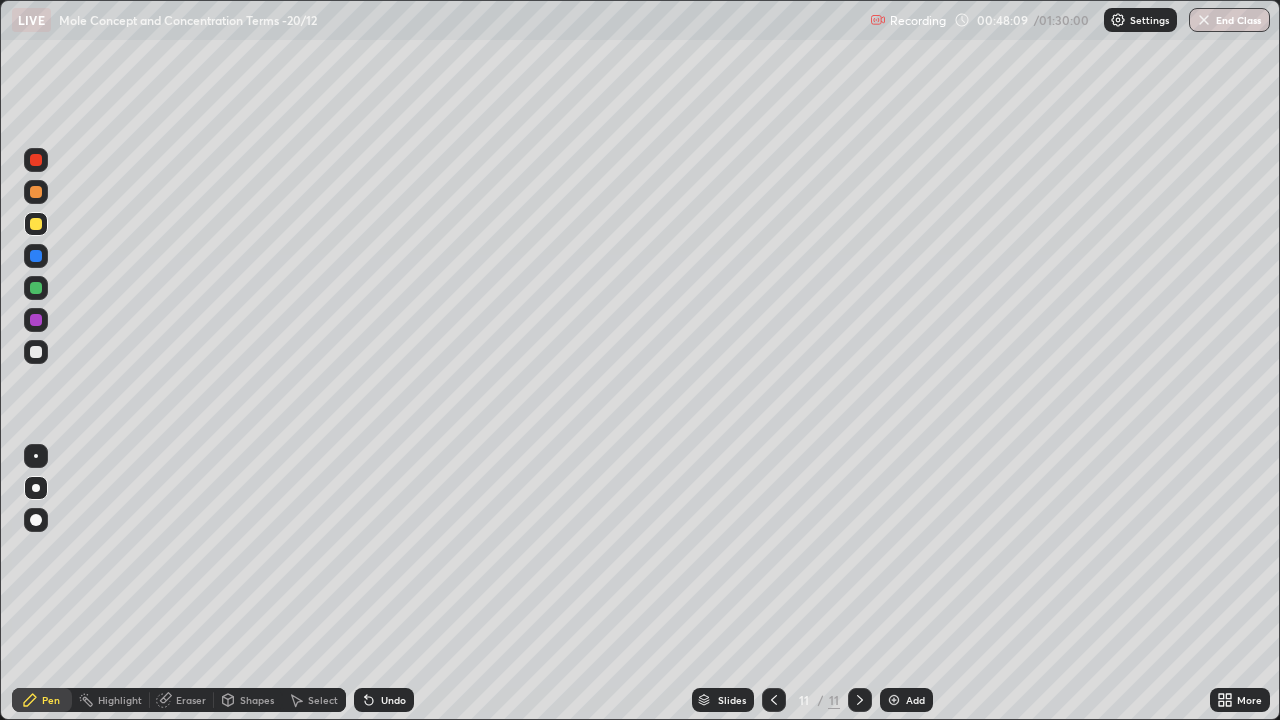 click at bounding box center [774, 700] 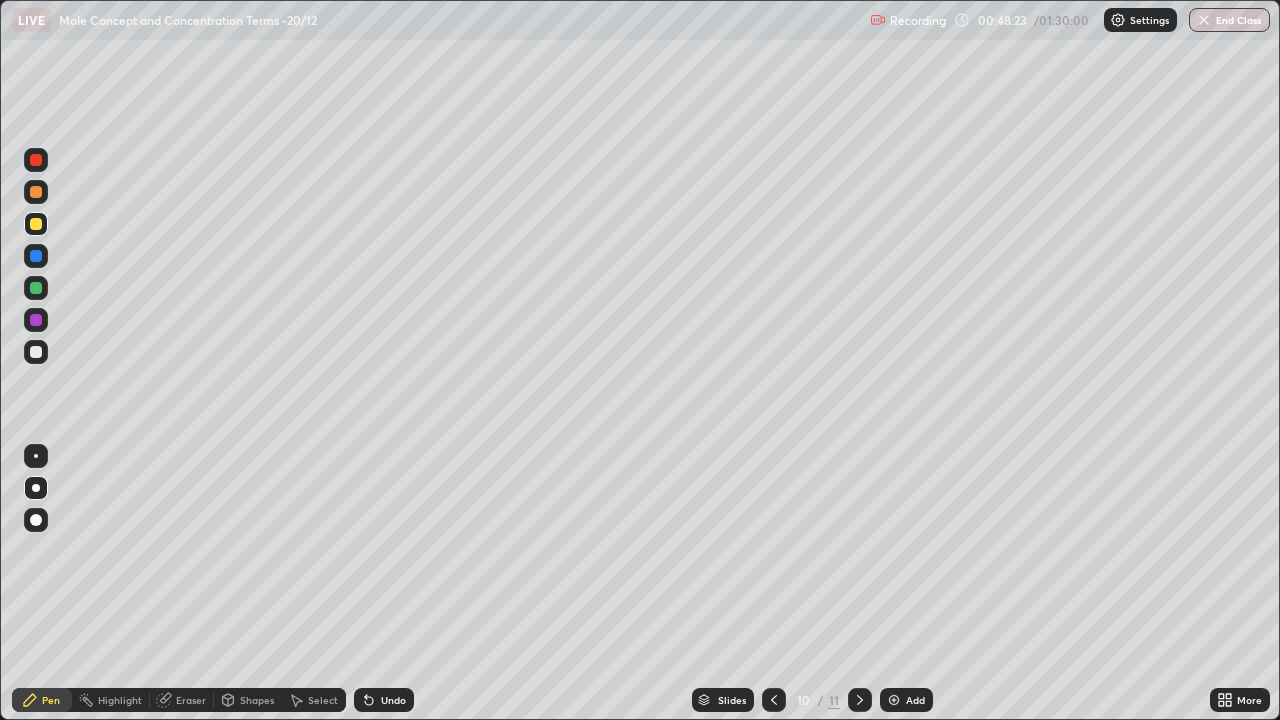 click 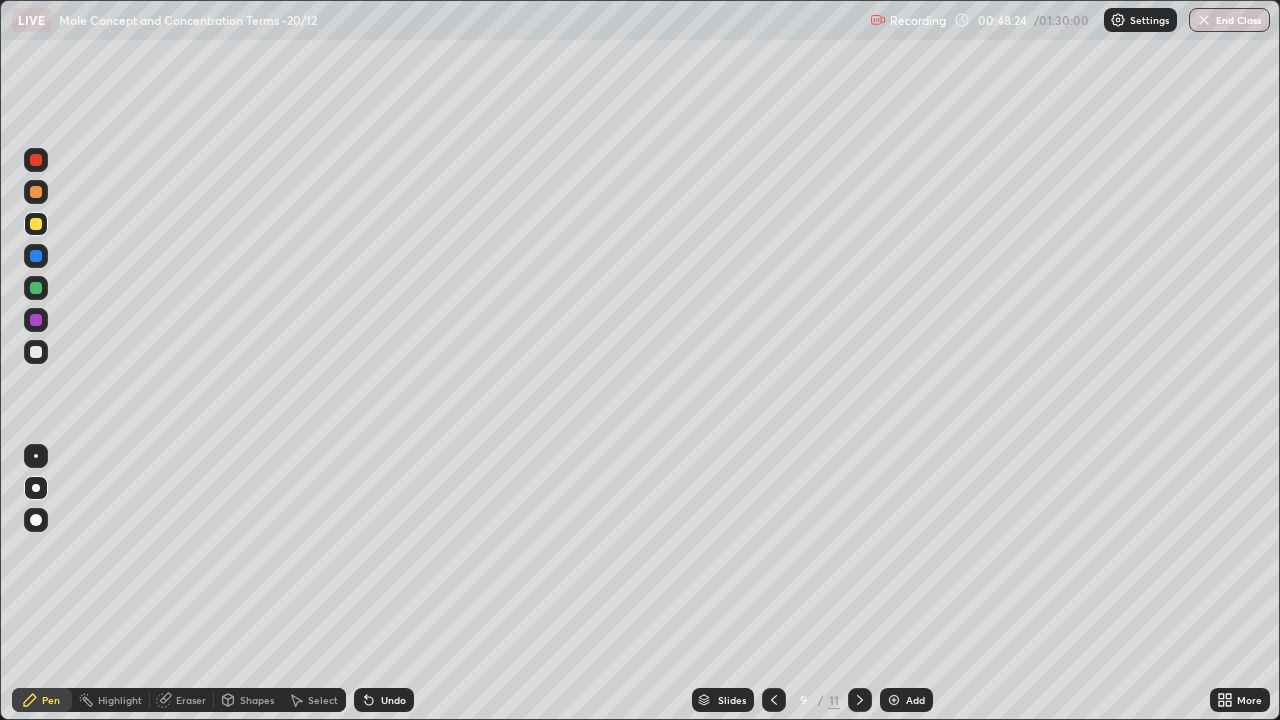 click 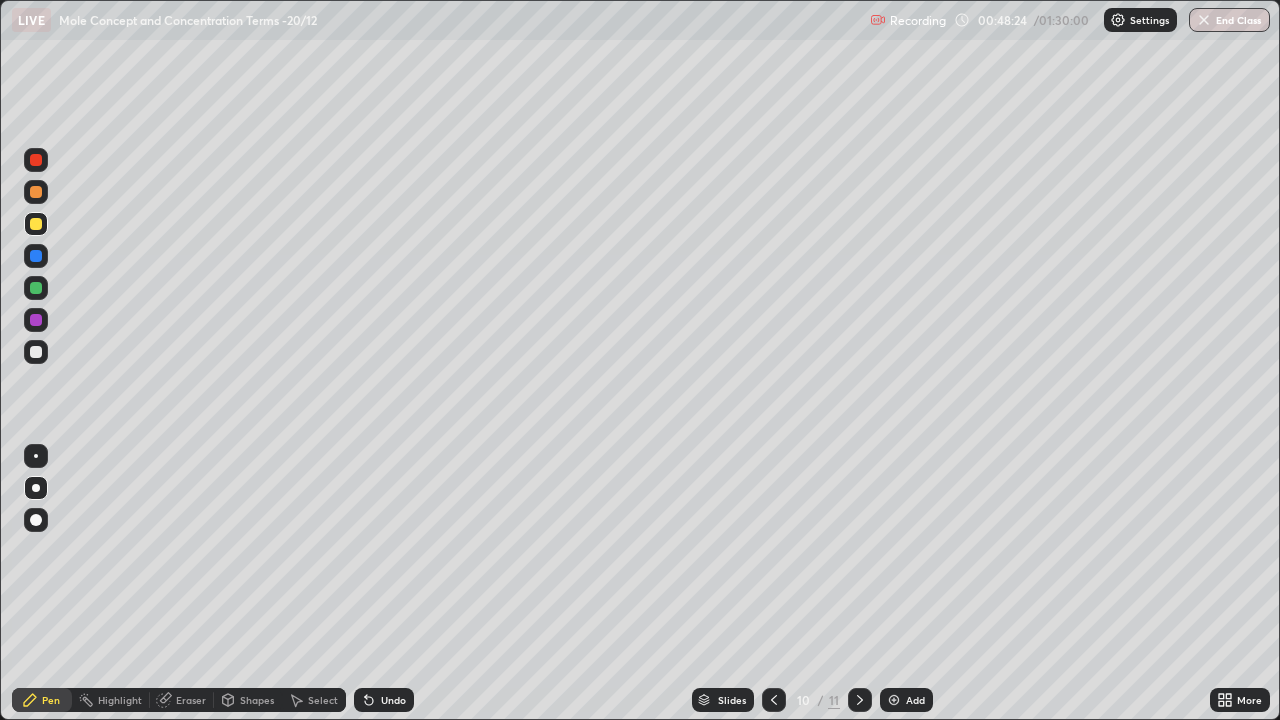 click 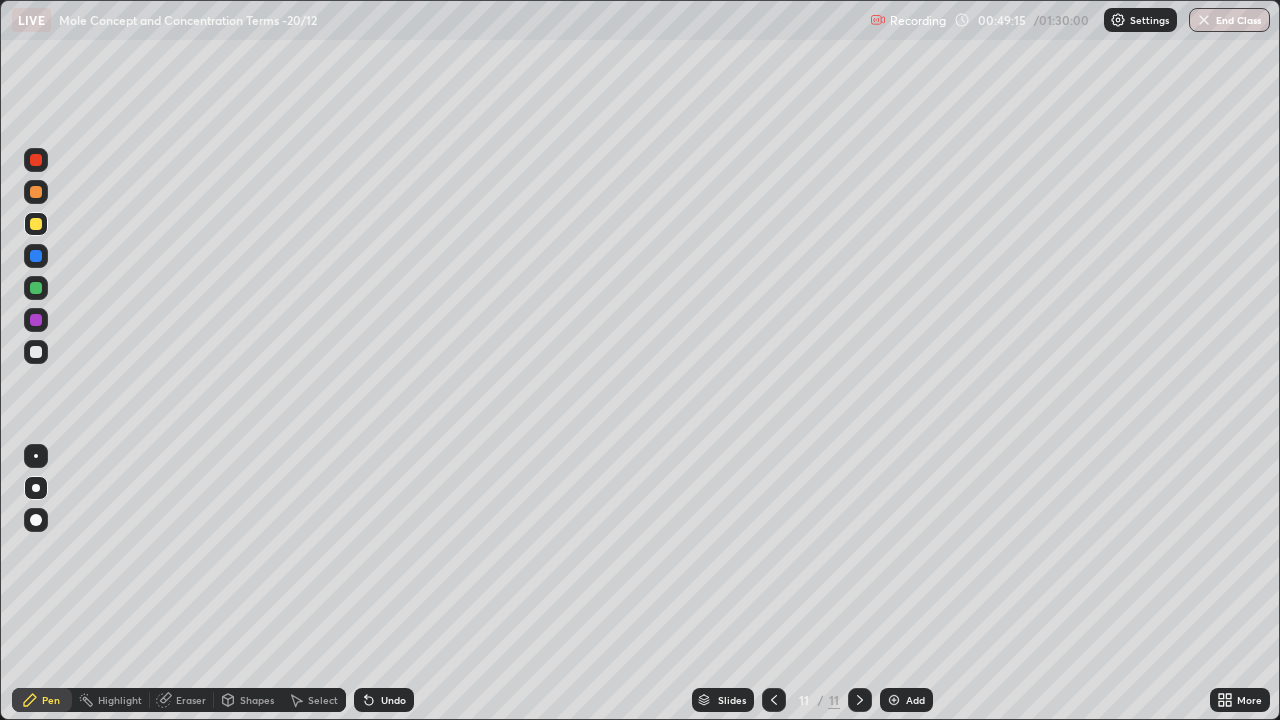 click at bounding box center (36, 352) 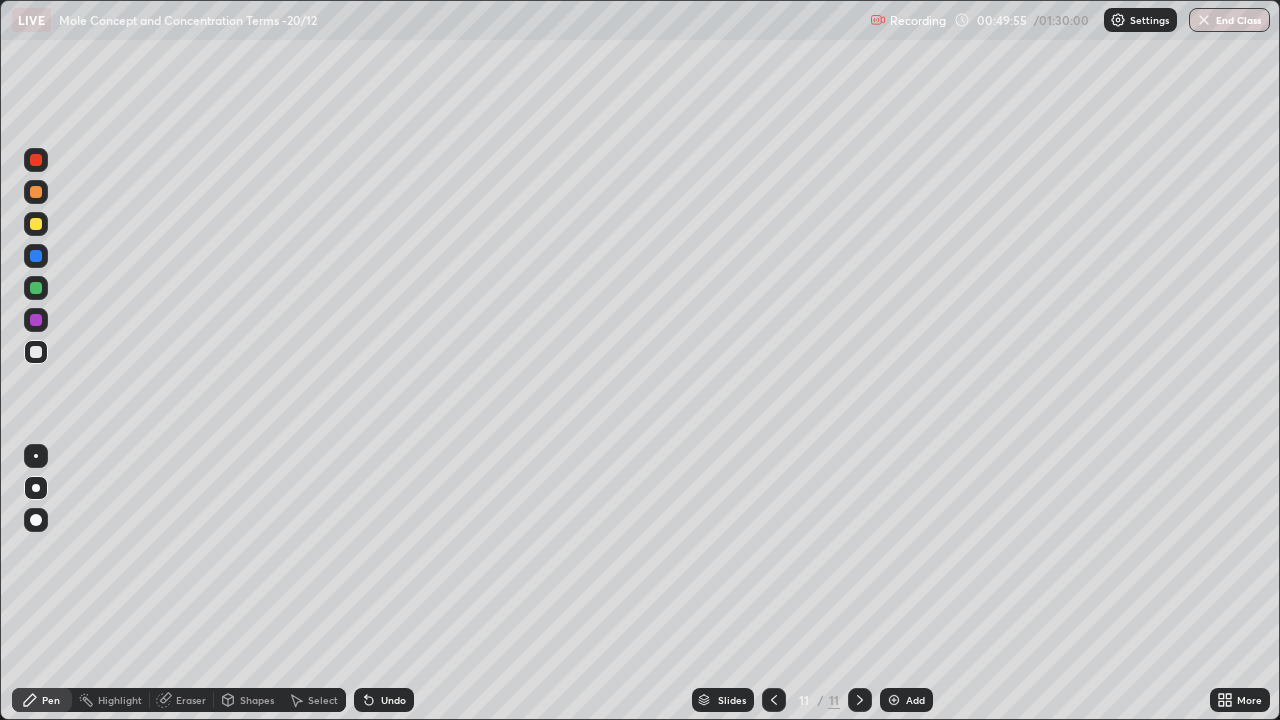 click at bounding box center (774, 700) 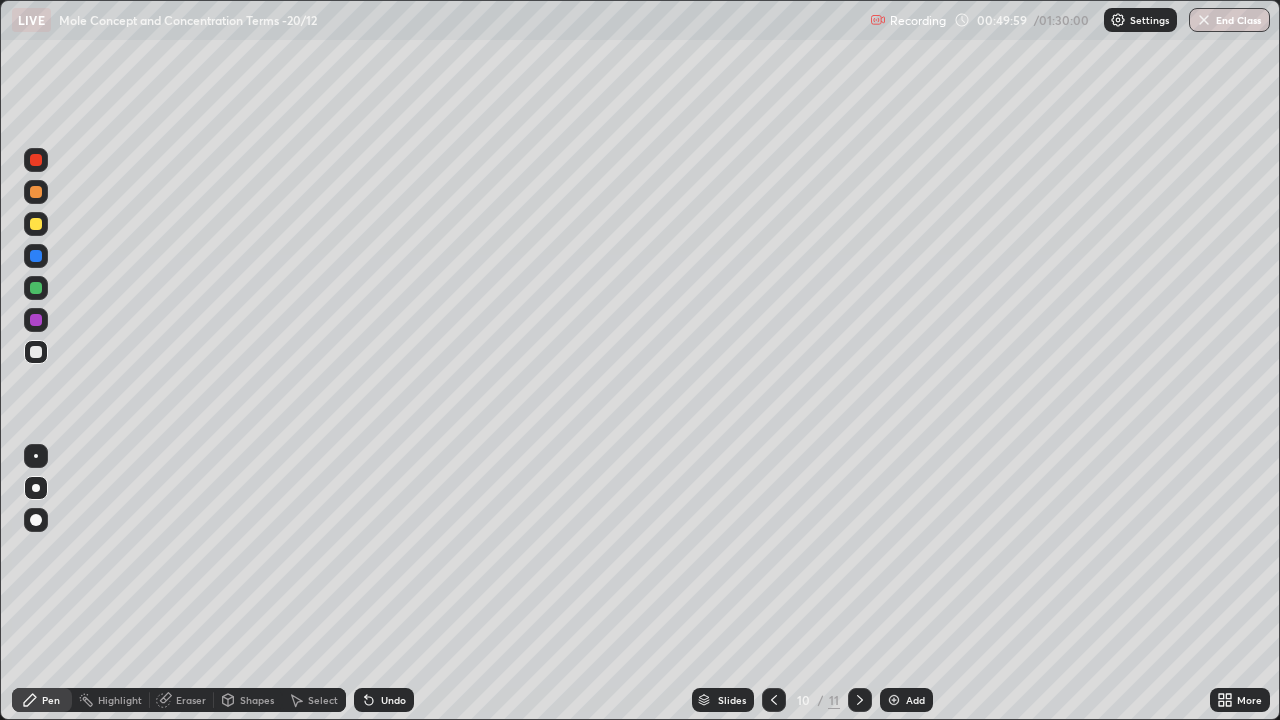 click on "Eraser" at bounding box center [191, 700] 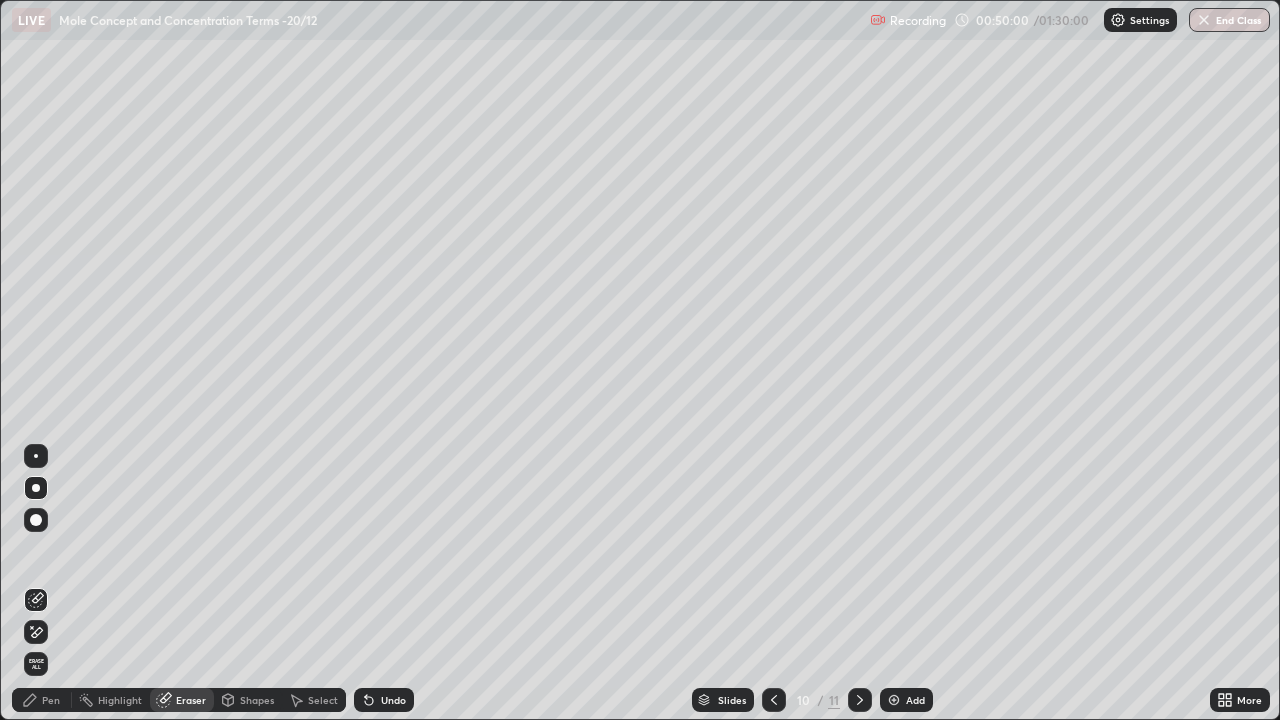 click 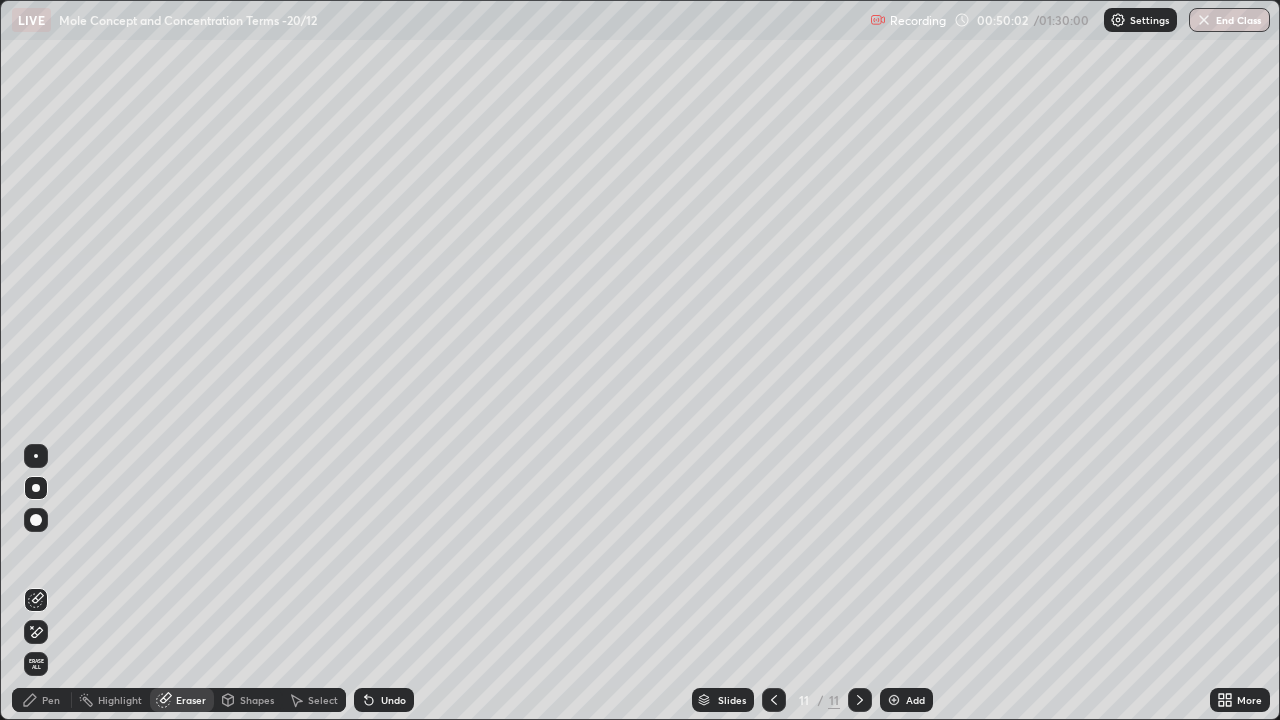 click on "Pen" at bounding box center [51, 700] 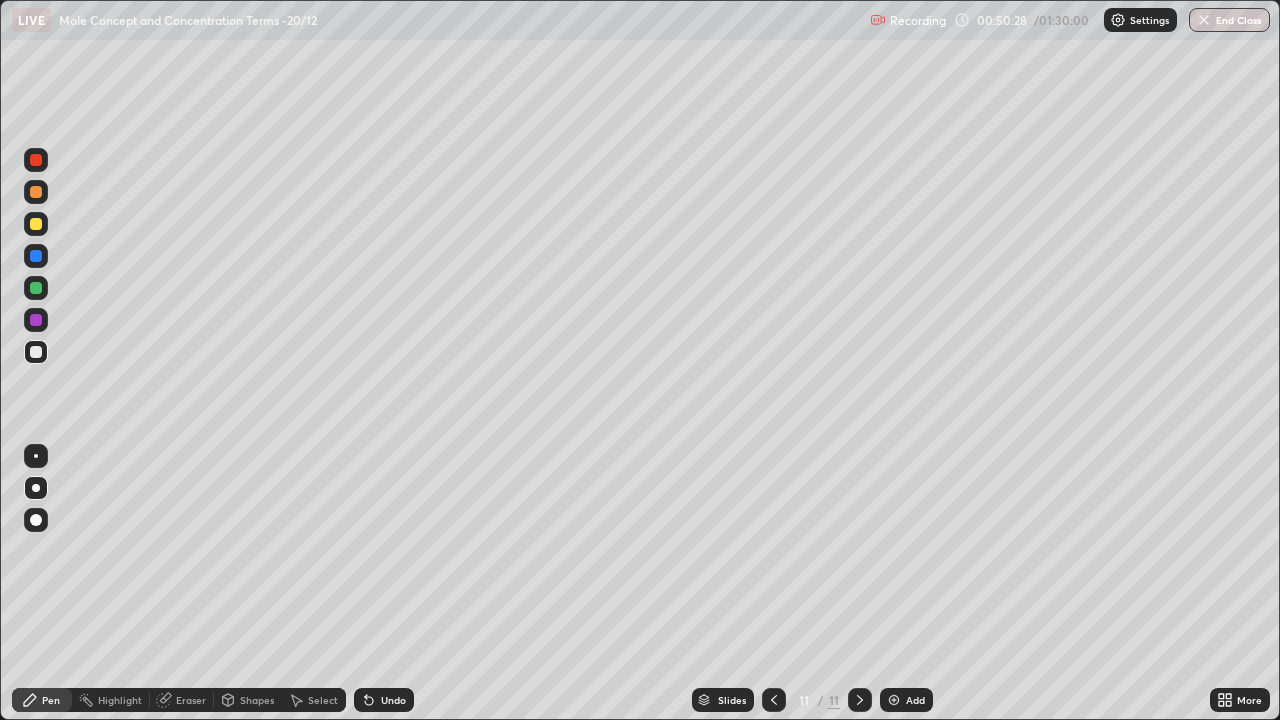 click 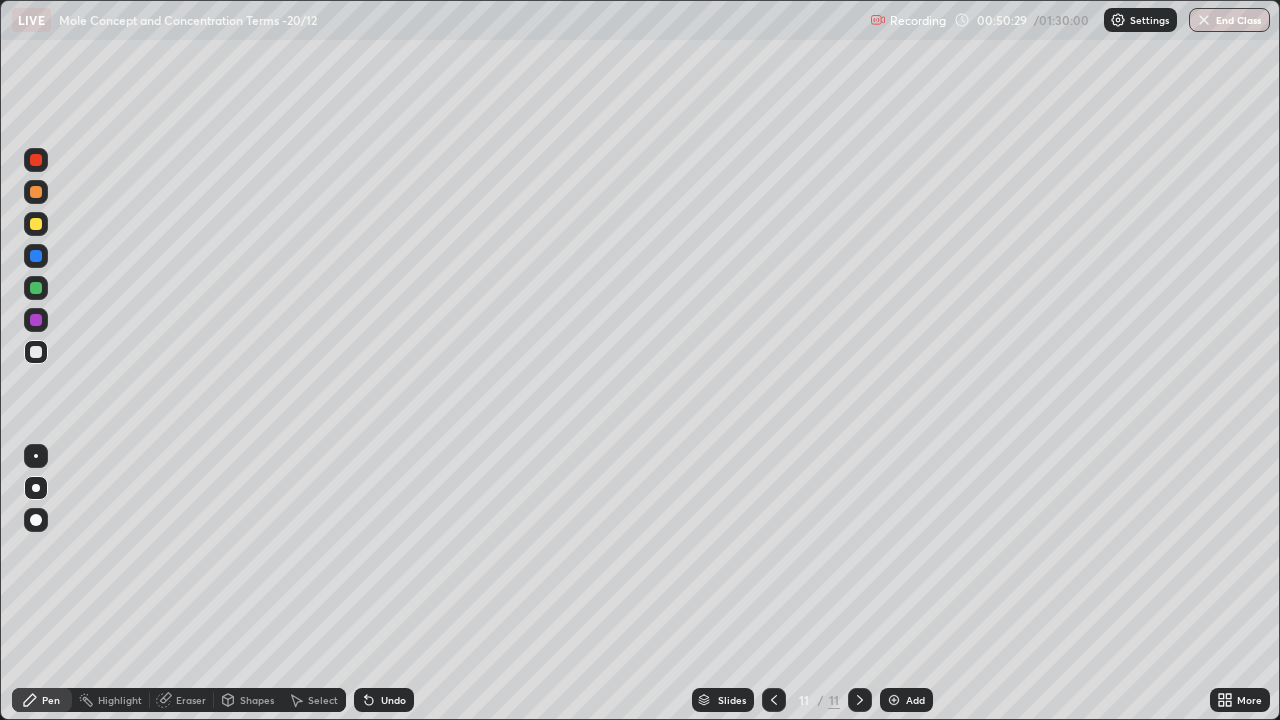 click on "Add" at bounding box center [915, 700] 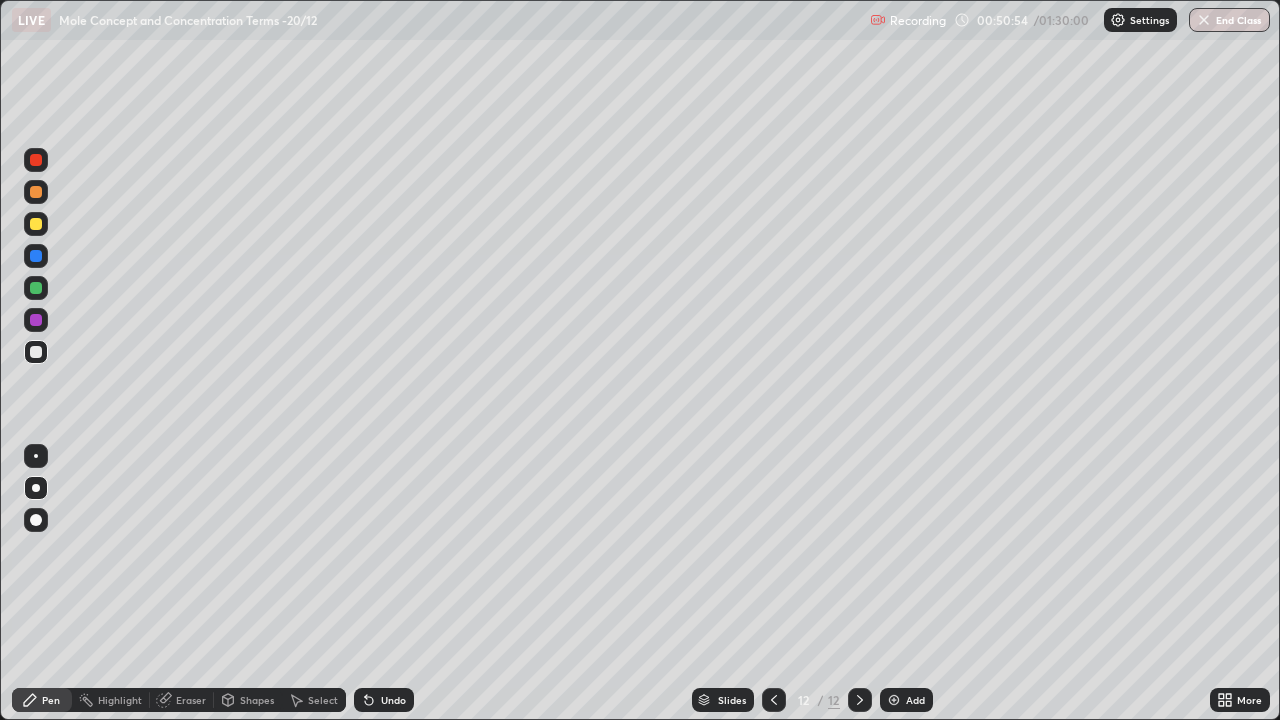 click 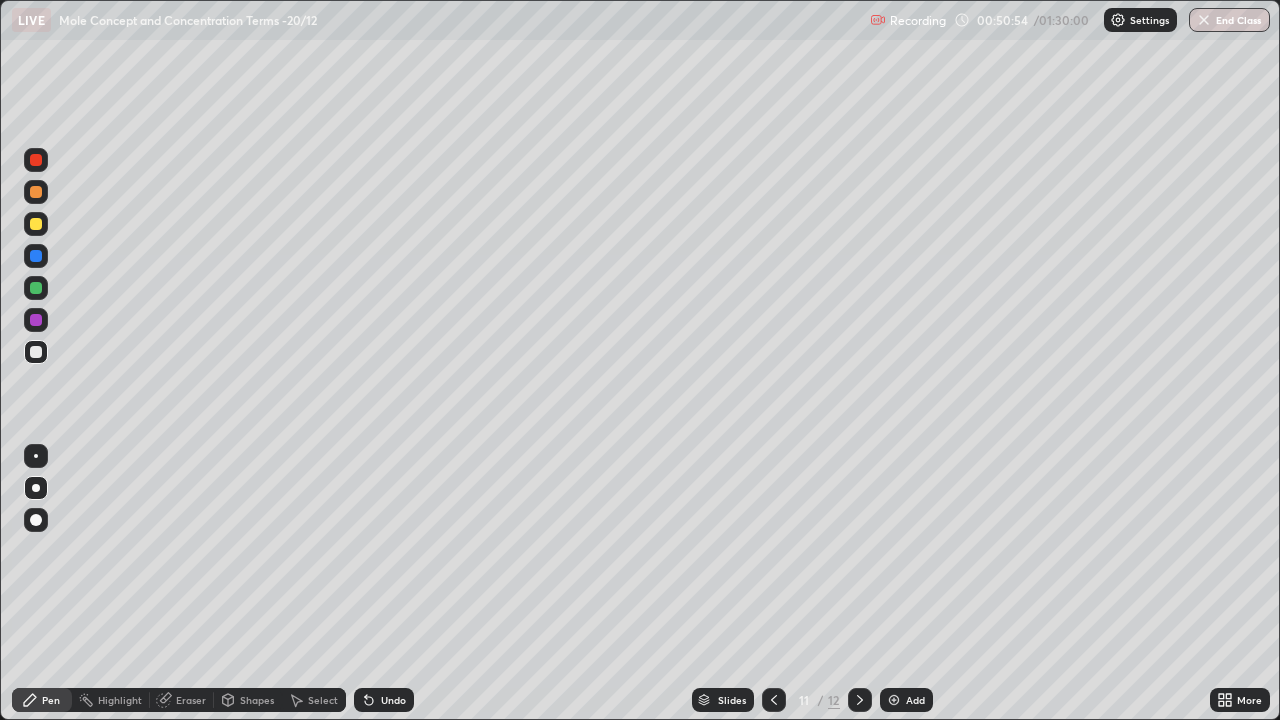 click 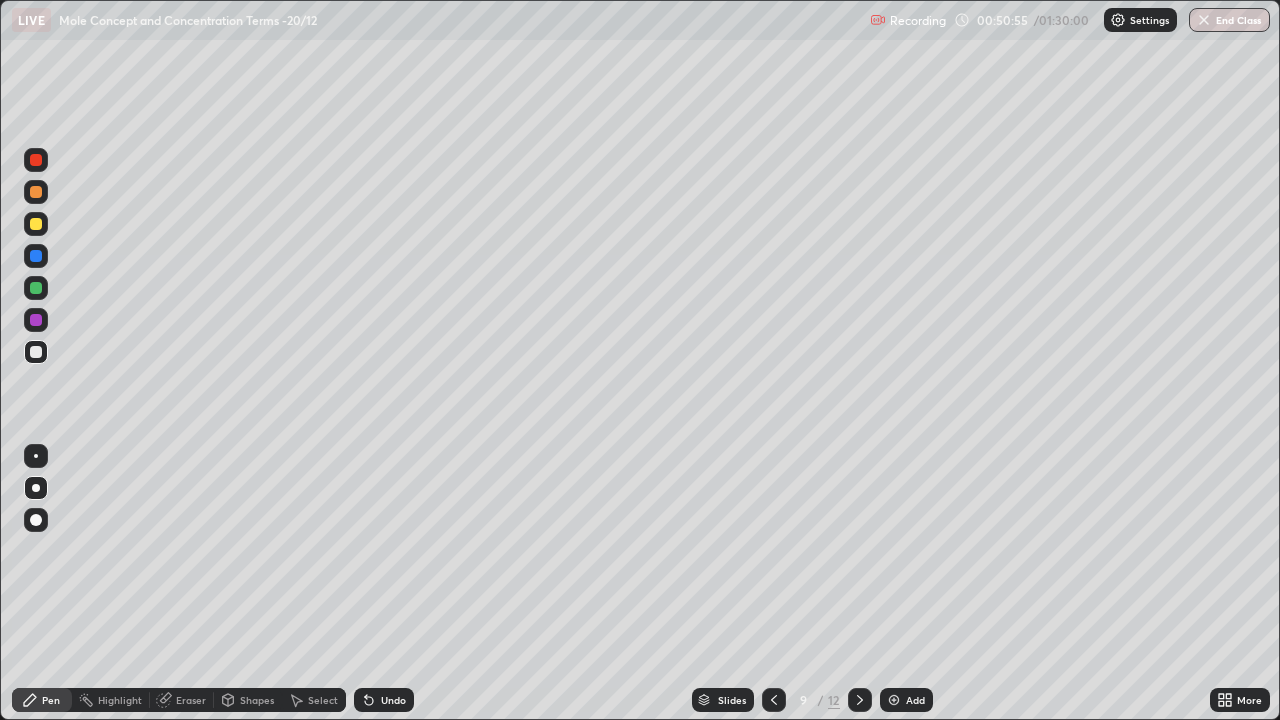 click 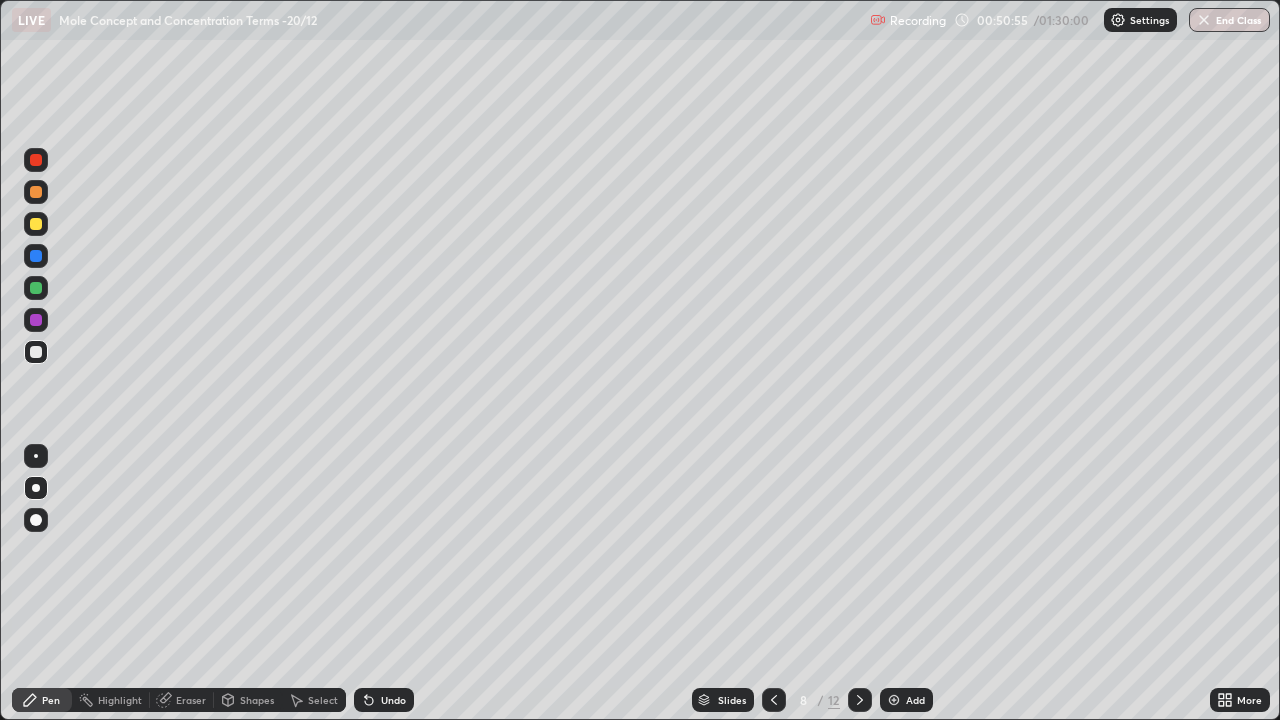 click 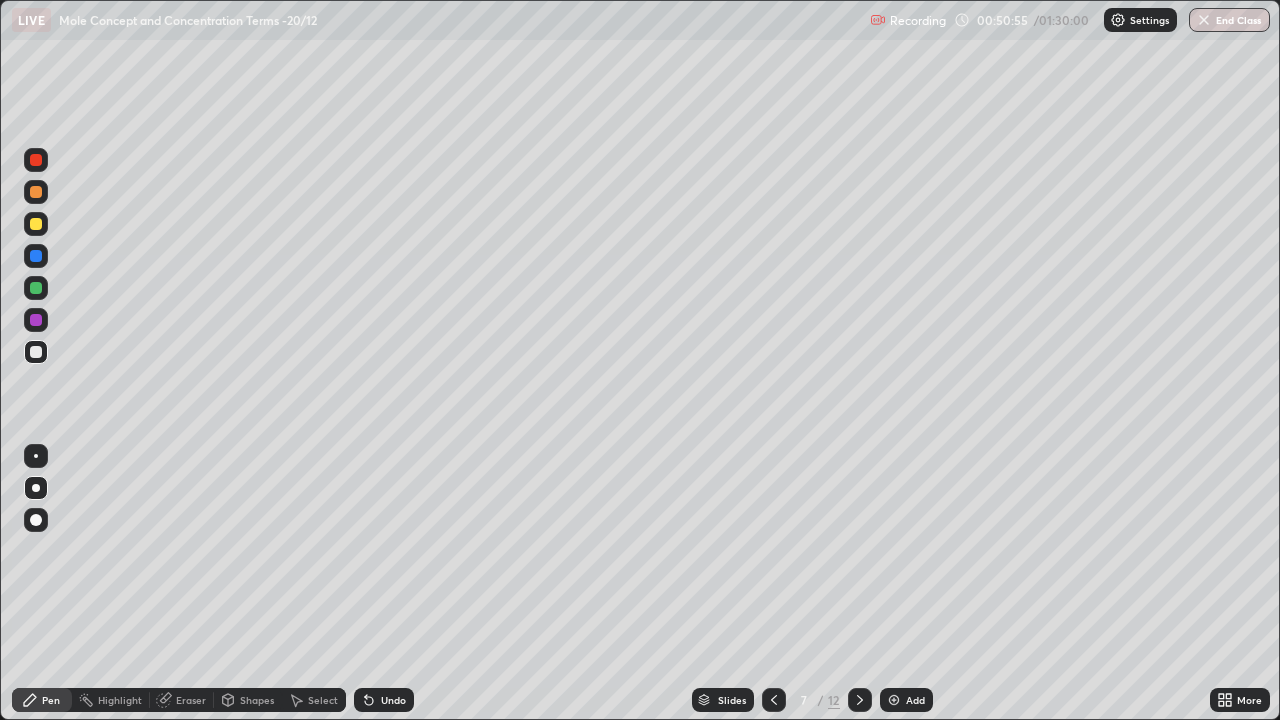 click 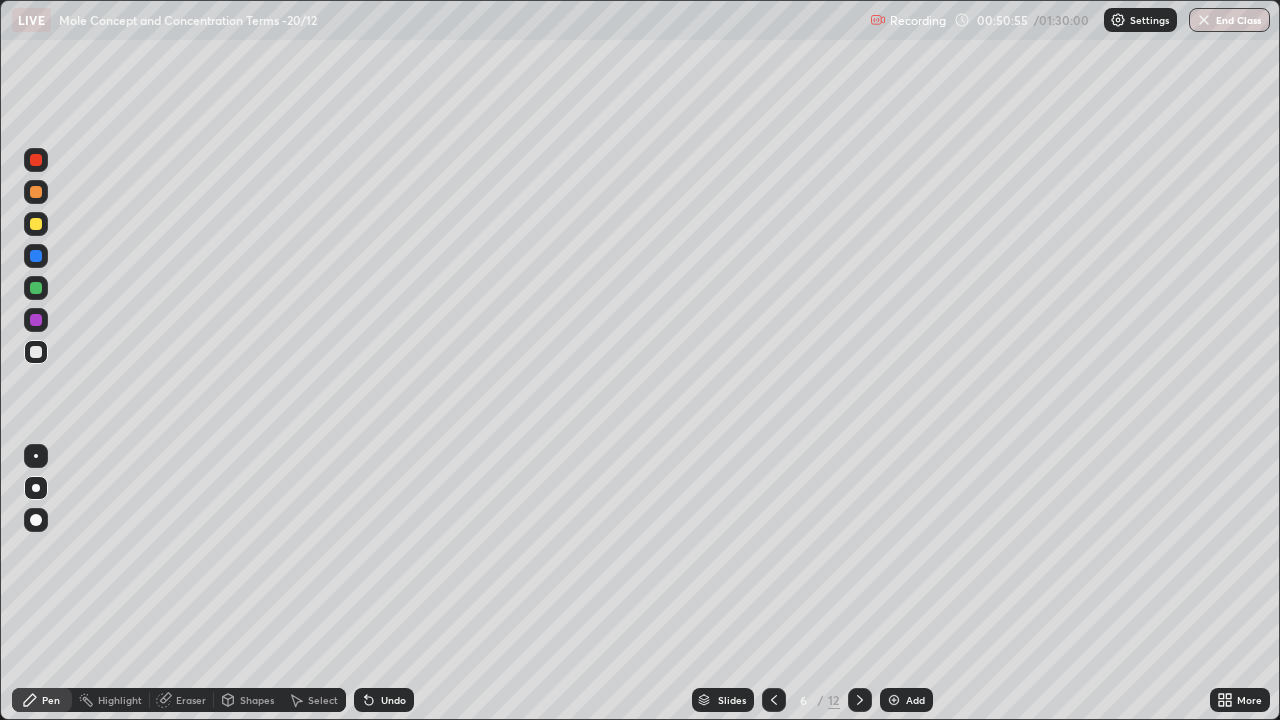 click 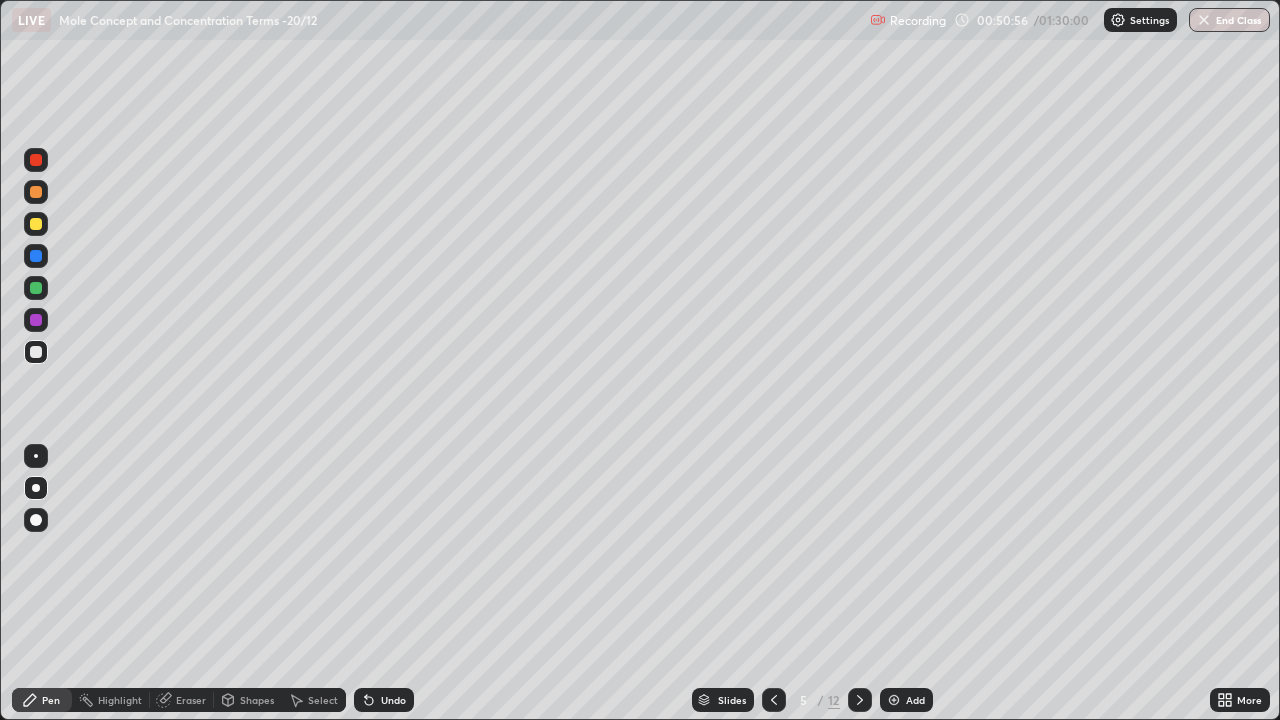 click 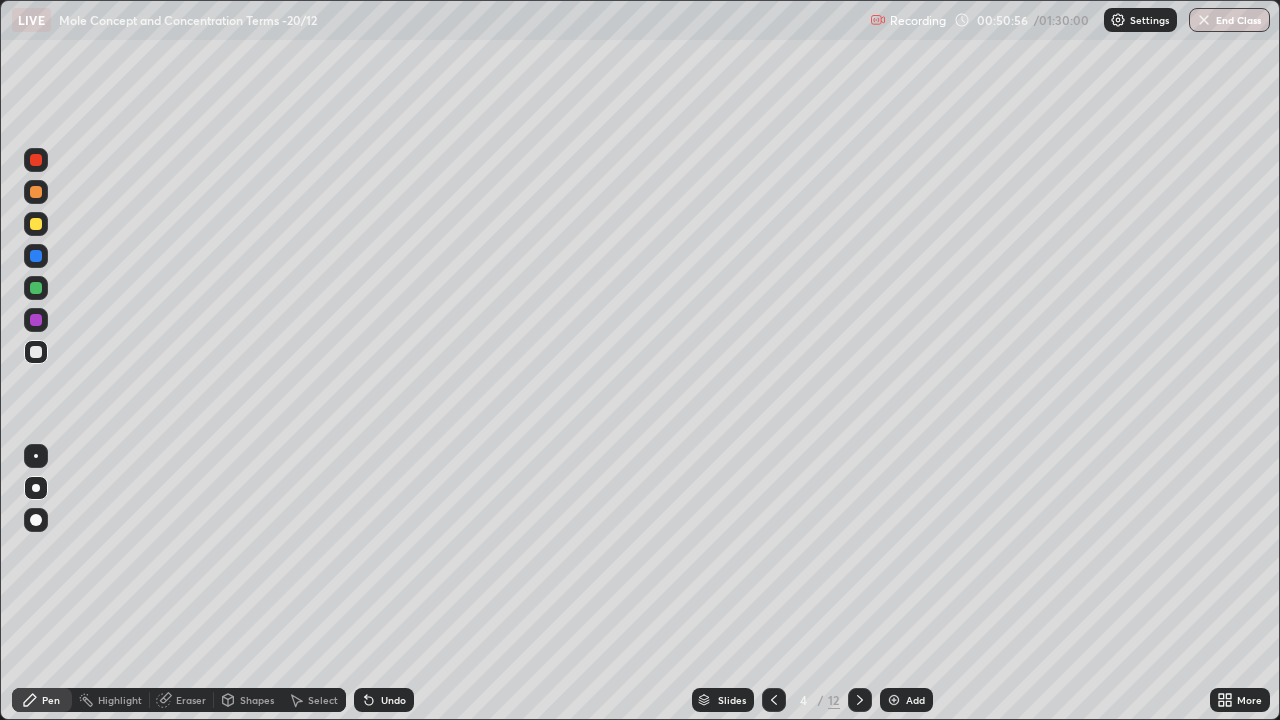 click 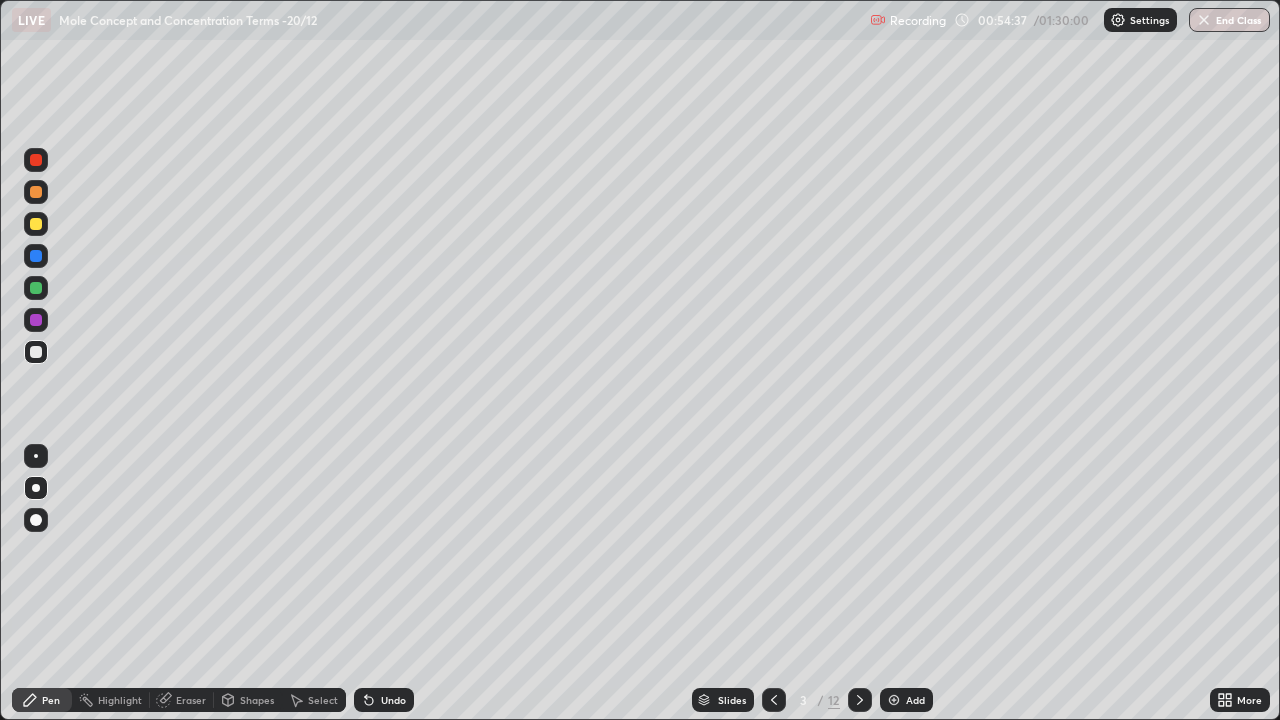 click 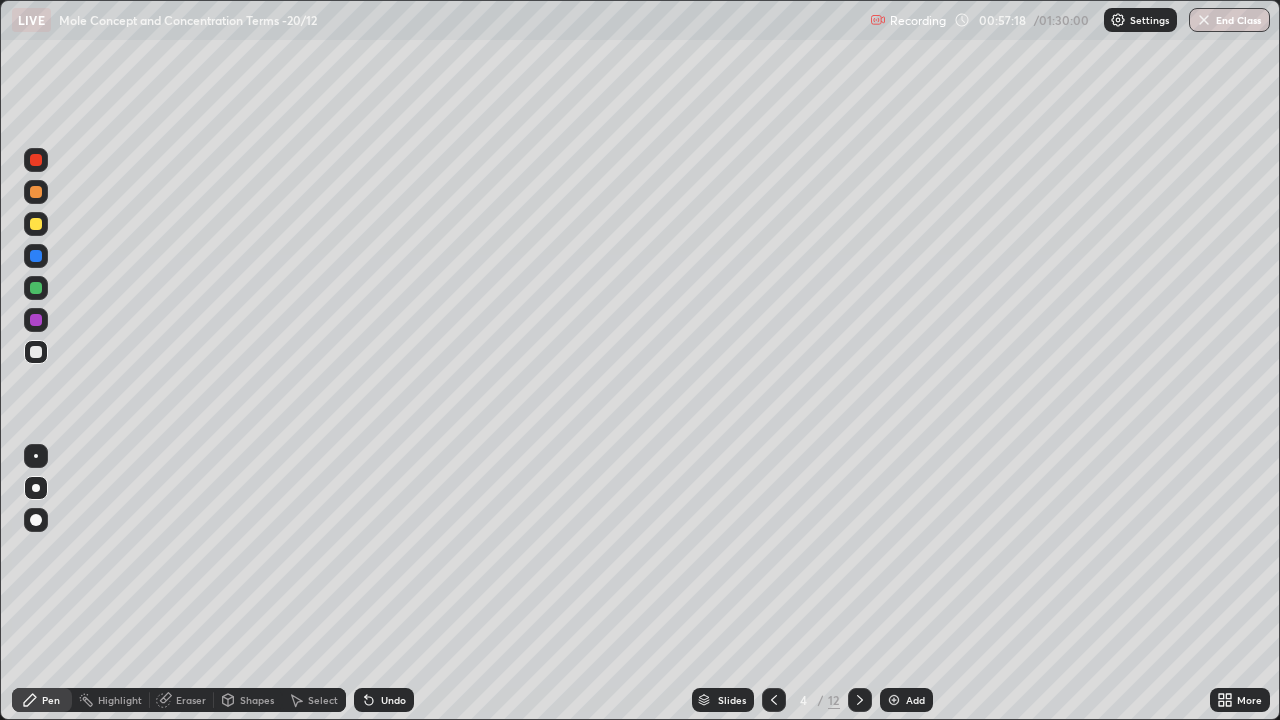 click at bounding box center (860, 700) 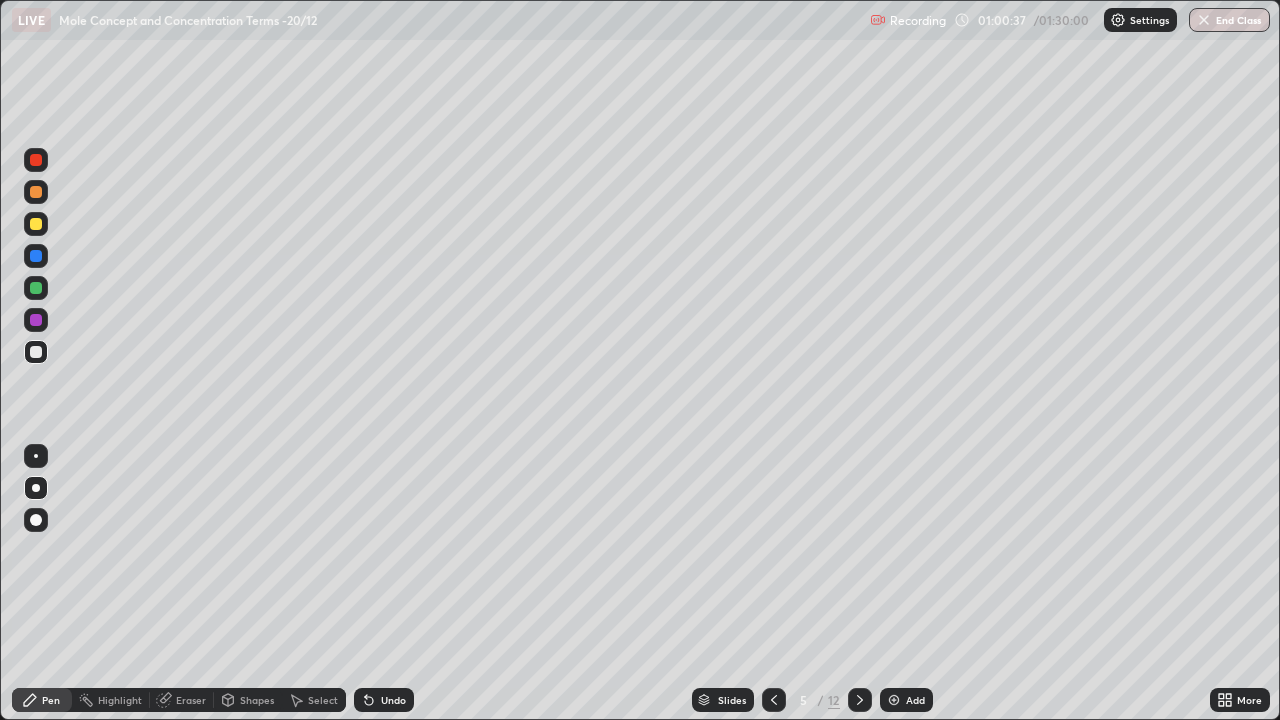 click 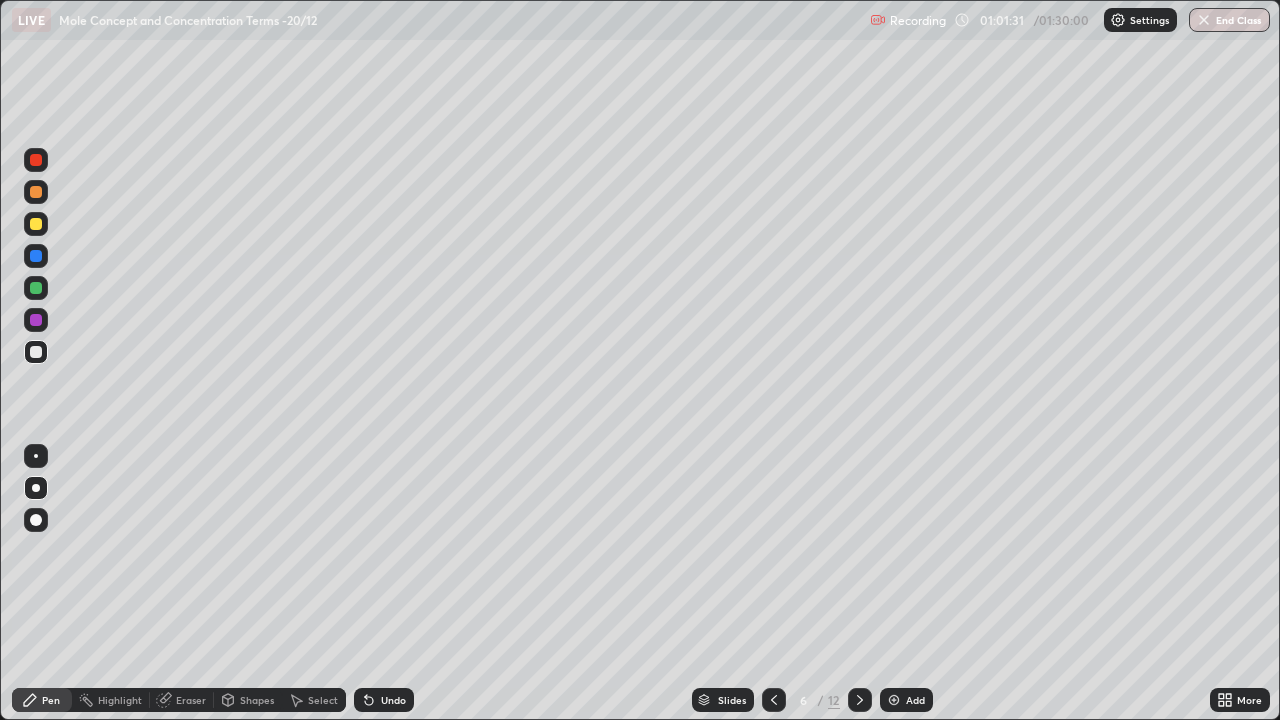 click at bounding box center [860, 700] 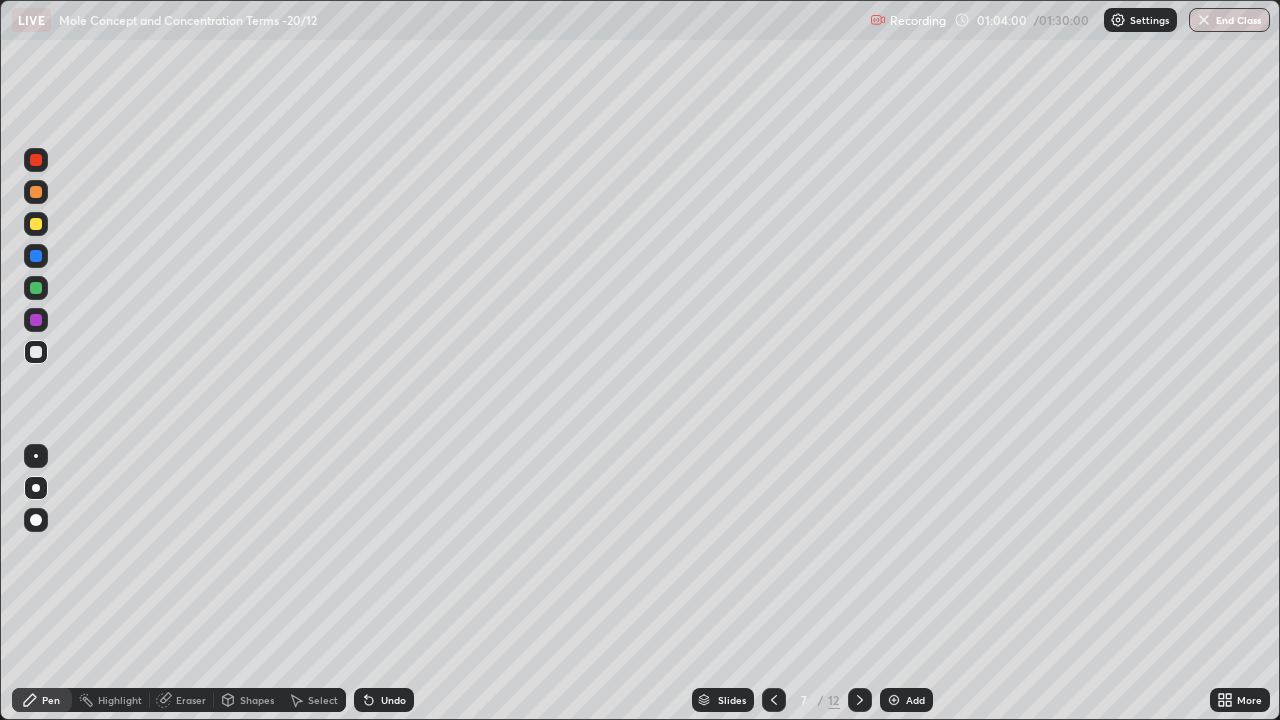 click 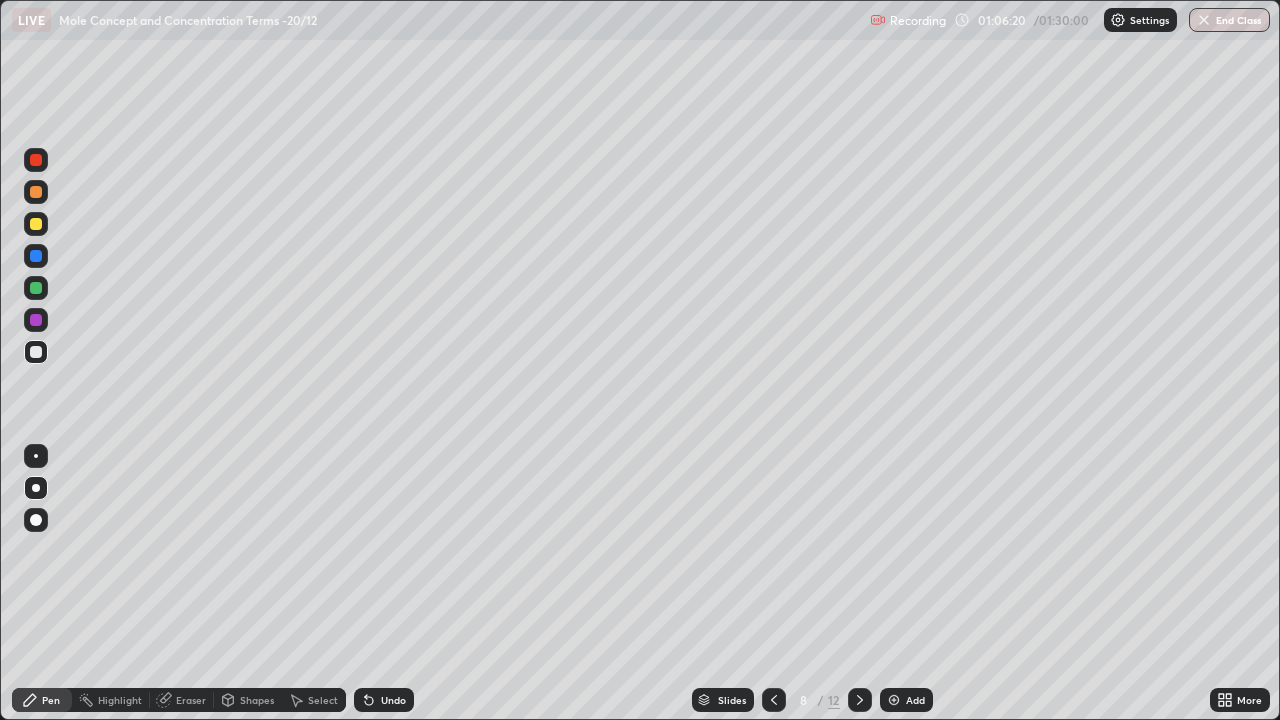 click at bounding box center [860, 700] 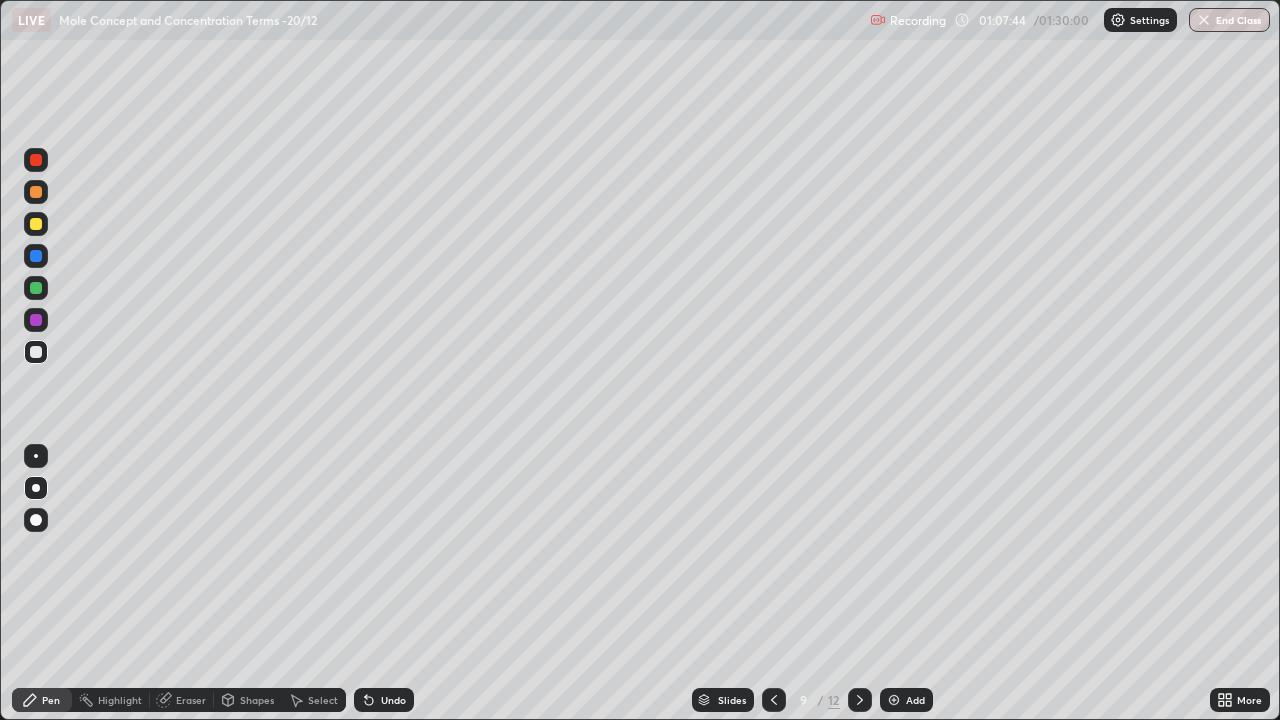 click 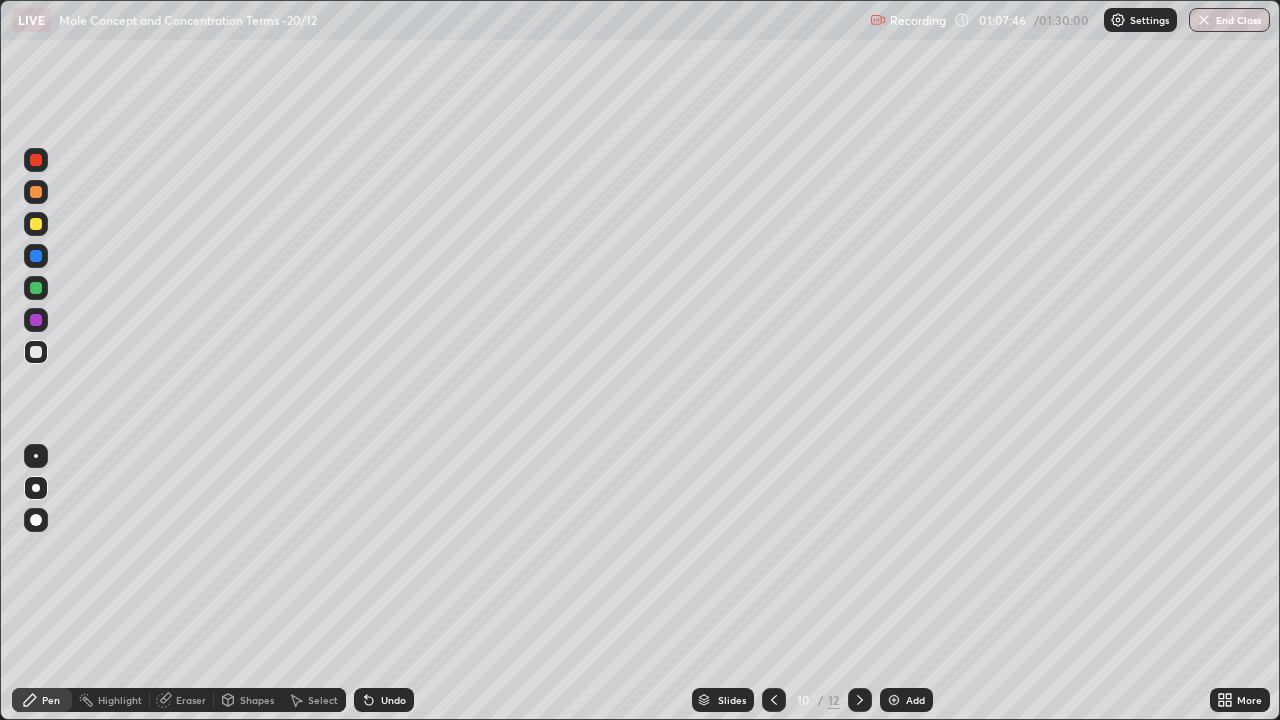 click 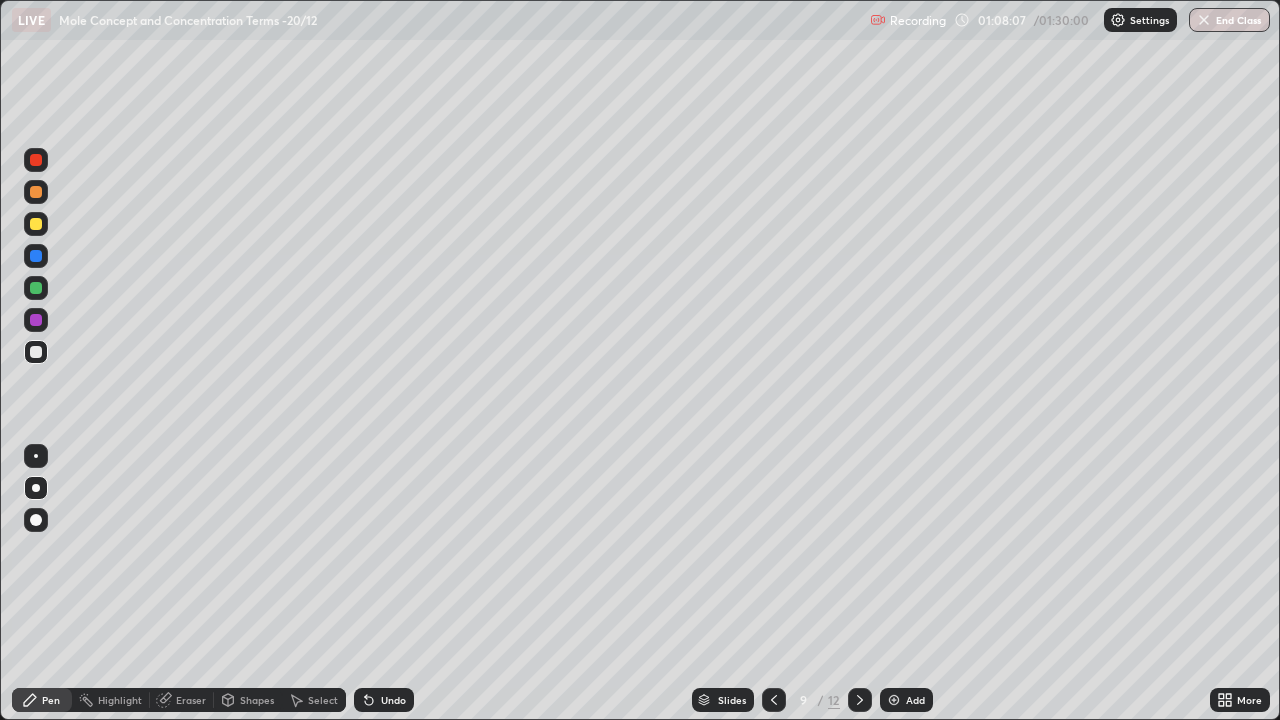 click at bounding box center [860, 700] 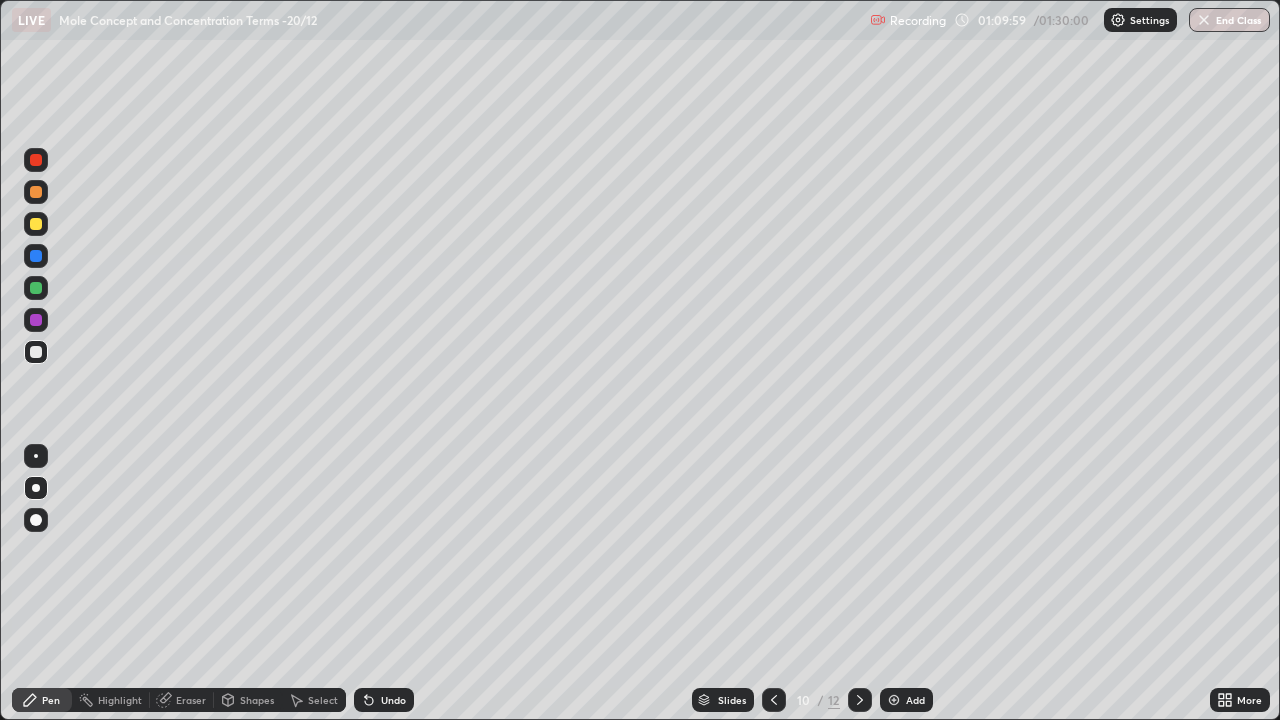 click at bounding box center [860, 700] 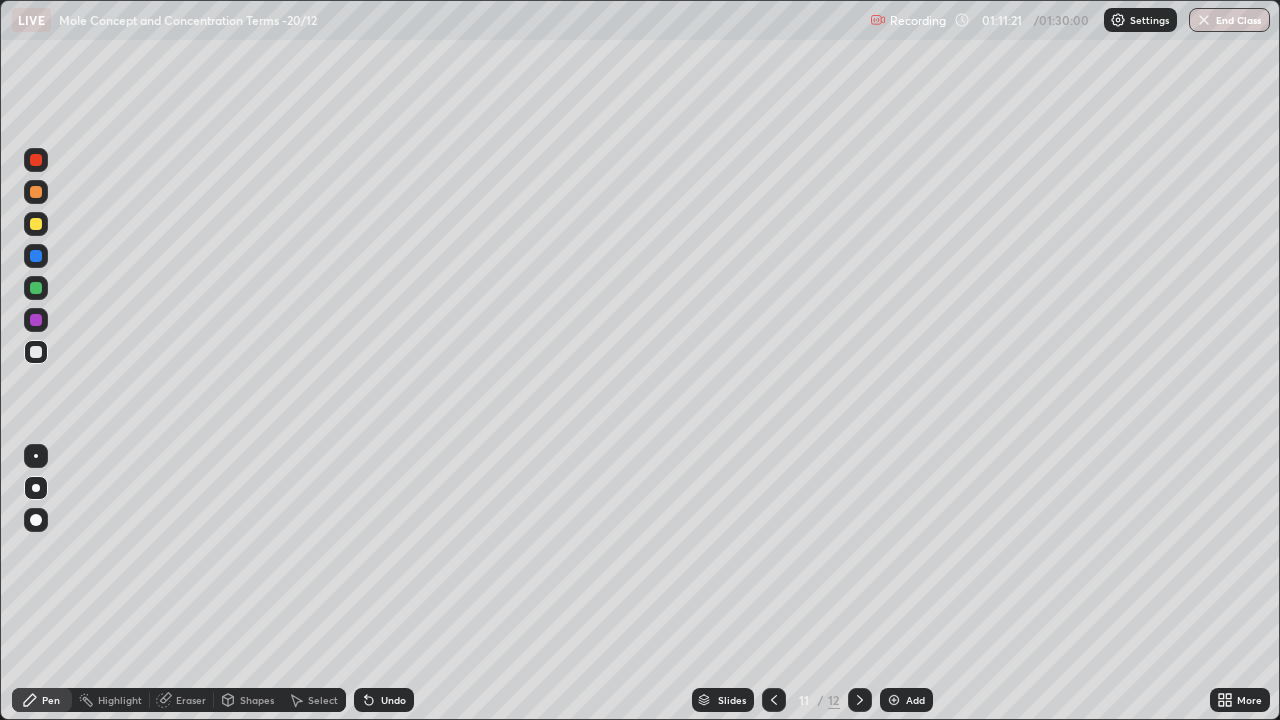 click 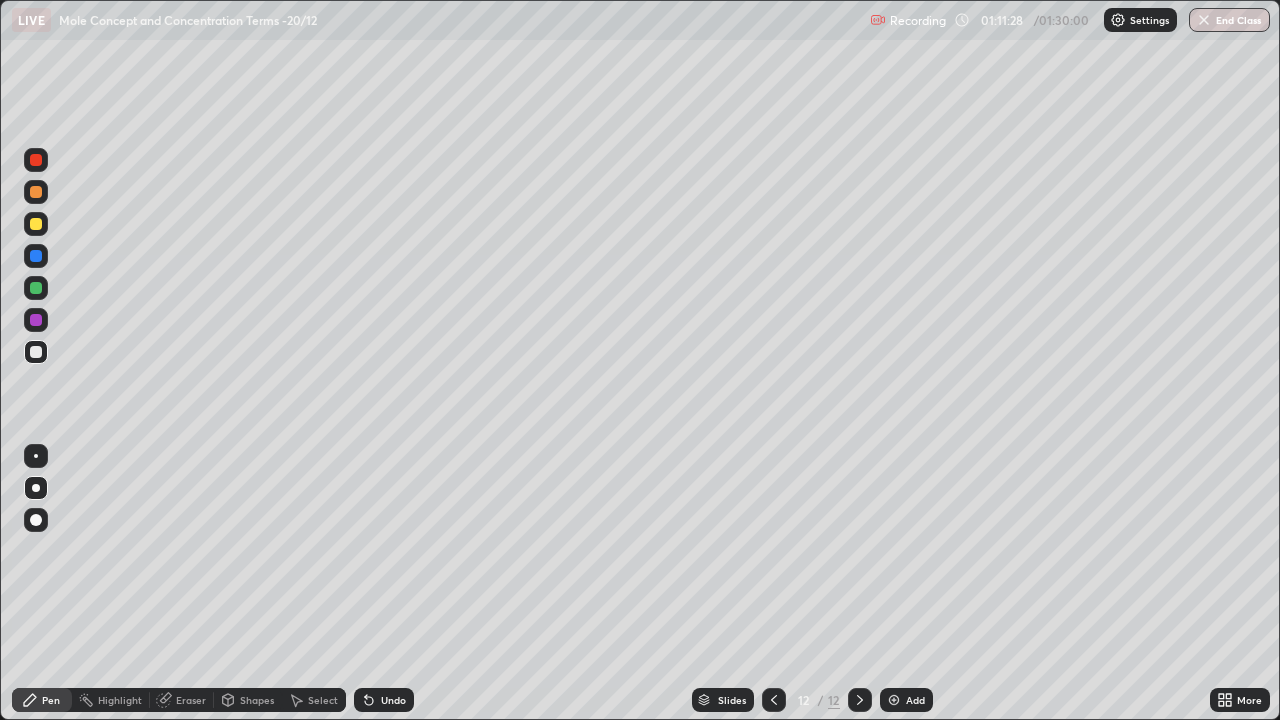 click at bounding box center [774, 700] 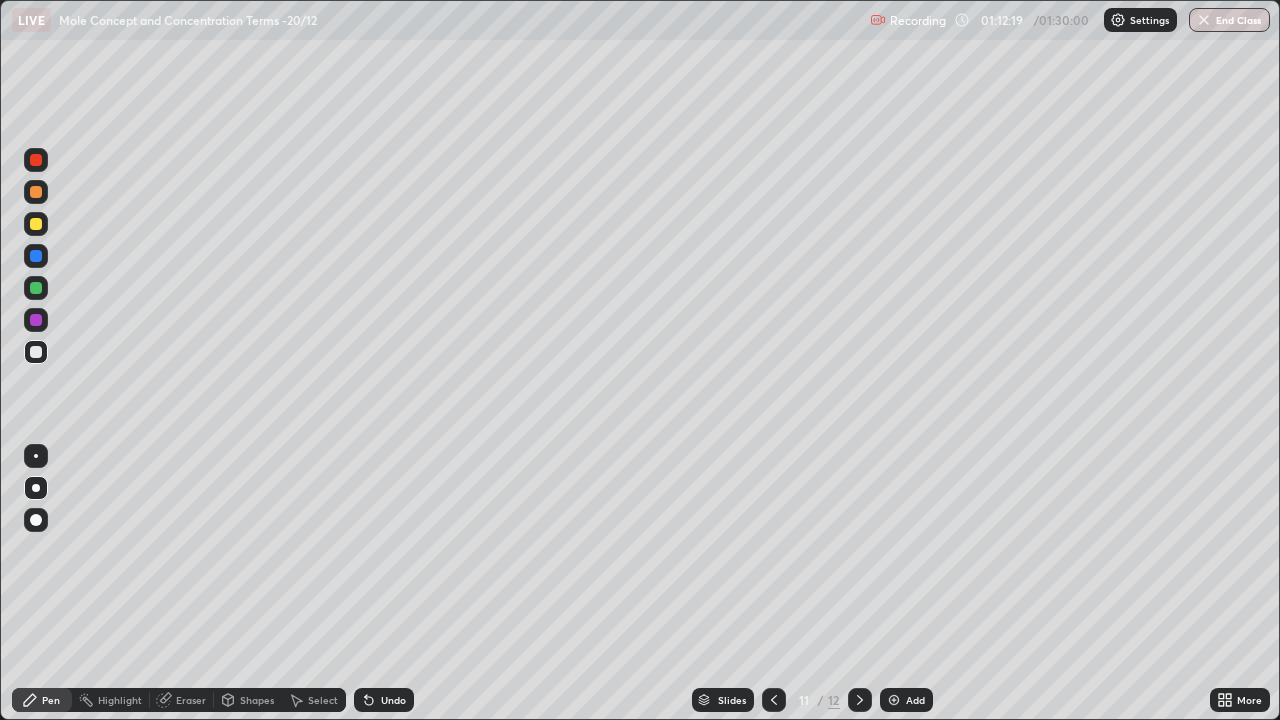 click 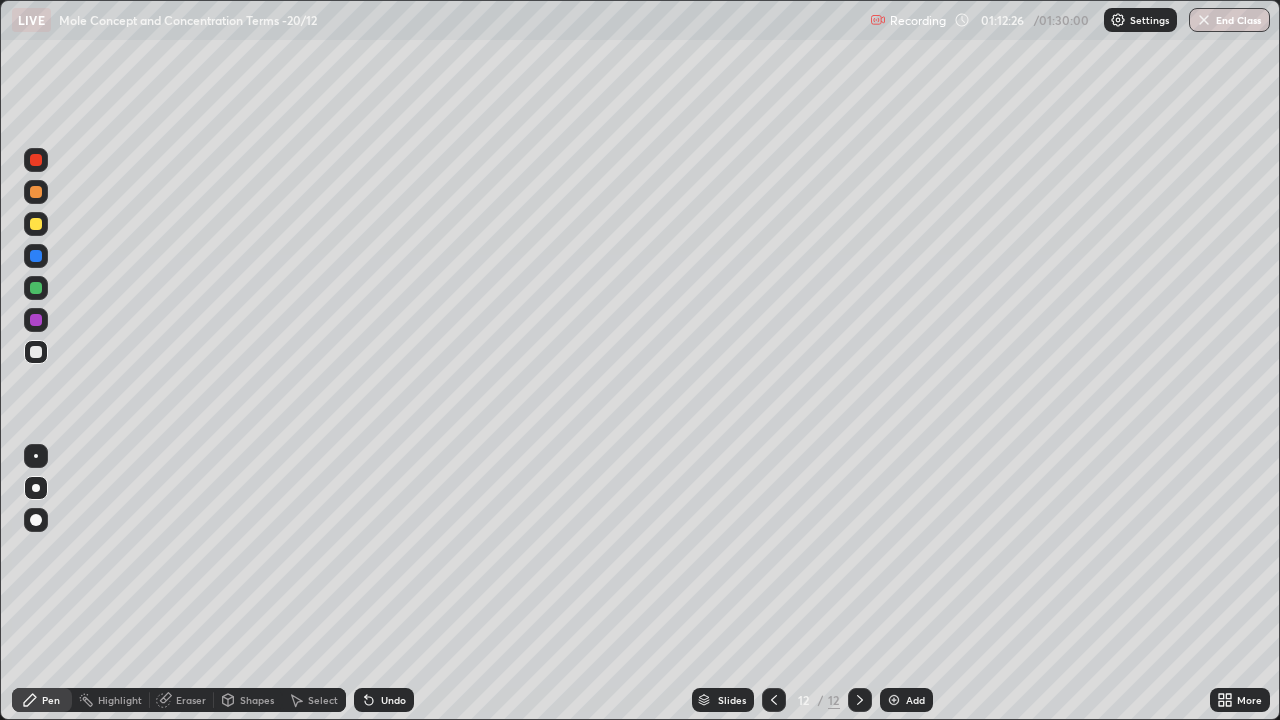click at bounding box center (36, 352) 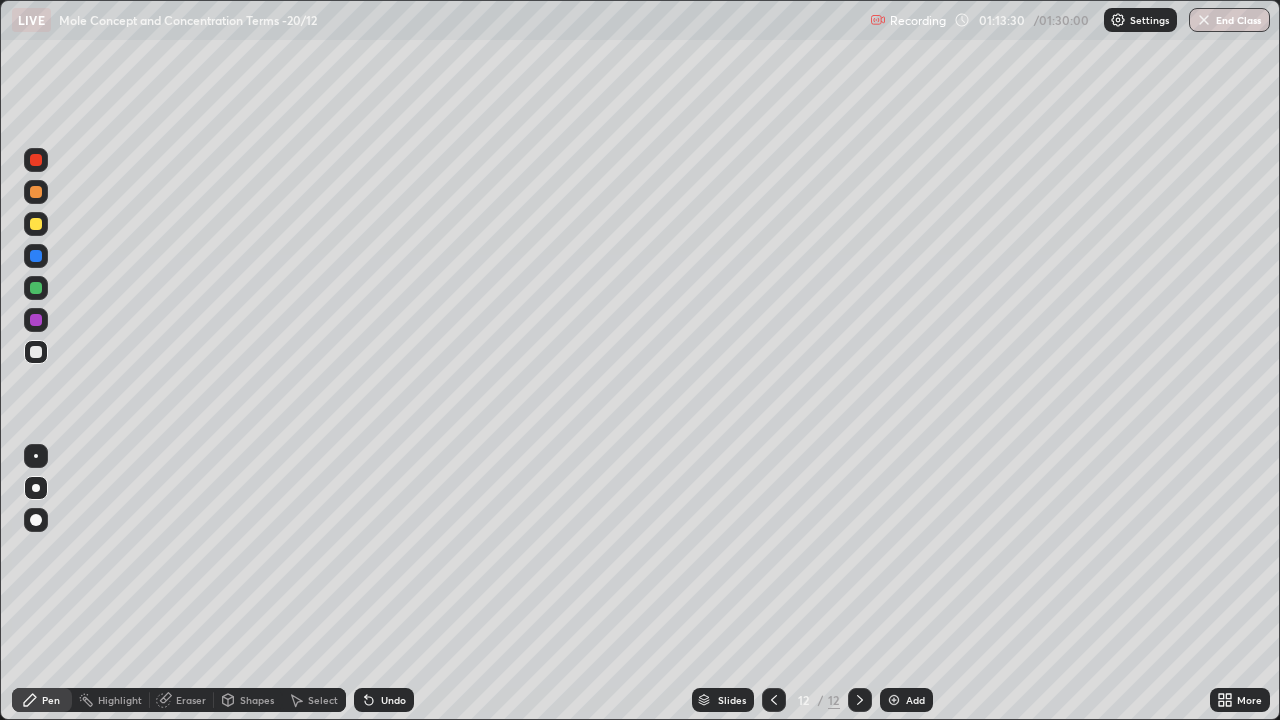 click at bounding box center (36, 288) 